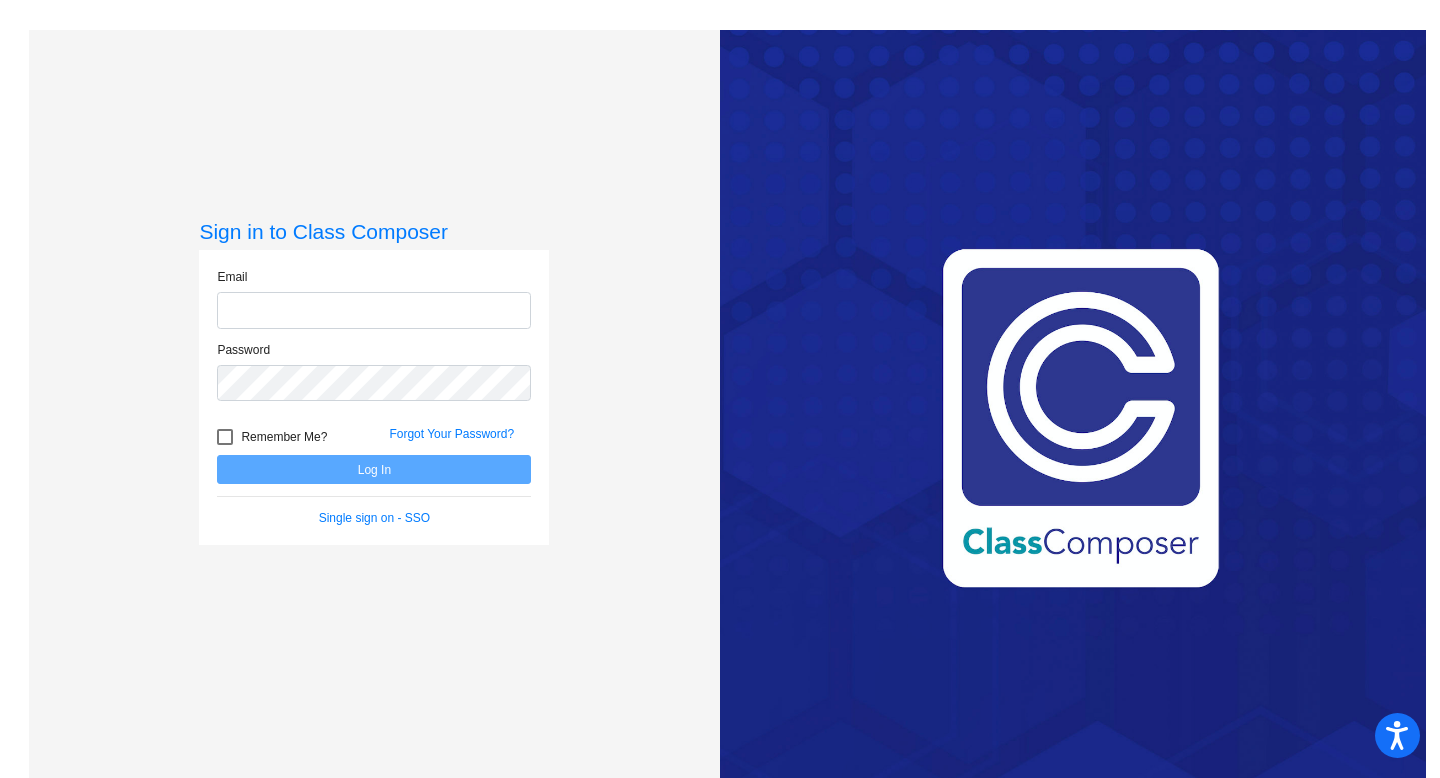 scroll, scrollTop: 0, scrollLeft: 0, axis: both 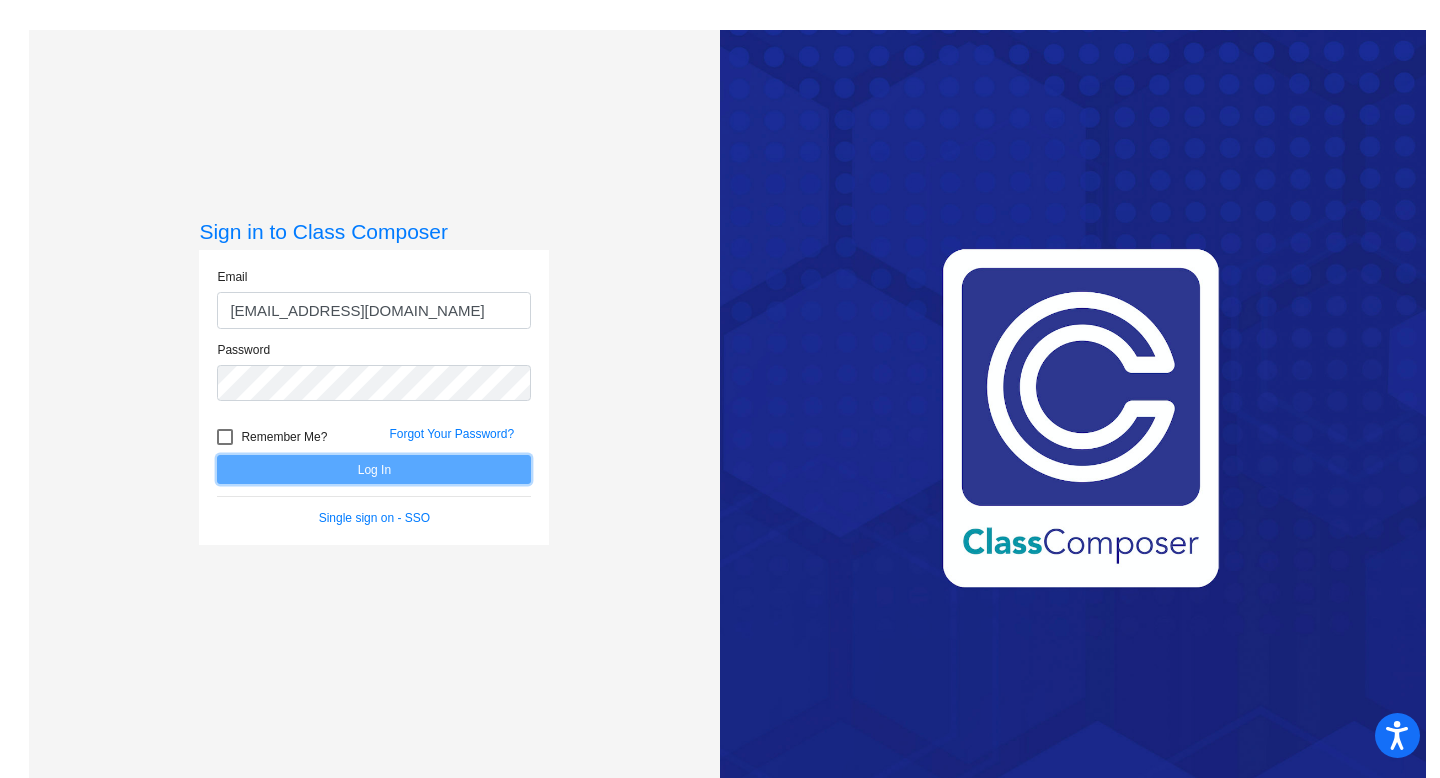 click on "Log In" 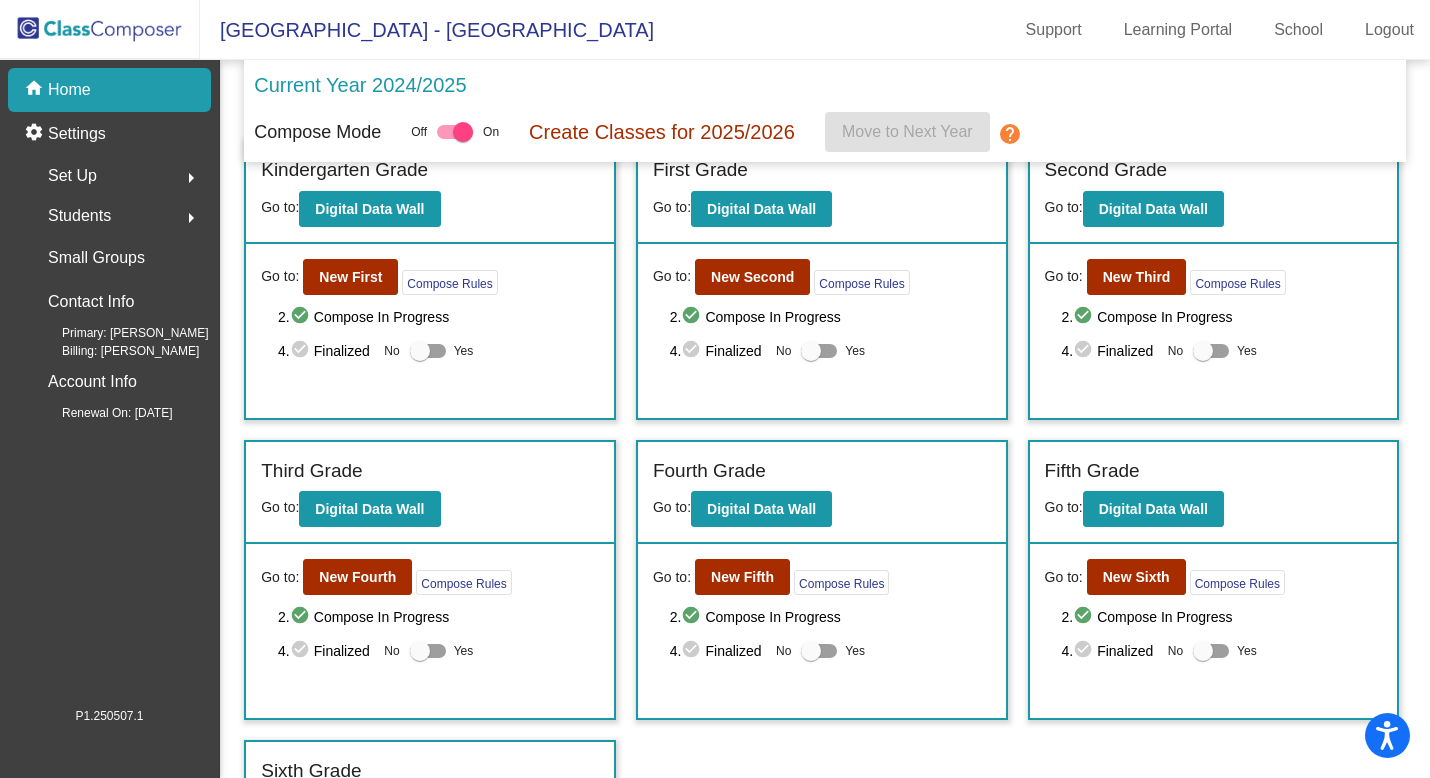 scroll, scrollTop: 0, scrollLeft: 0, axis: both 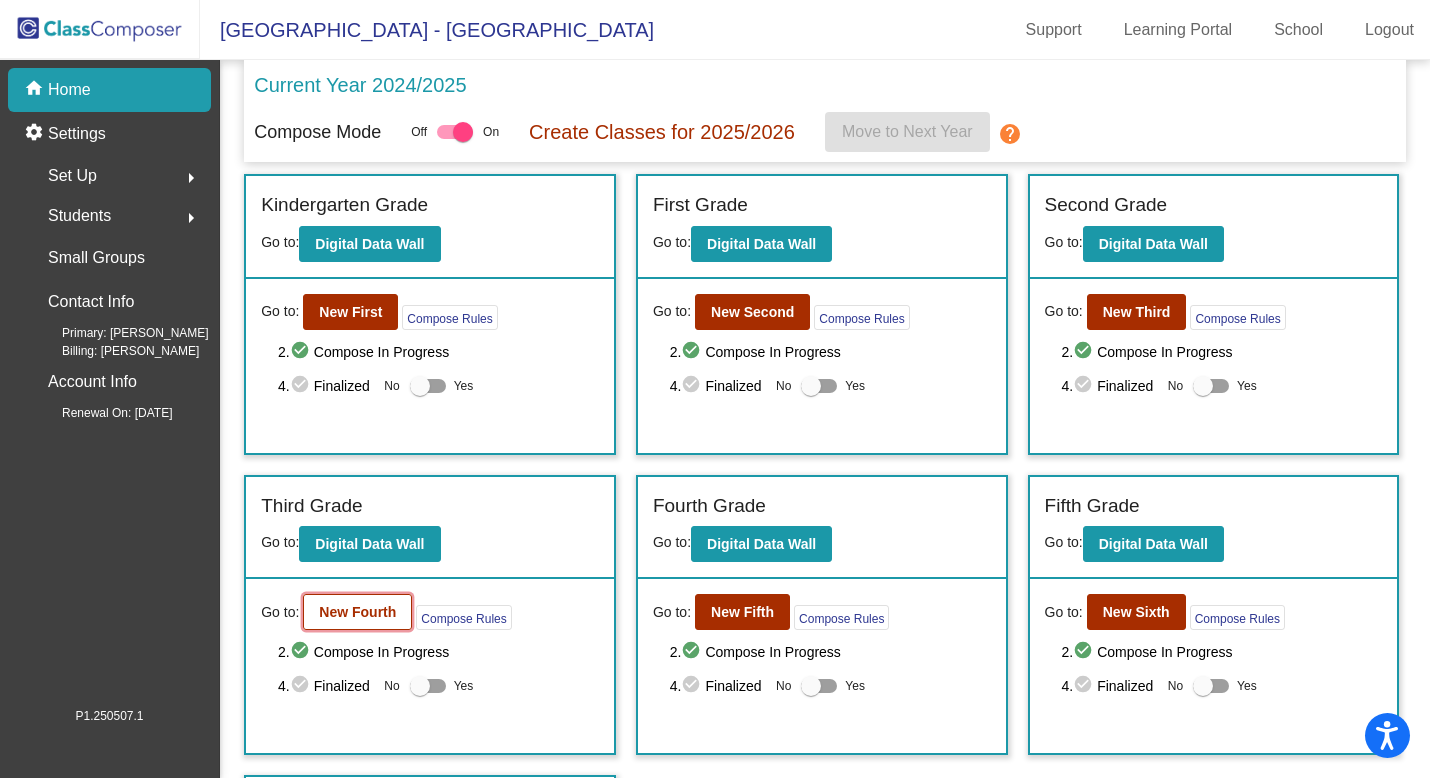 click on "New Fourth" 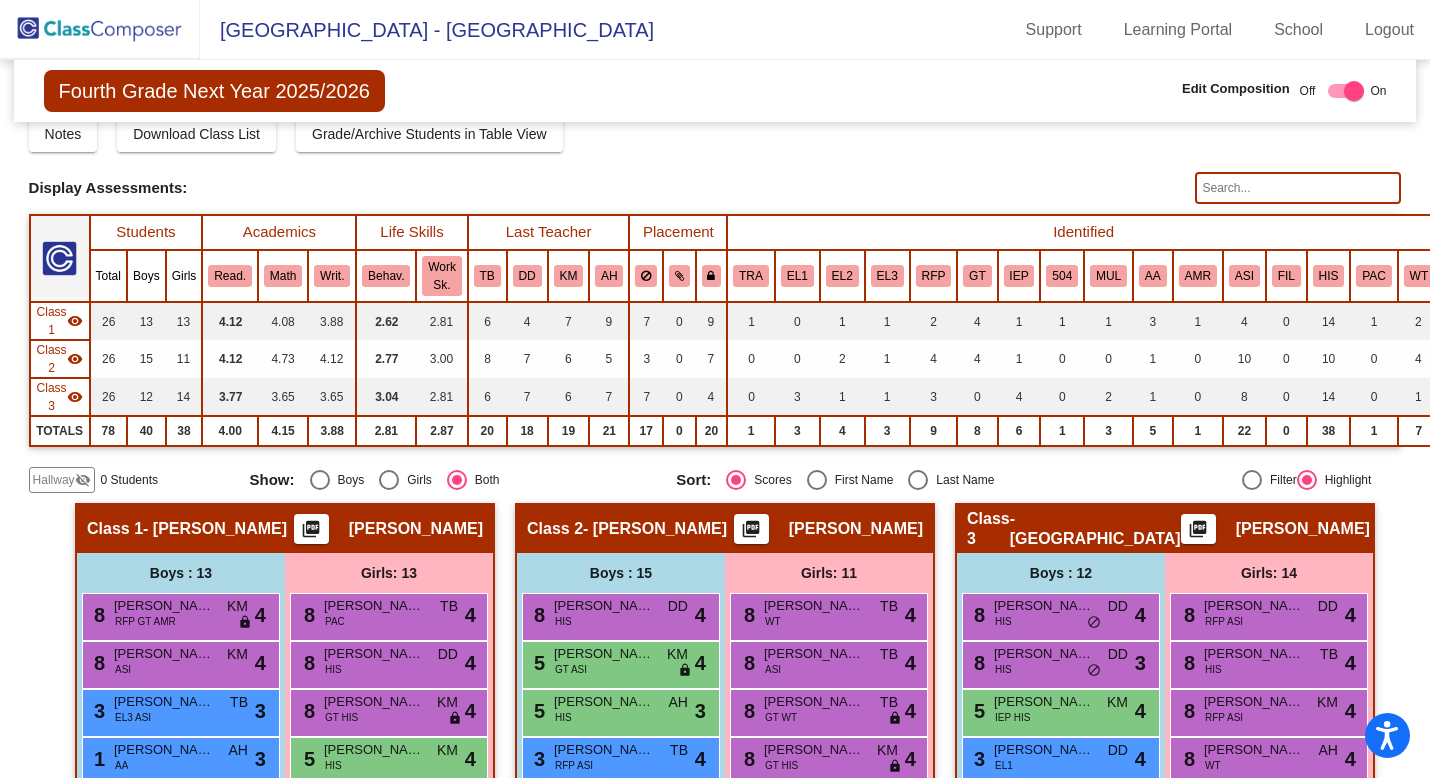 scroll, scrollTop: 0, scrollLeft: 0, axis: both 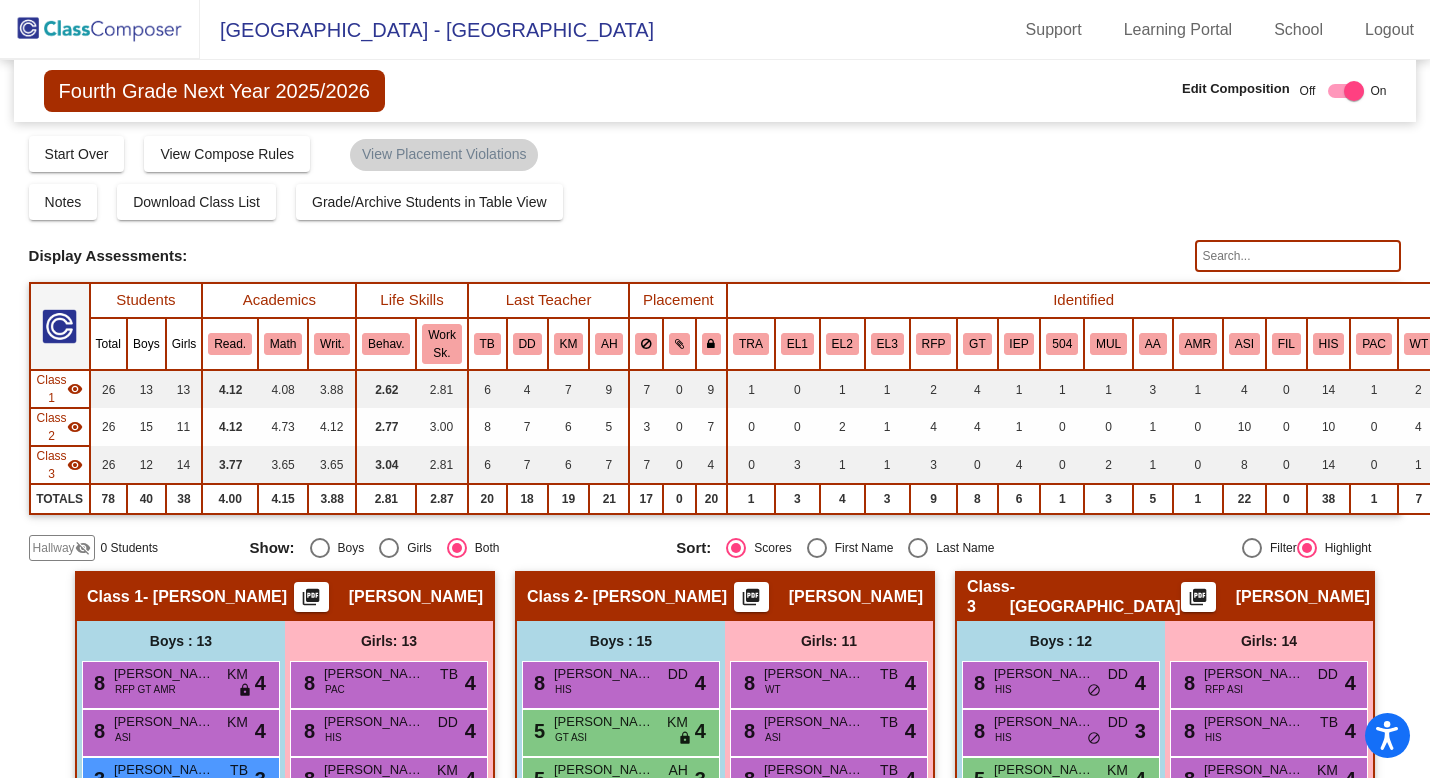 click 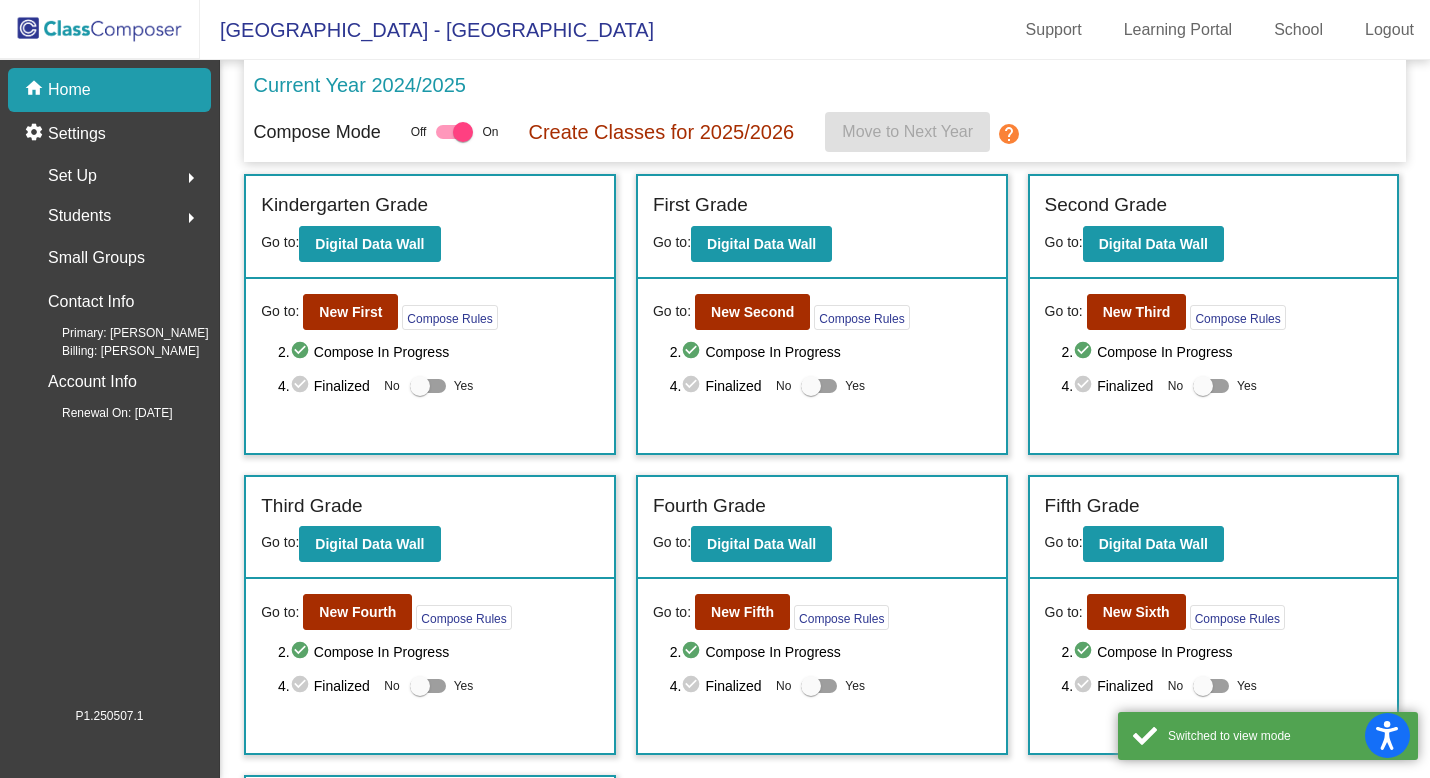 click on "Students  arrow_right" 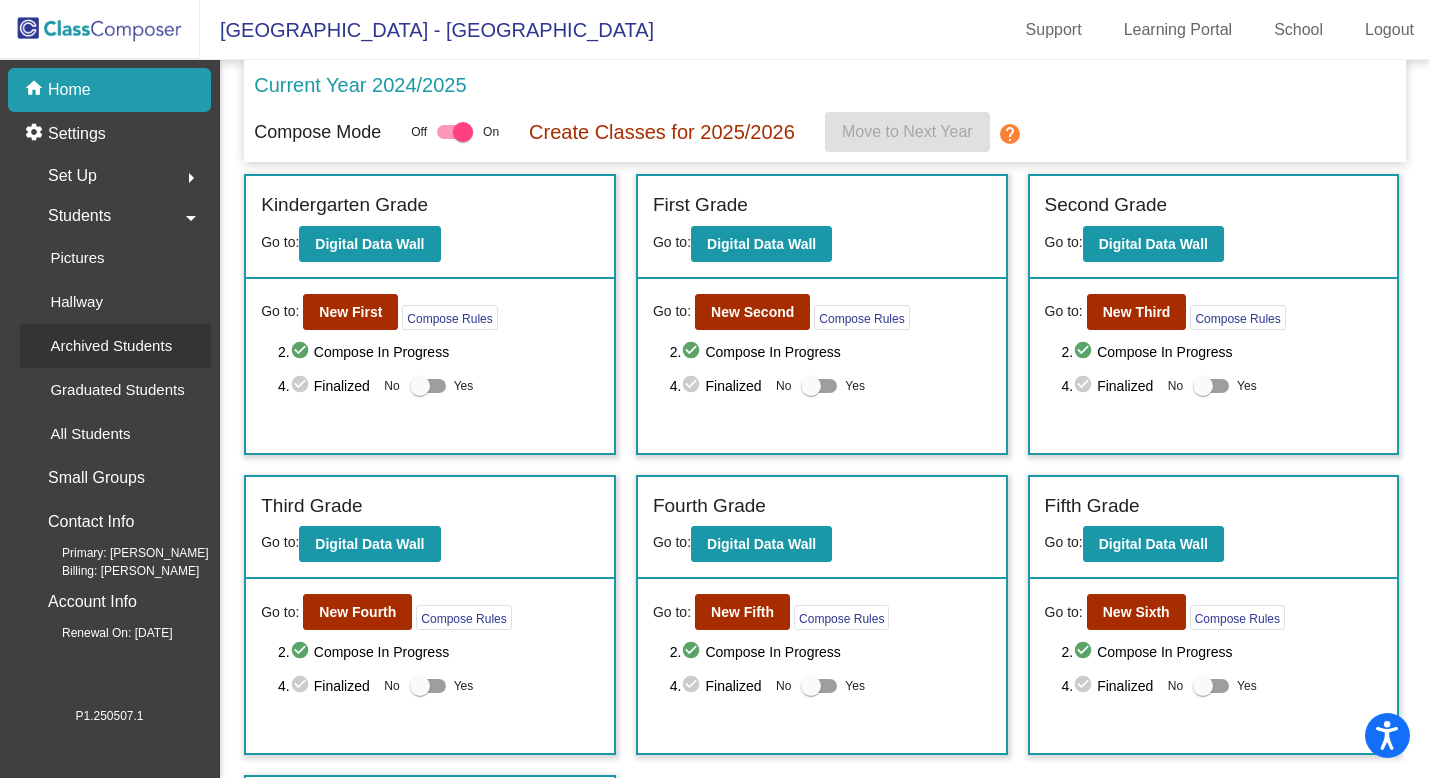 click on "Archived Students" 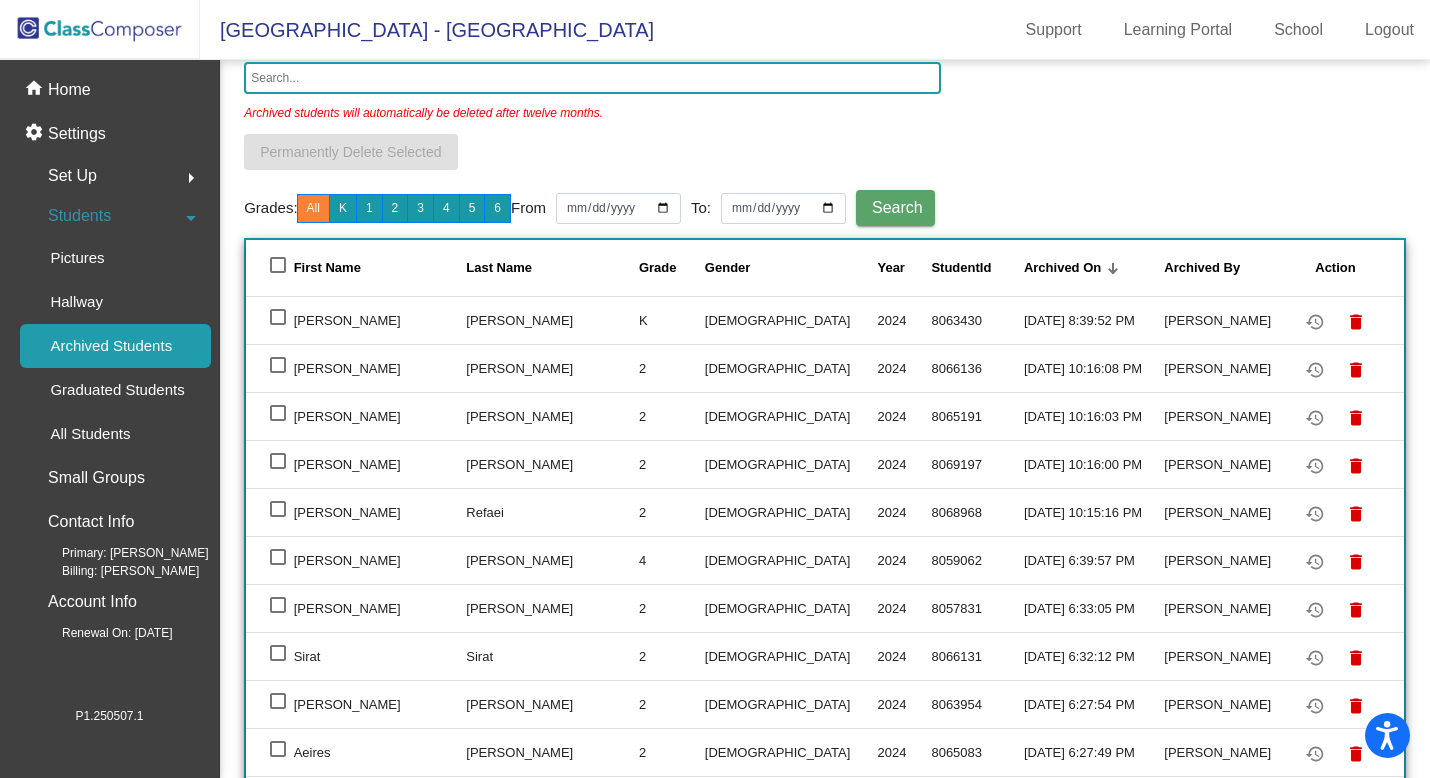 scroll, scrollTop: 3, scrollLeft: 0, axis: vertical 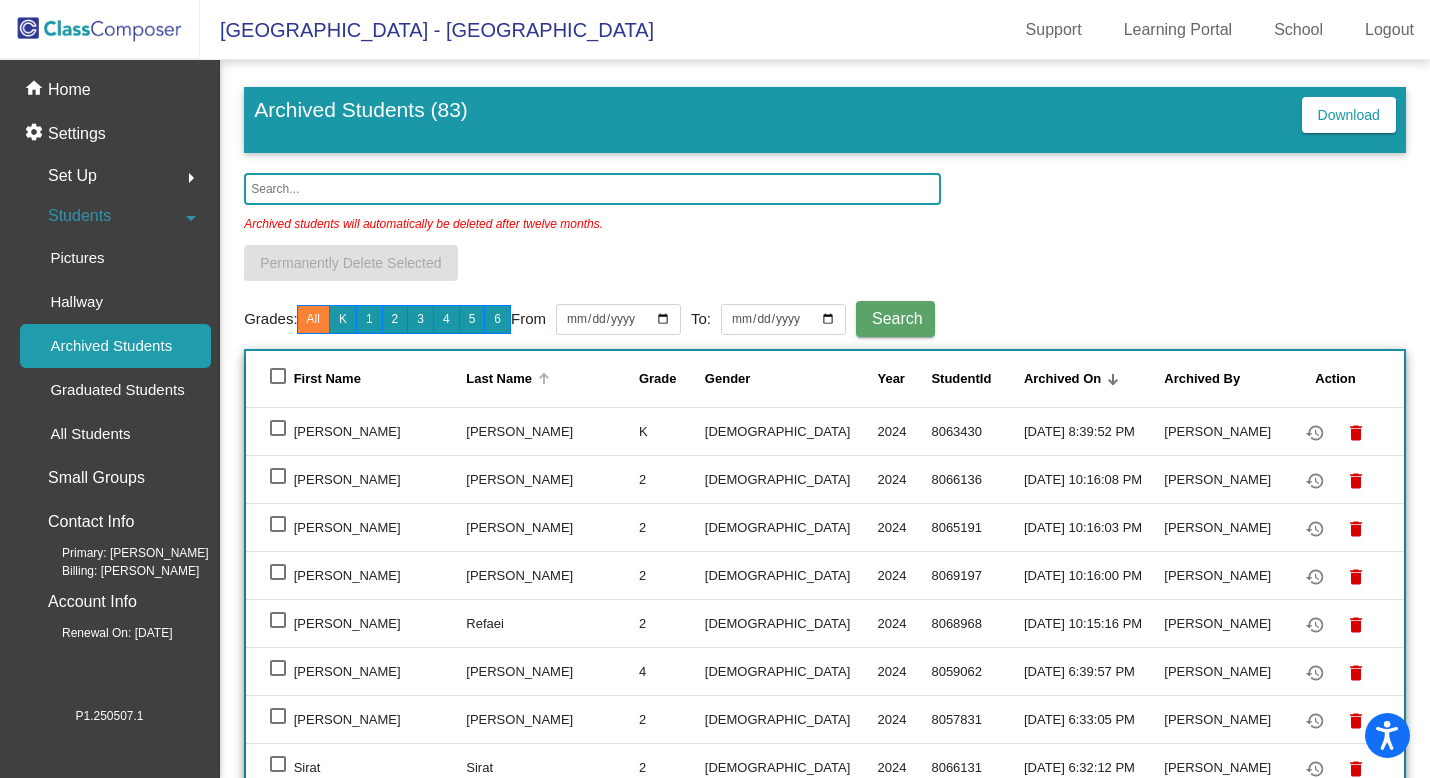 click on "Last Name" 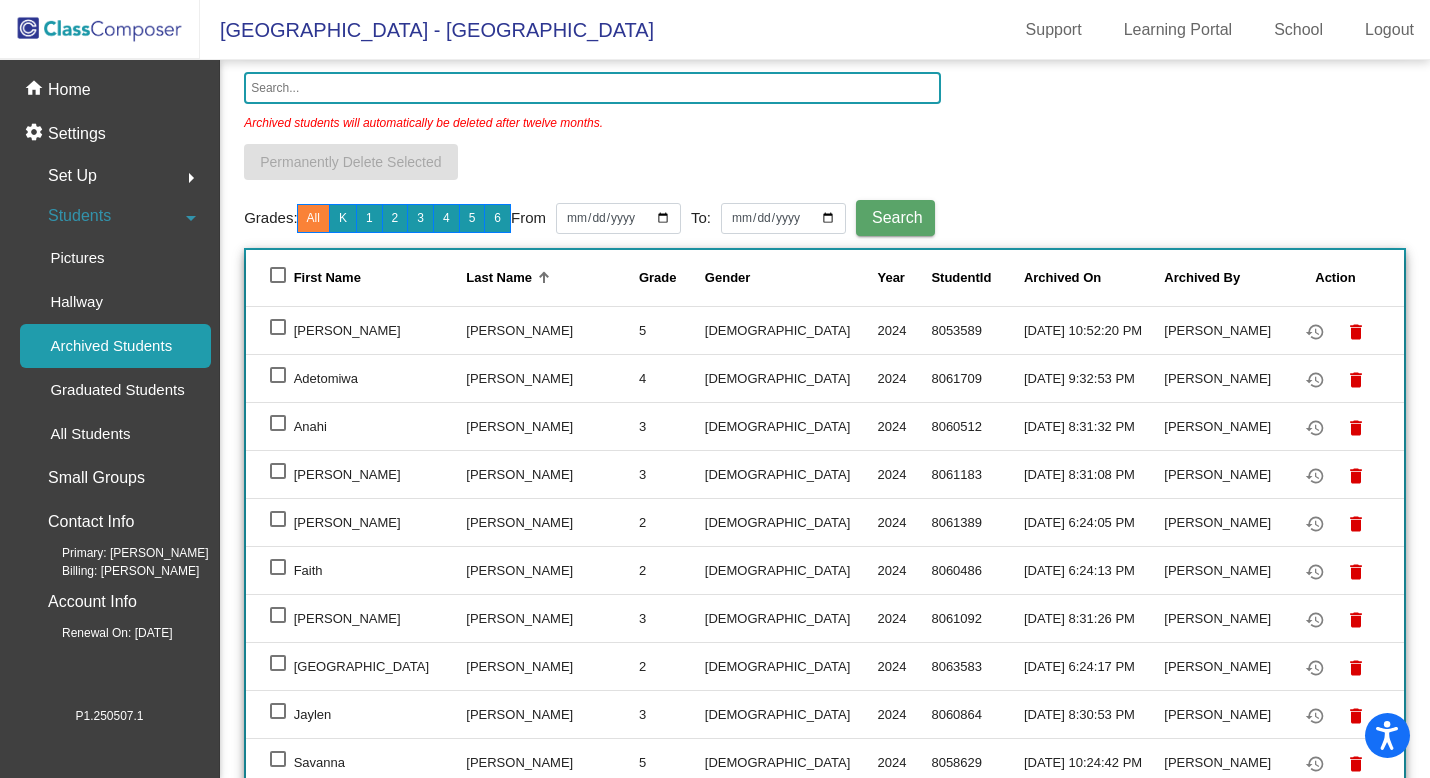 scroll, scrollTop: 133, scrollLeft: 0, axis: vertical 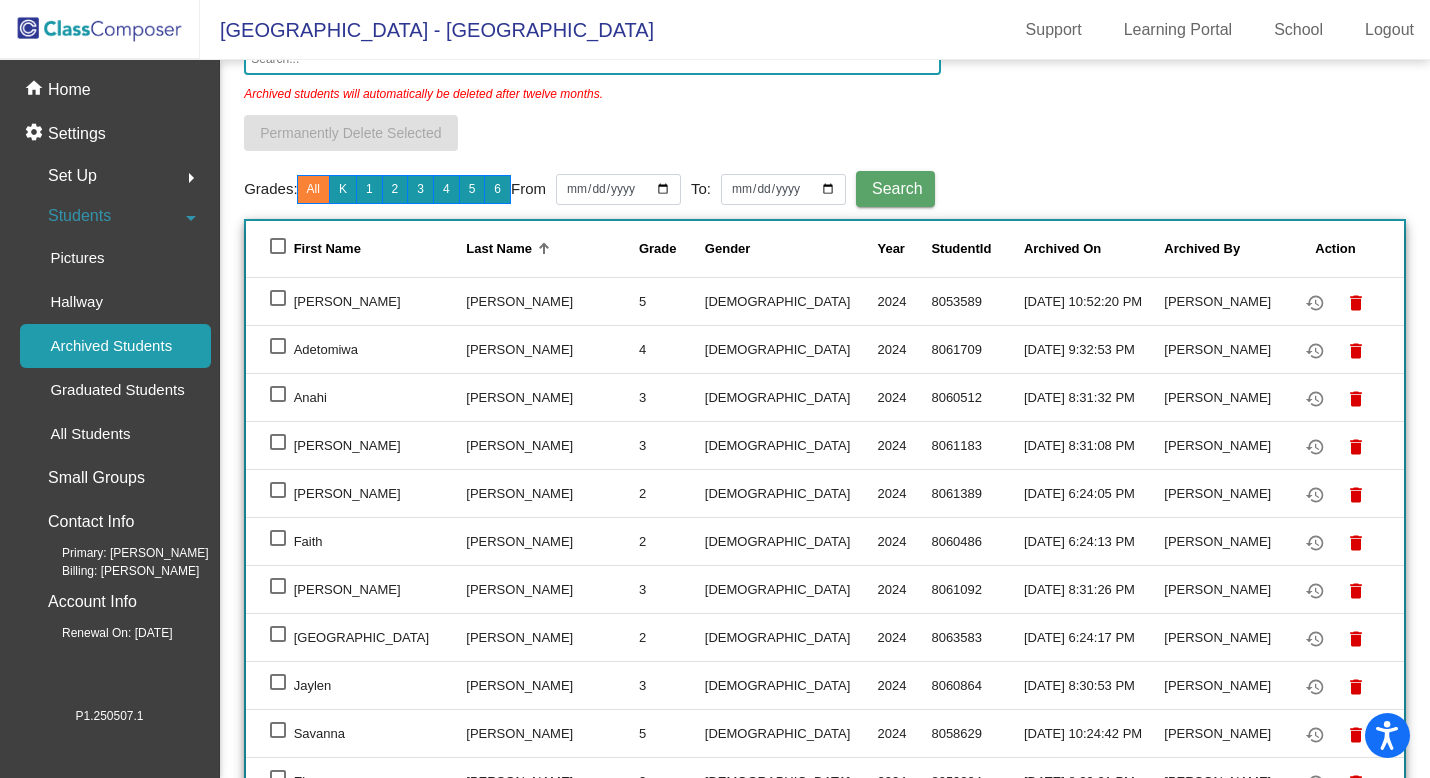 click at bounding box center [278, 394] 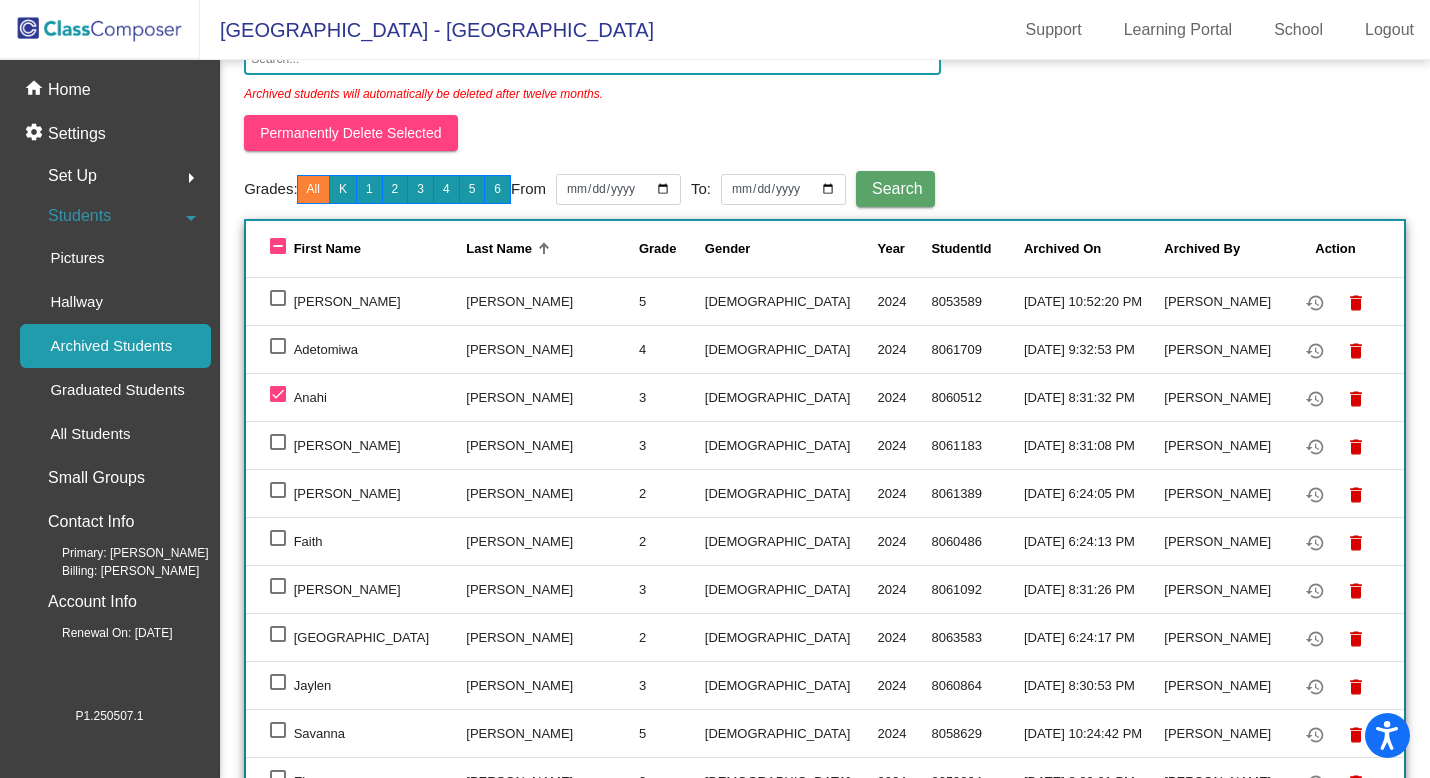 click at bounding box center (278, 394) 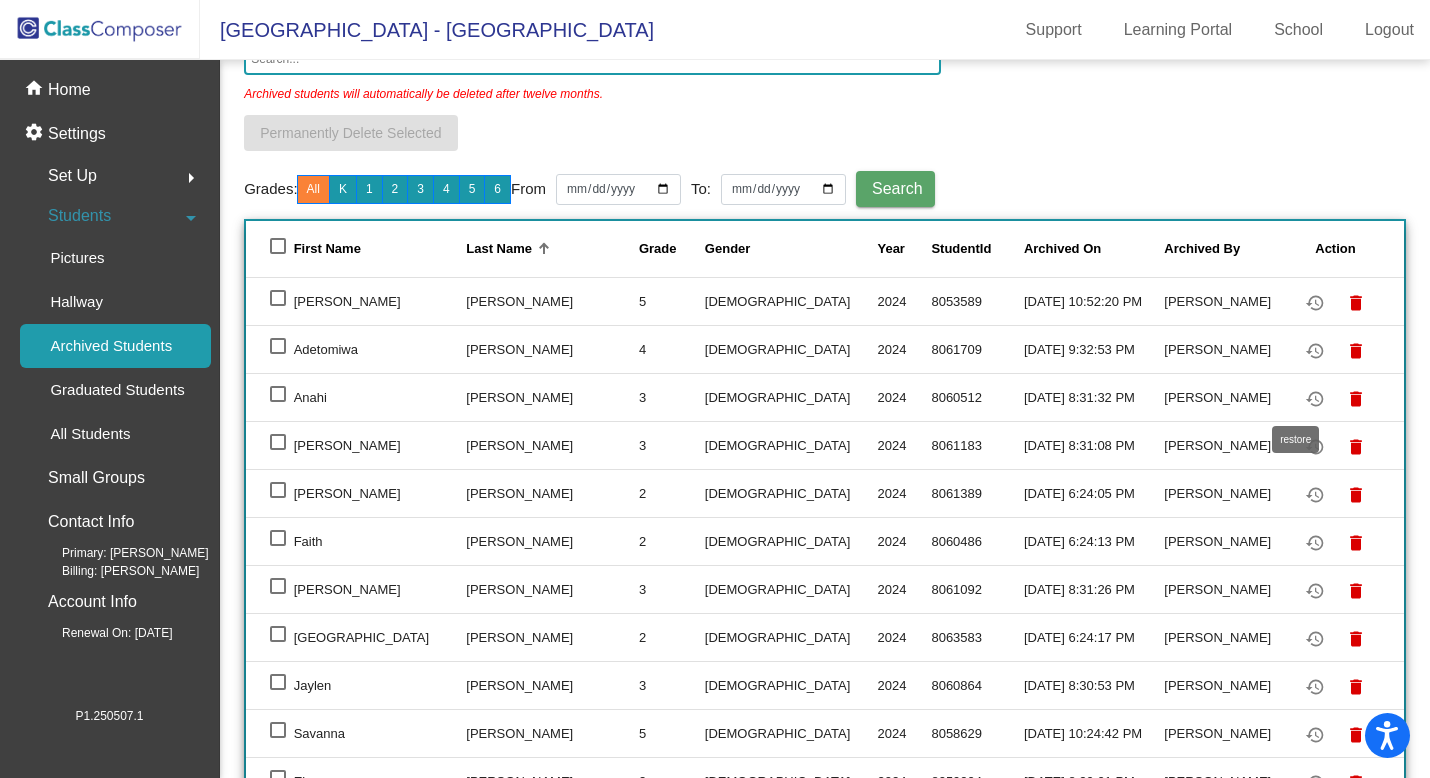 click on "restore" 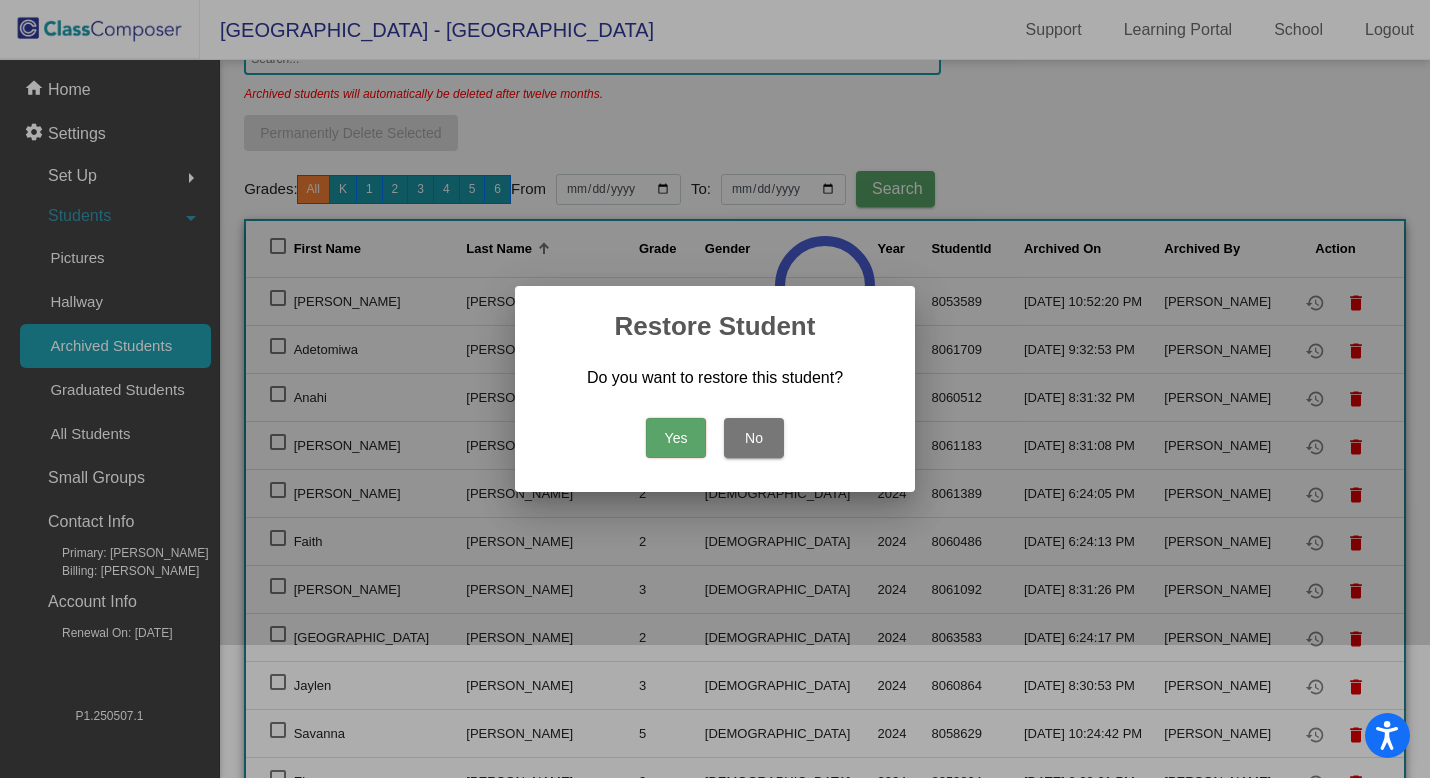 click on "Yes" at bounding box center [676, 438] 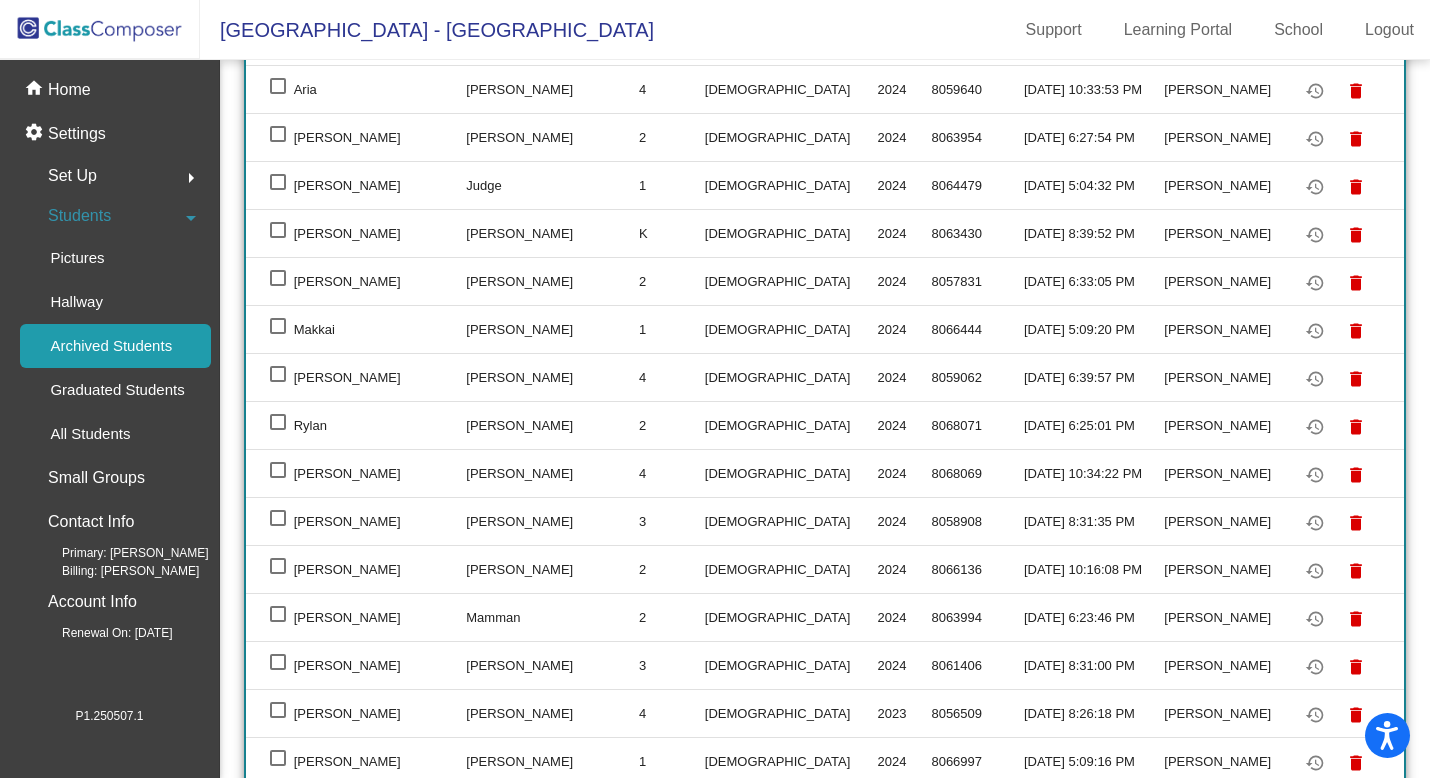 scroll, scrollTop: 1324, scrollLeft: 0, axis: vertical 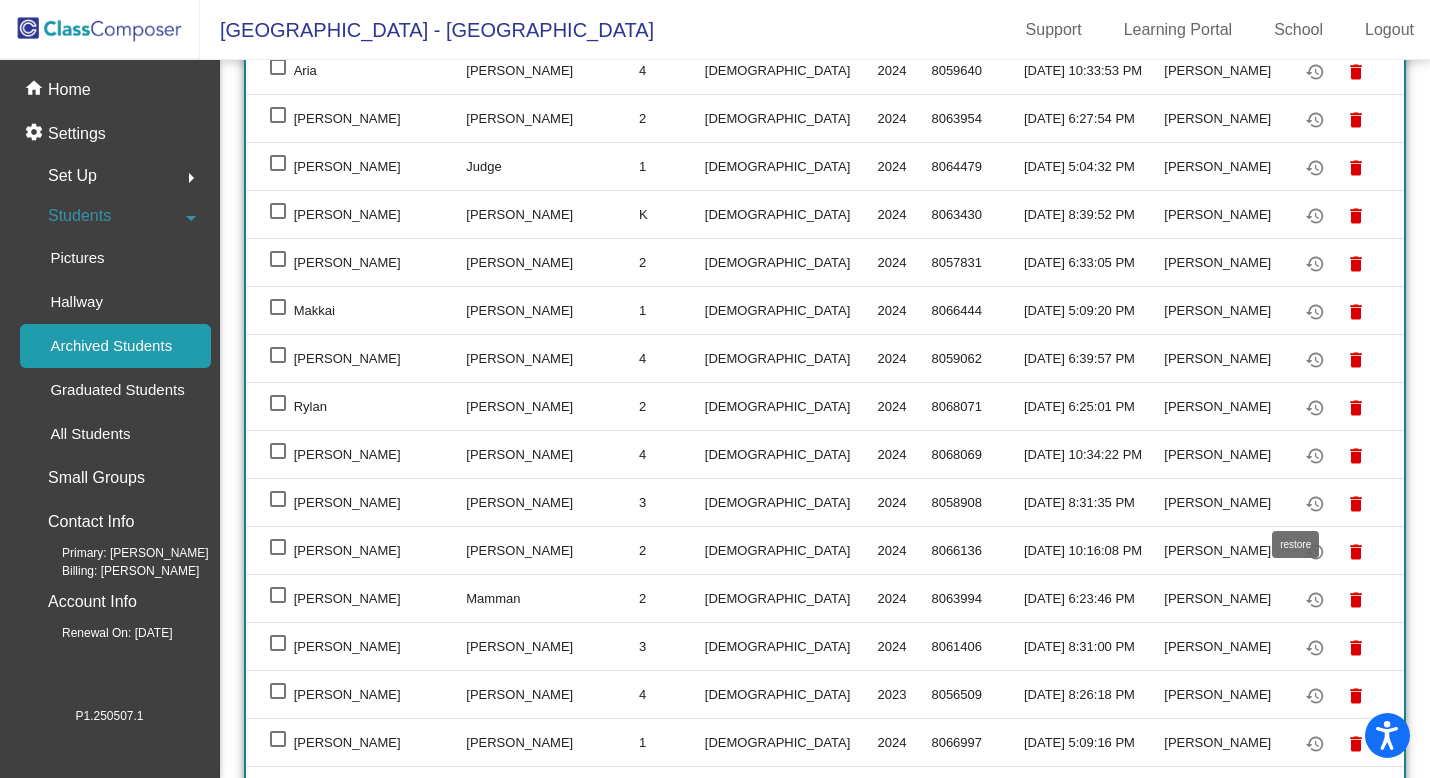 click on "restore" 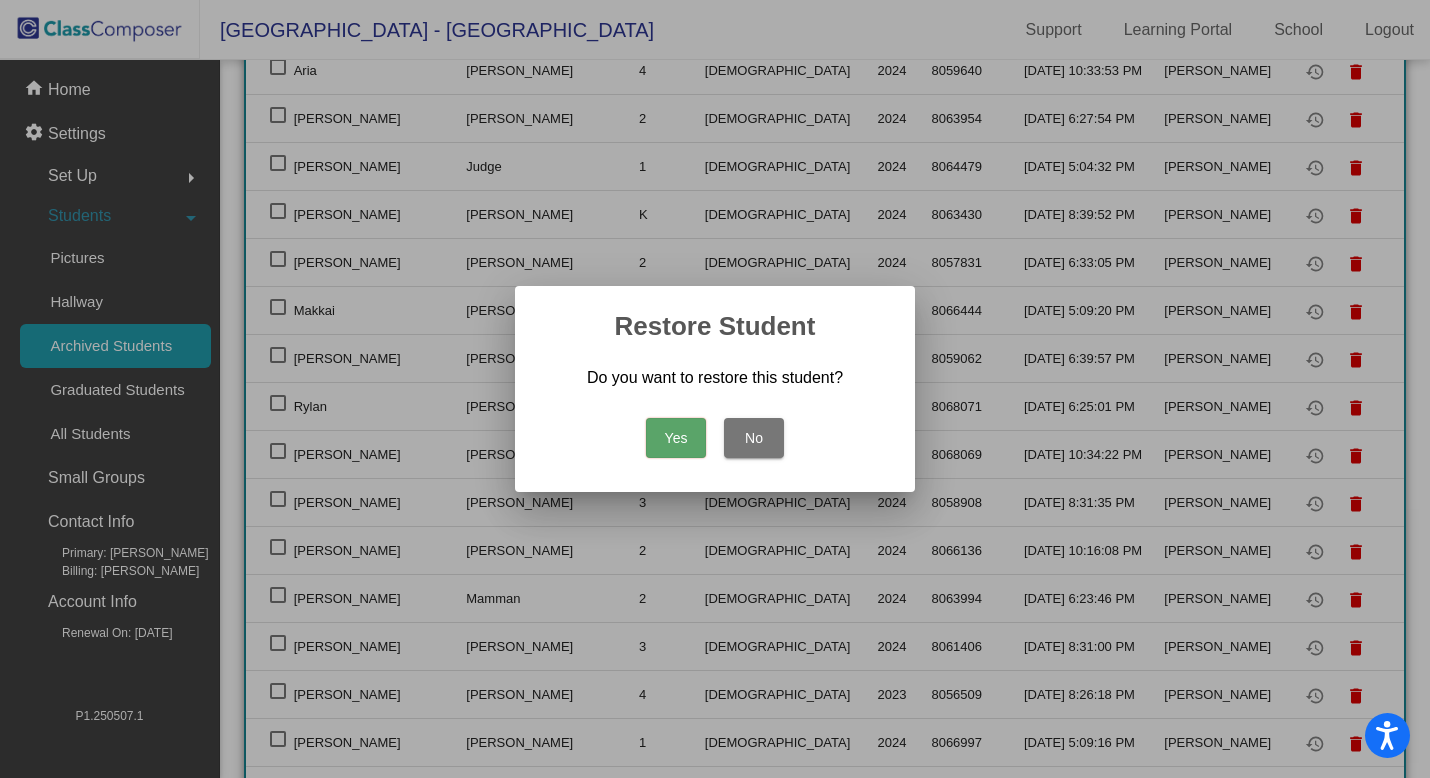 click on "Yes" at bounding box center (676, 438) 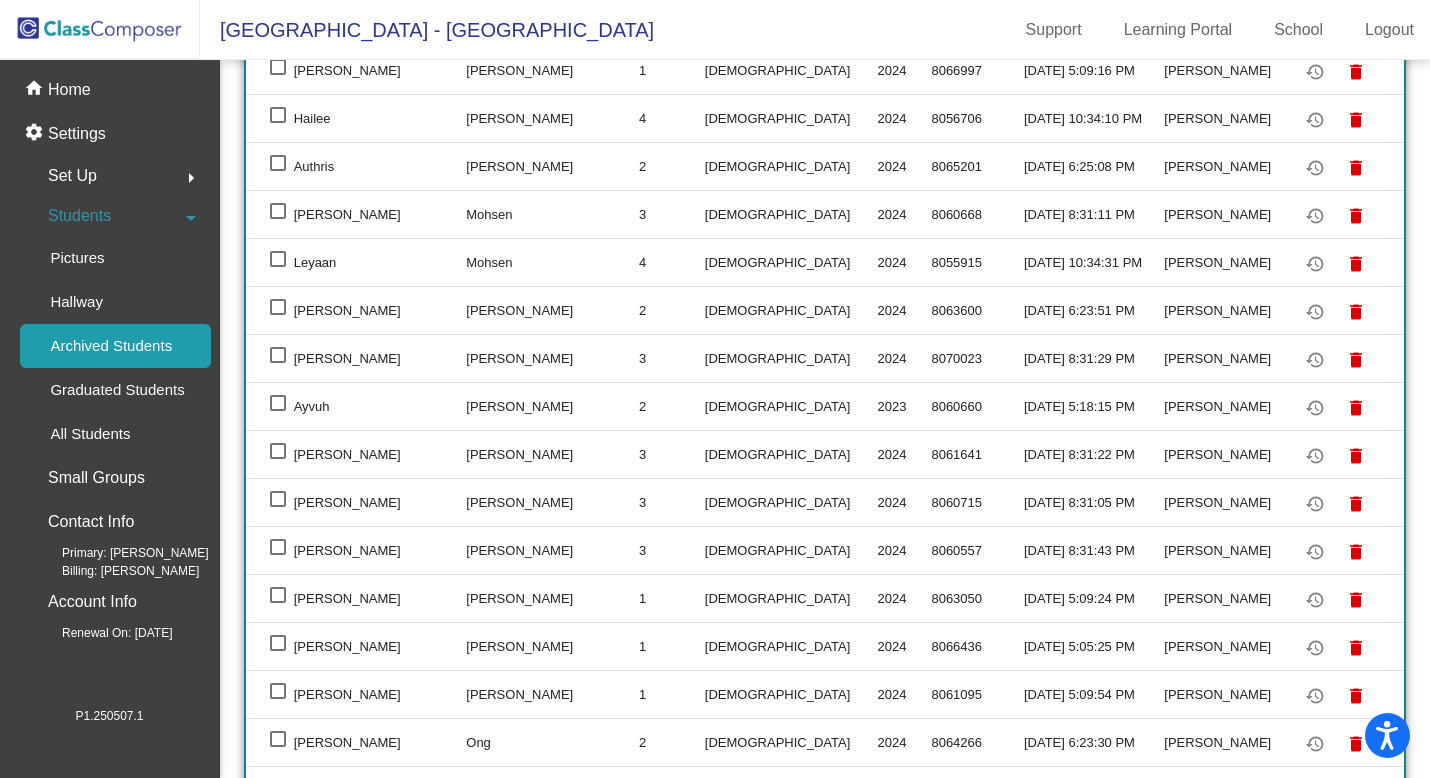 scroll, scrollTop: 1974, scrollLeft: 0, axis: vertical 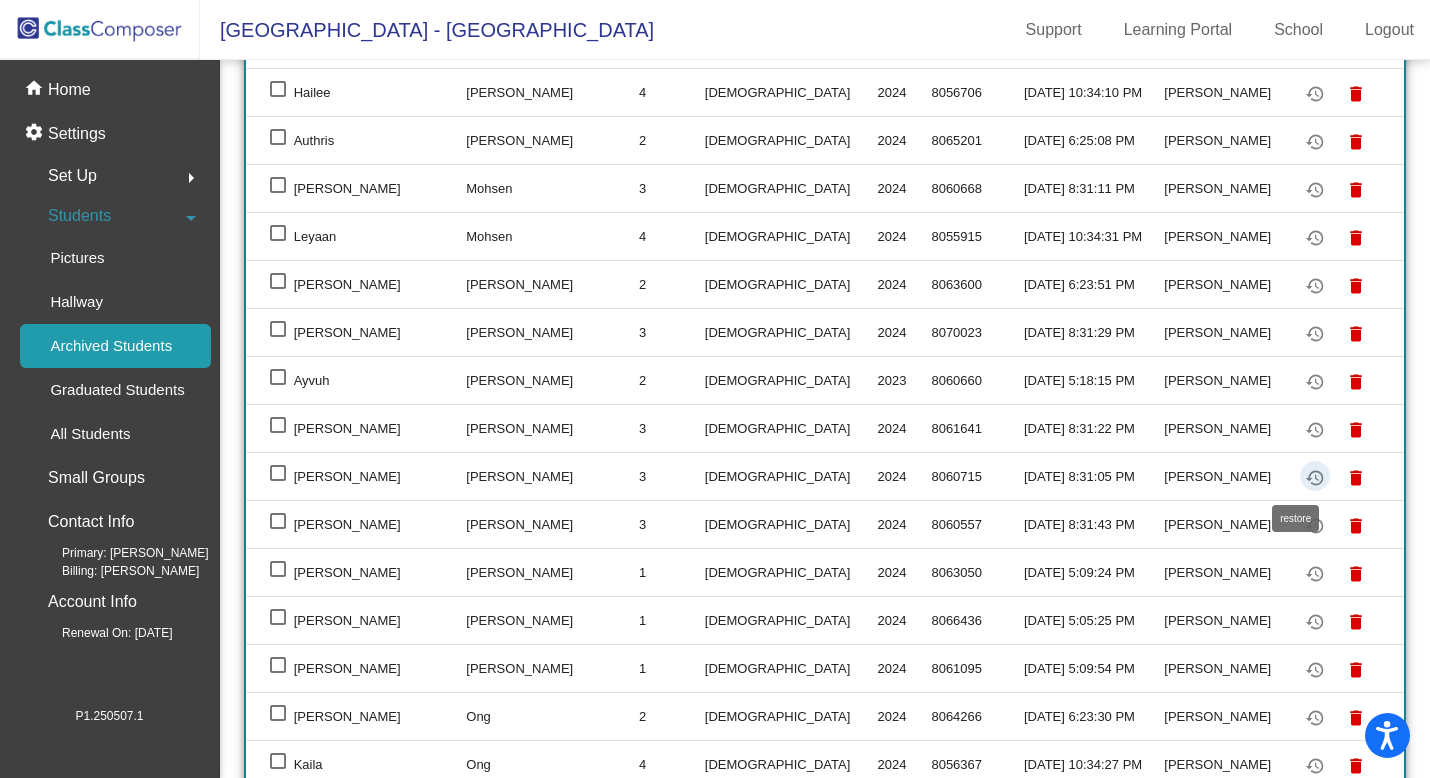 click on "restore" 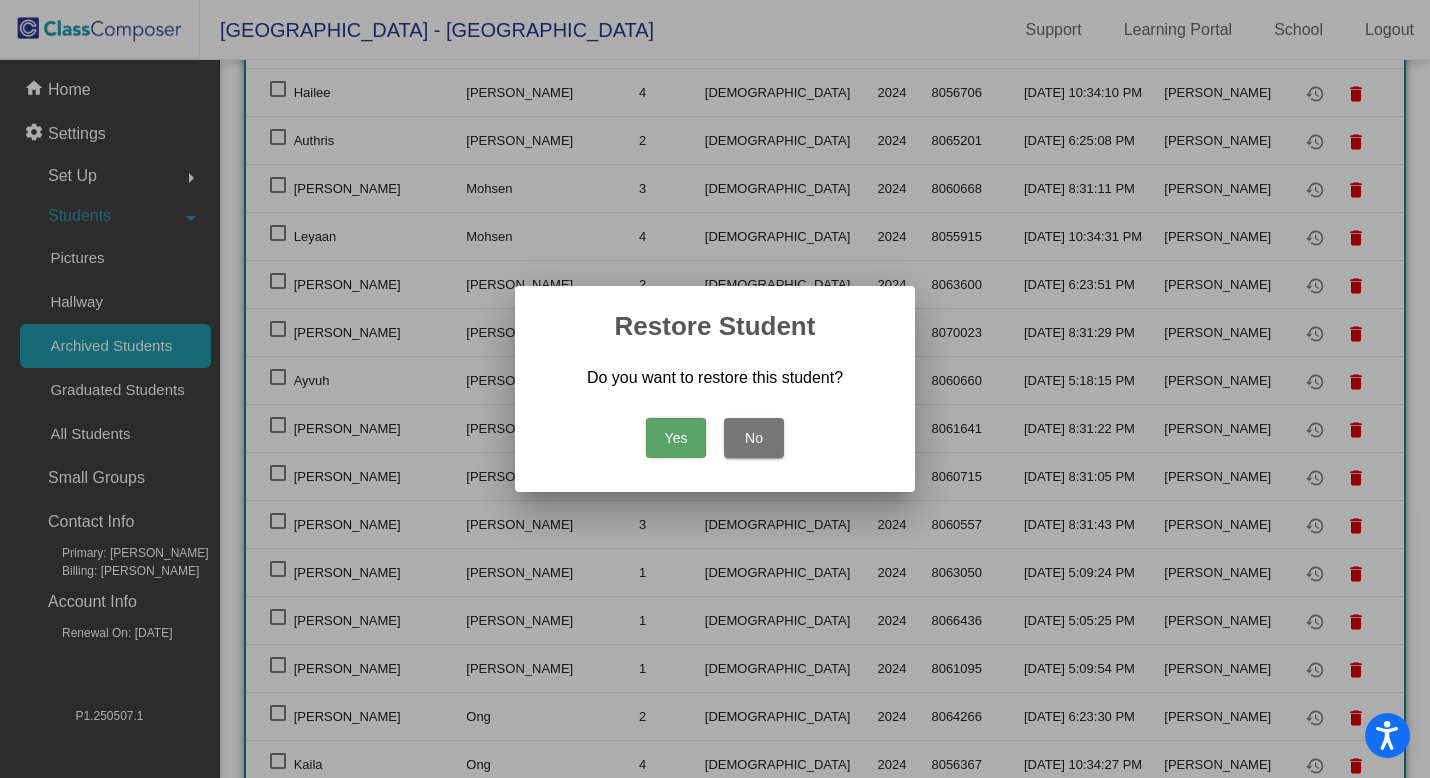 click on "Yes" at bounding box center (676, 438) 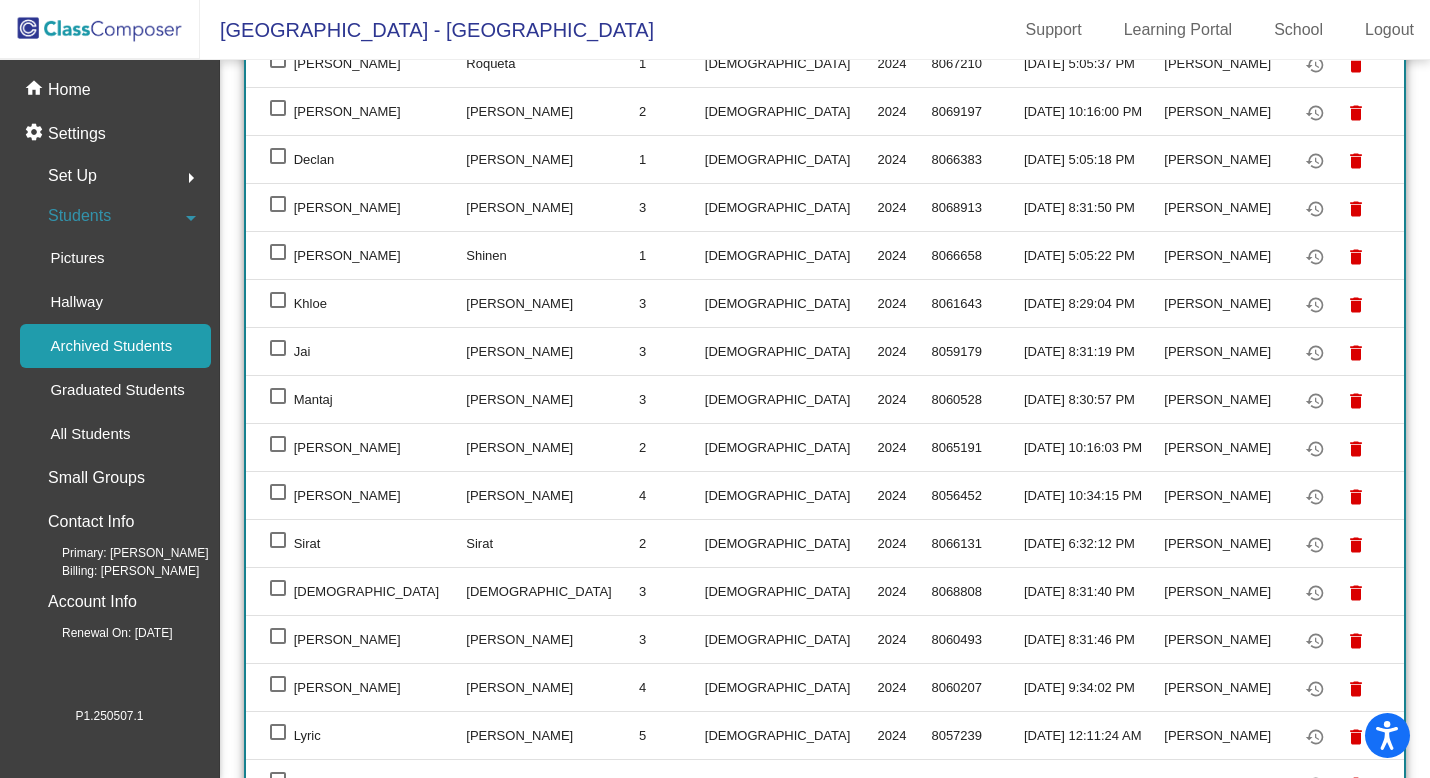 scroll, scrollTop: 3257, scrollLeft: 0, axis: vertical 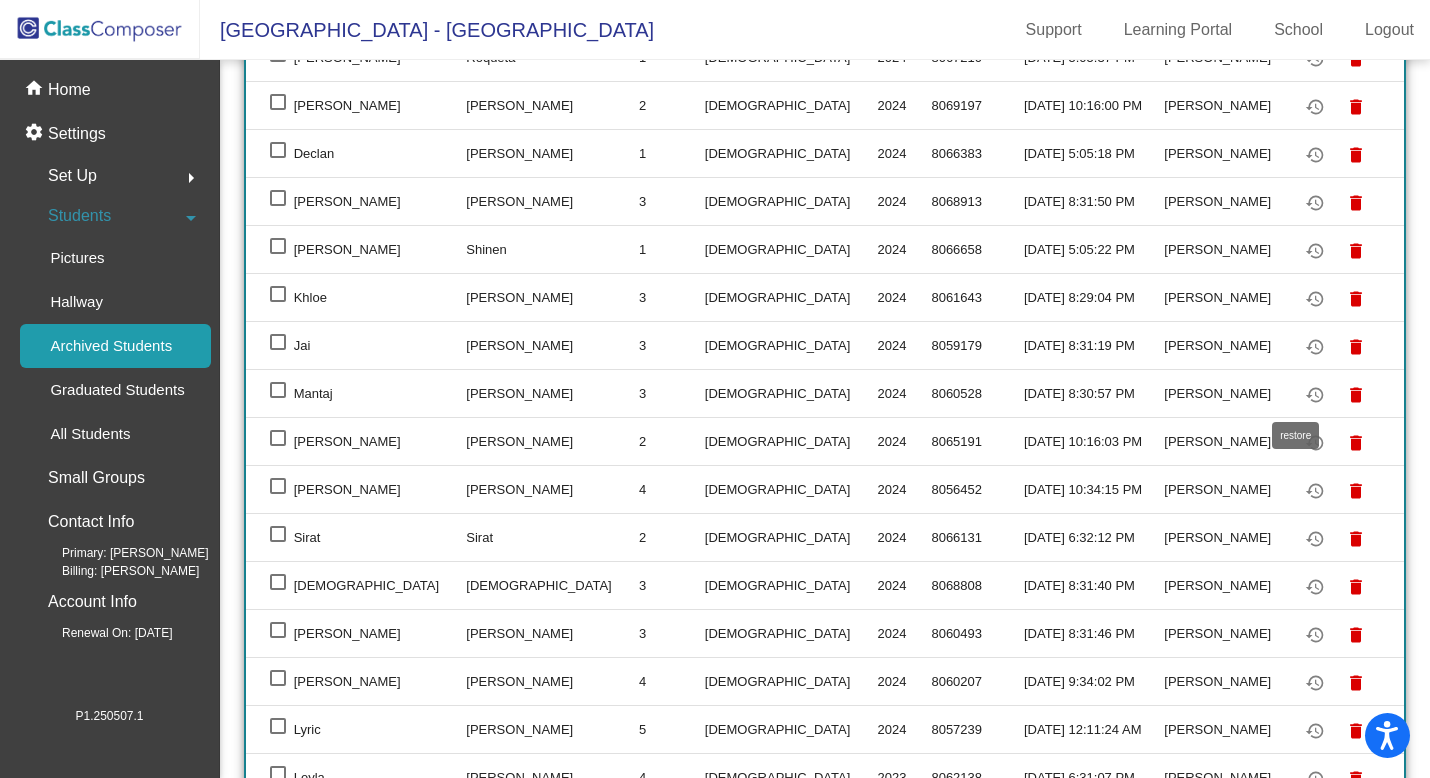 click on "restore" 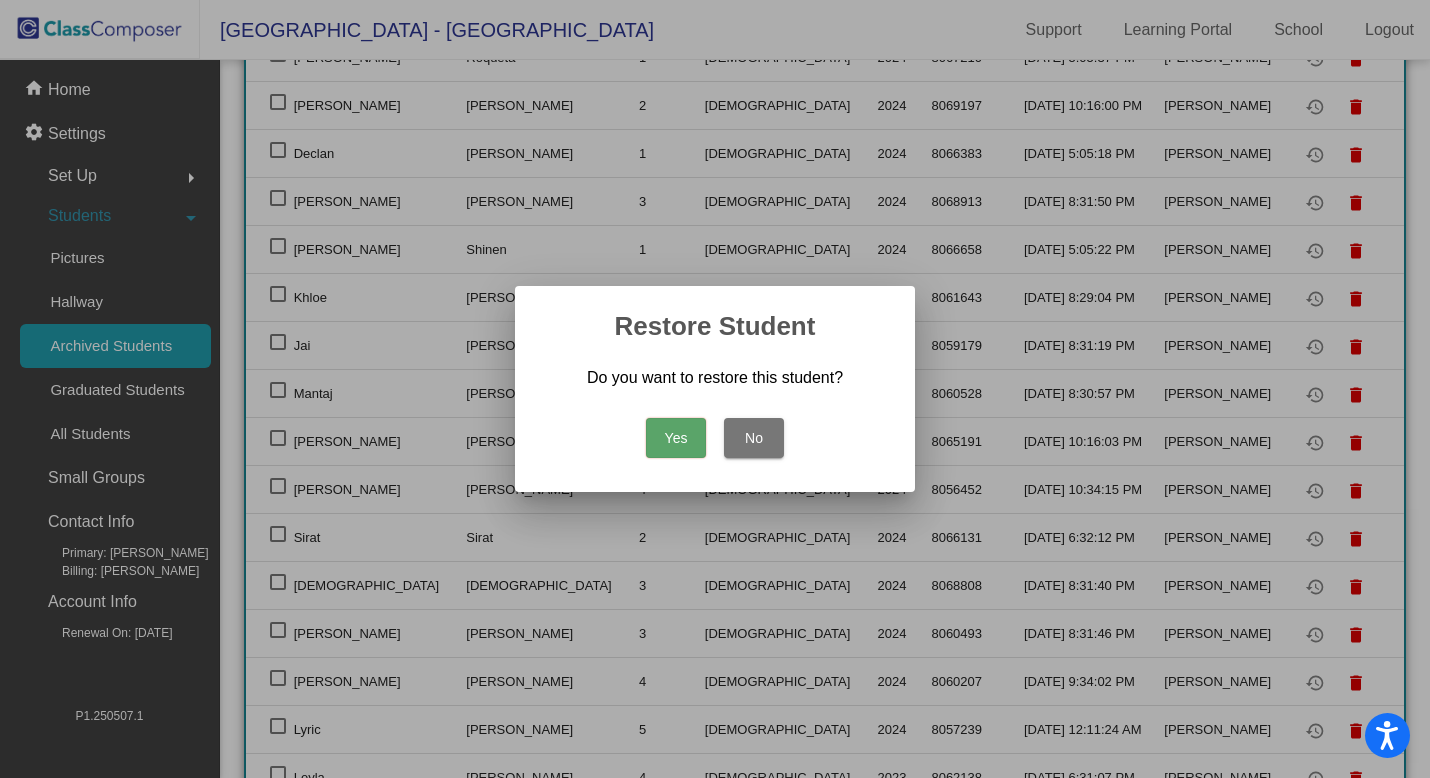 click on "Yes" at bounding box center [676, 438] 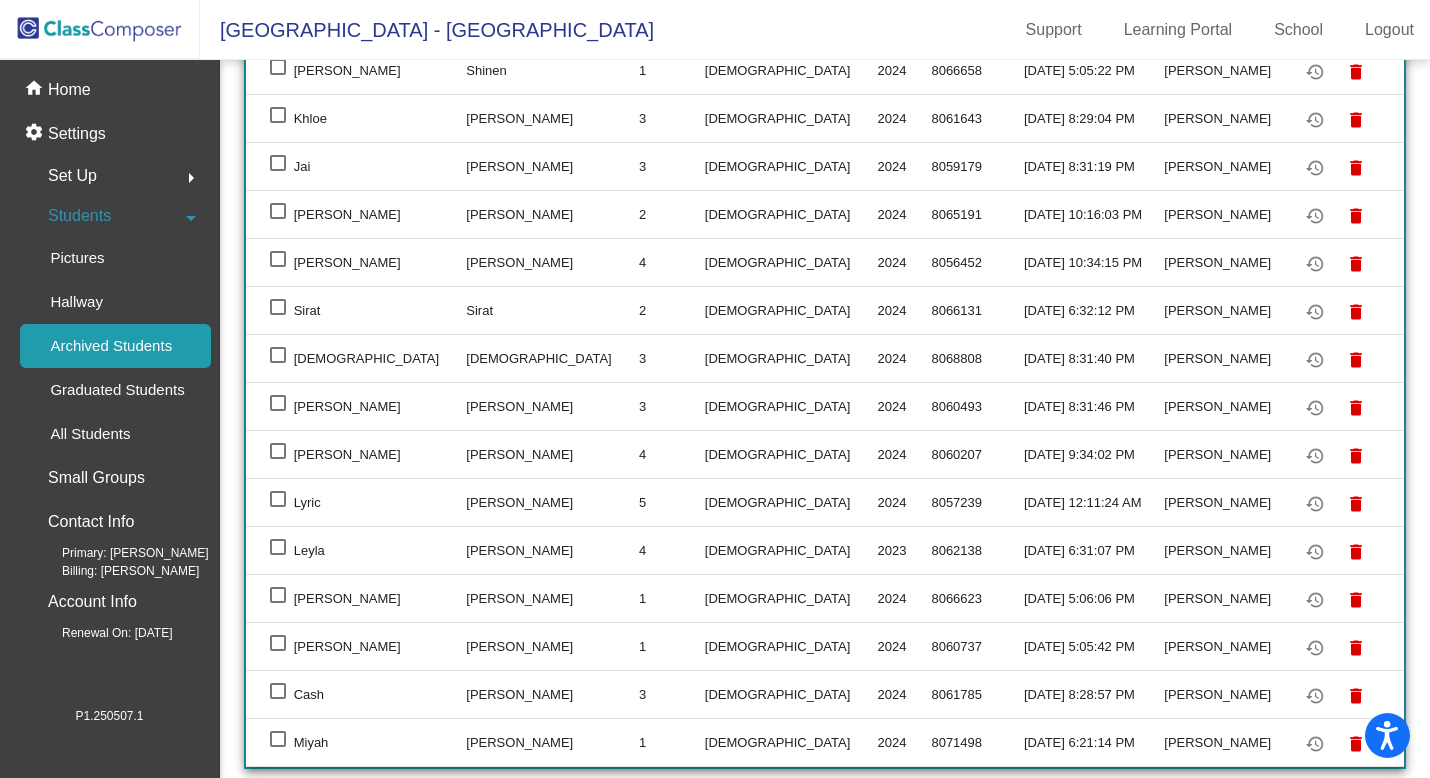 scroll, scrollTop: 3438, scrollLeft: 0, axis: vertical 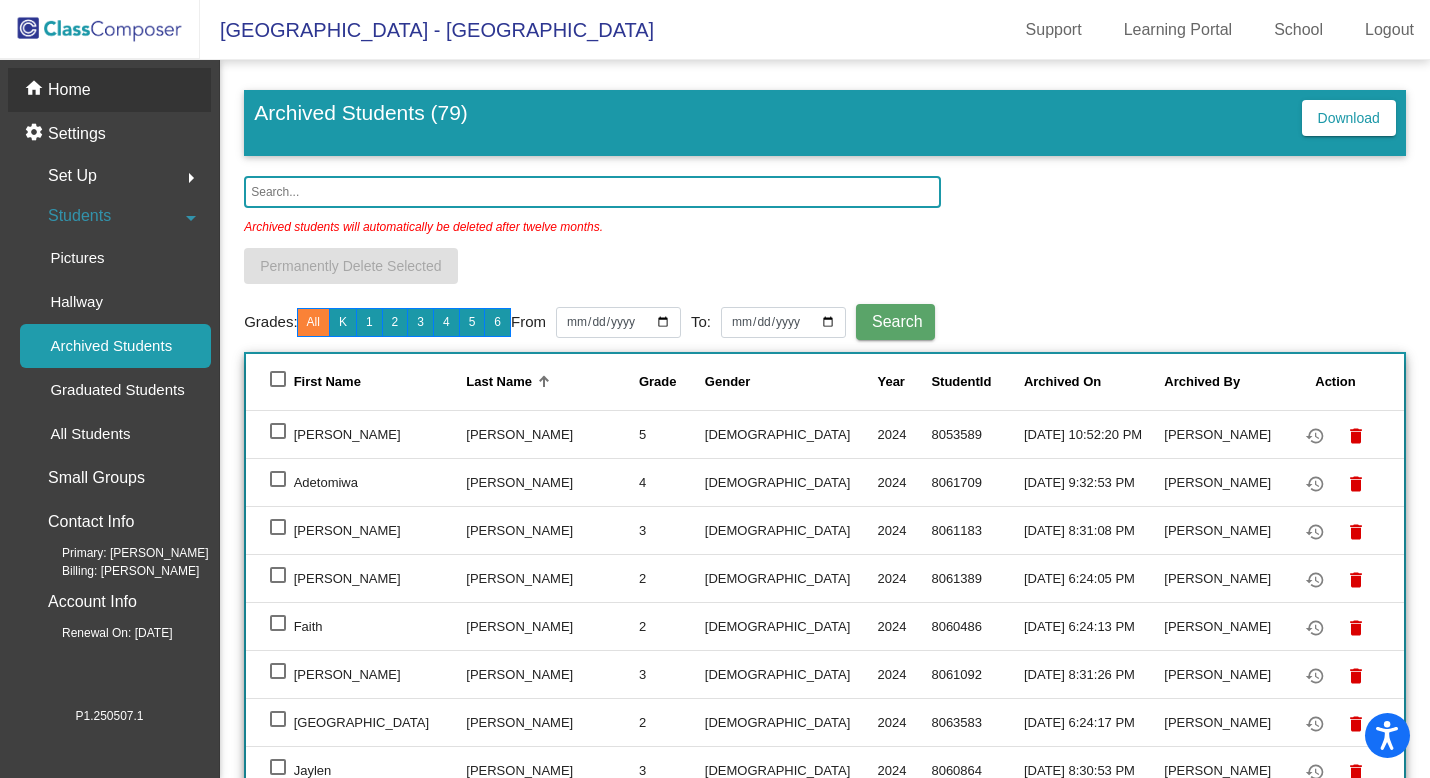 click on "Home" 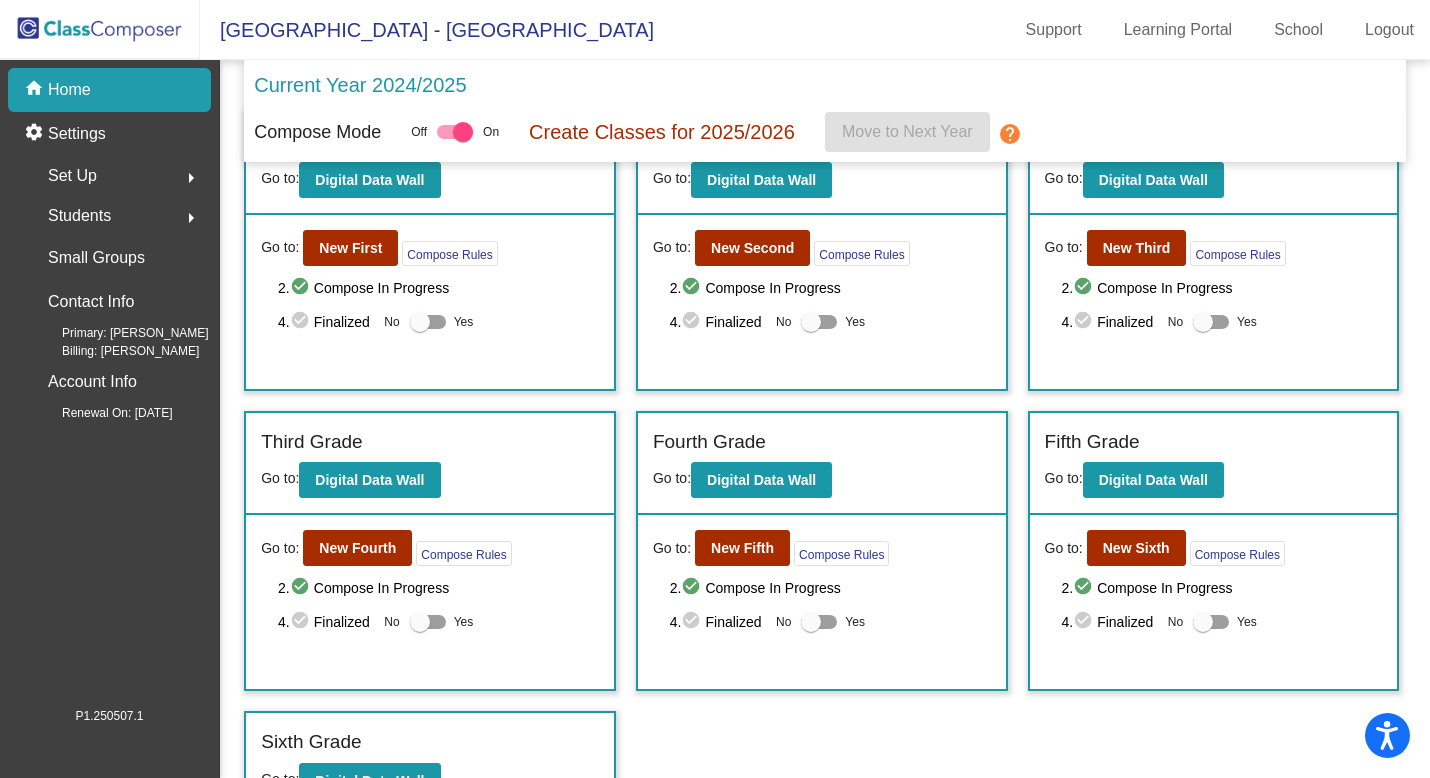 scroll, scrollTop: 104, scrollLeft: 0, axis: vertical 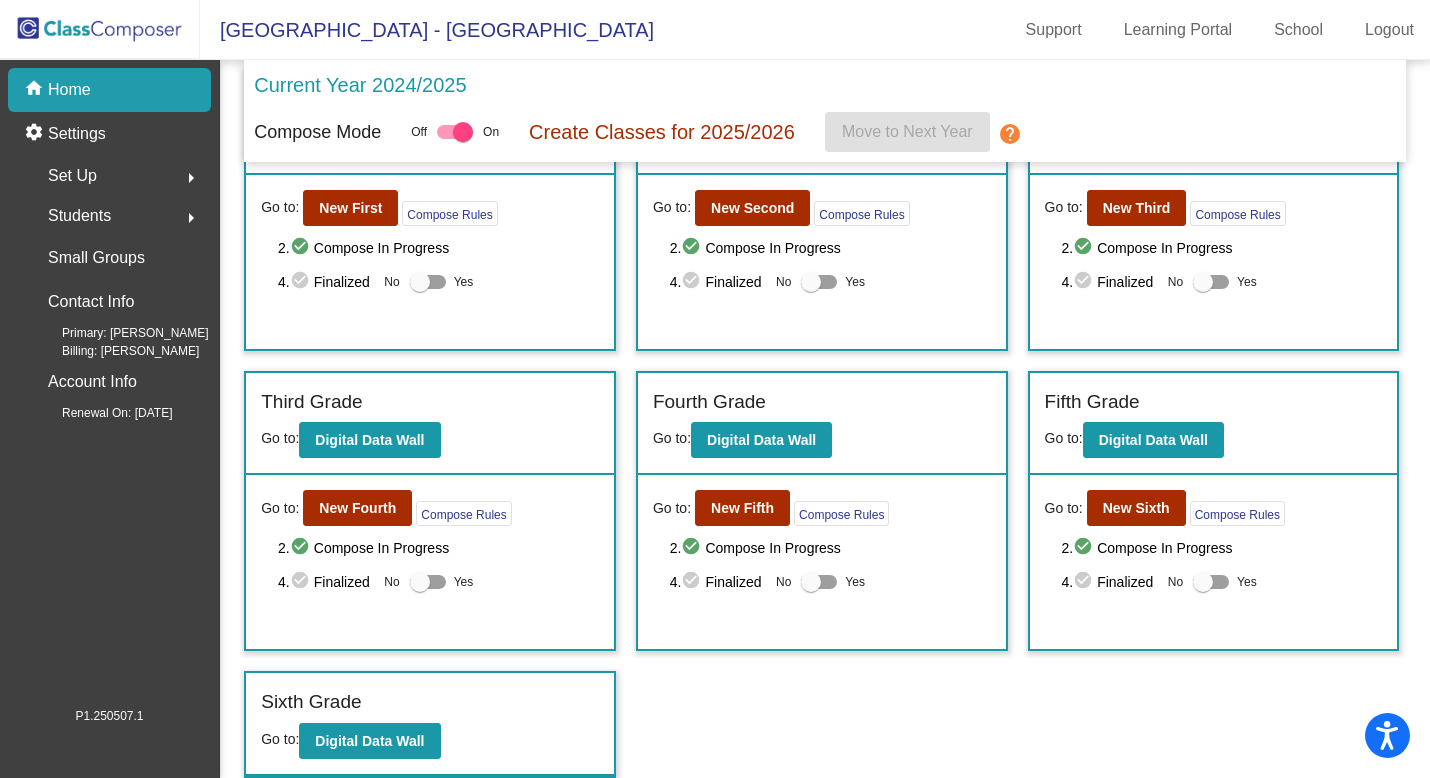 click on "Go to:  New Fourth  Compose Rules     2.  check_circle  Compose In Progress   4.  check_circle  Finalized  No   Yes" 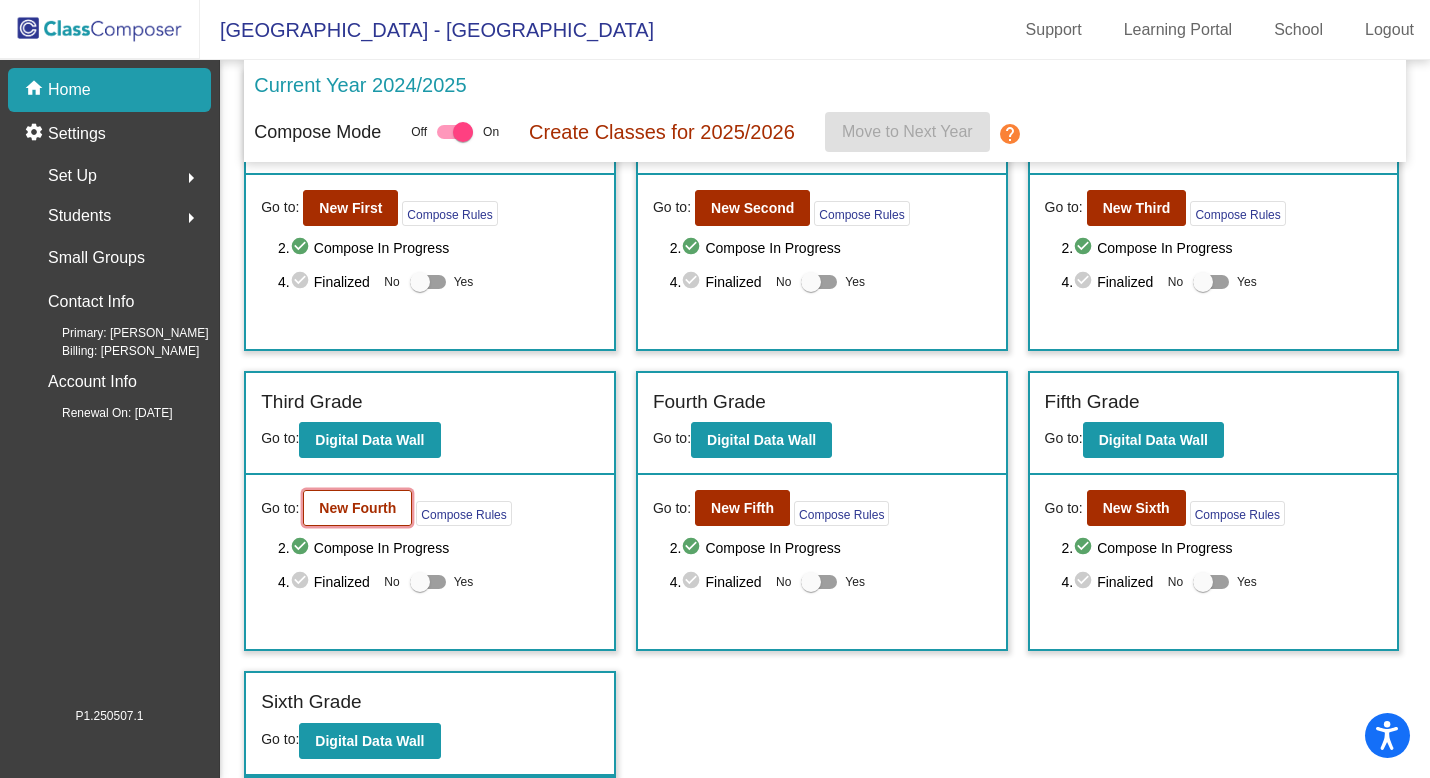 click on "New Fourth" 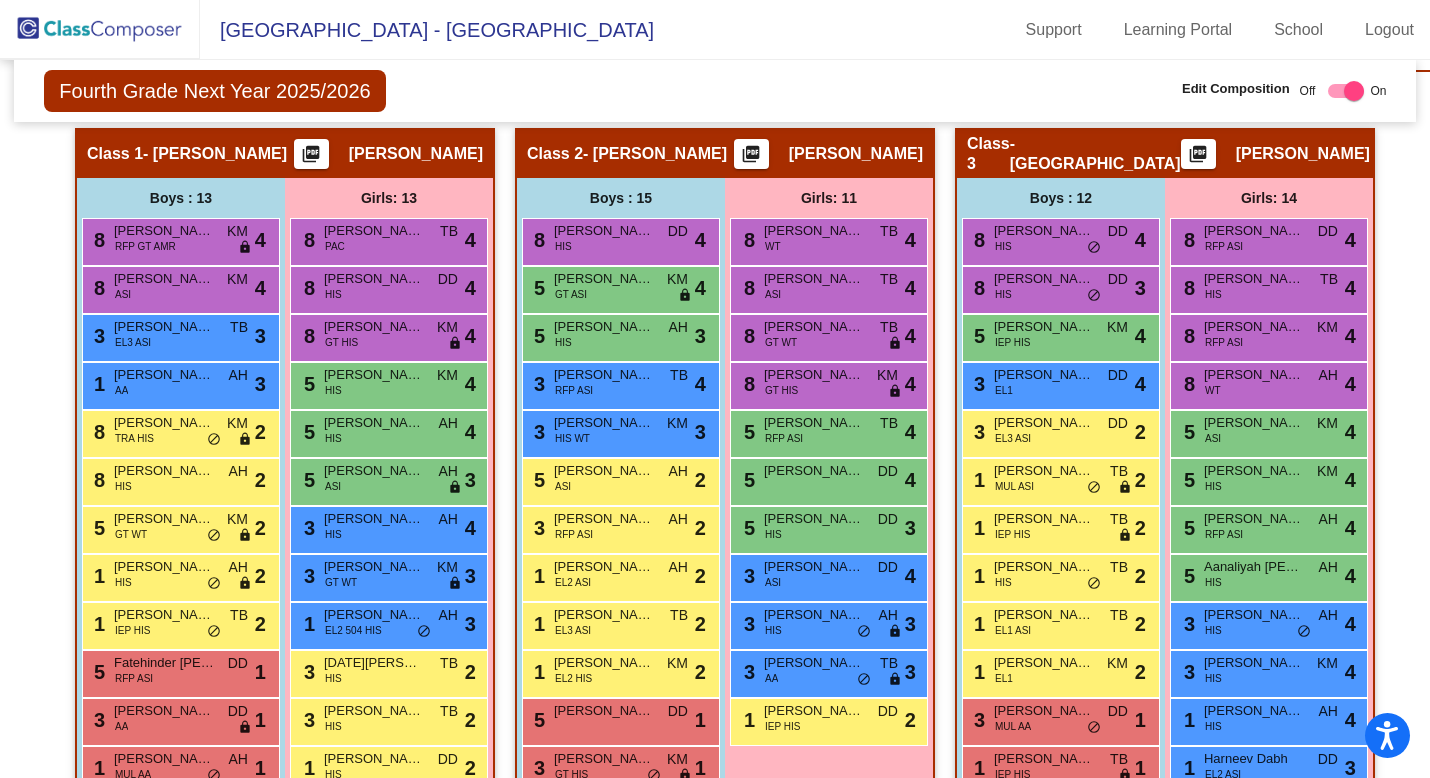 scroll, scrollTop: 644, scrollLeft: 0, axis: vertical 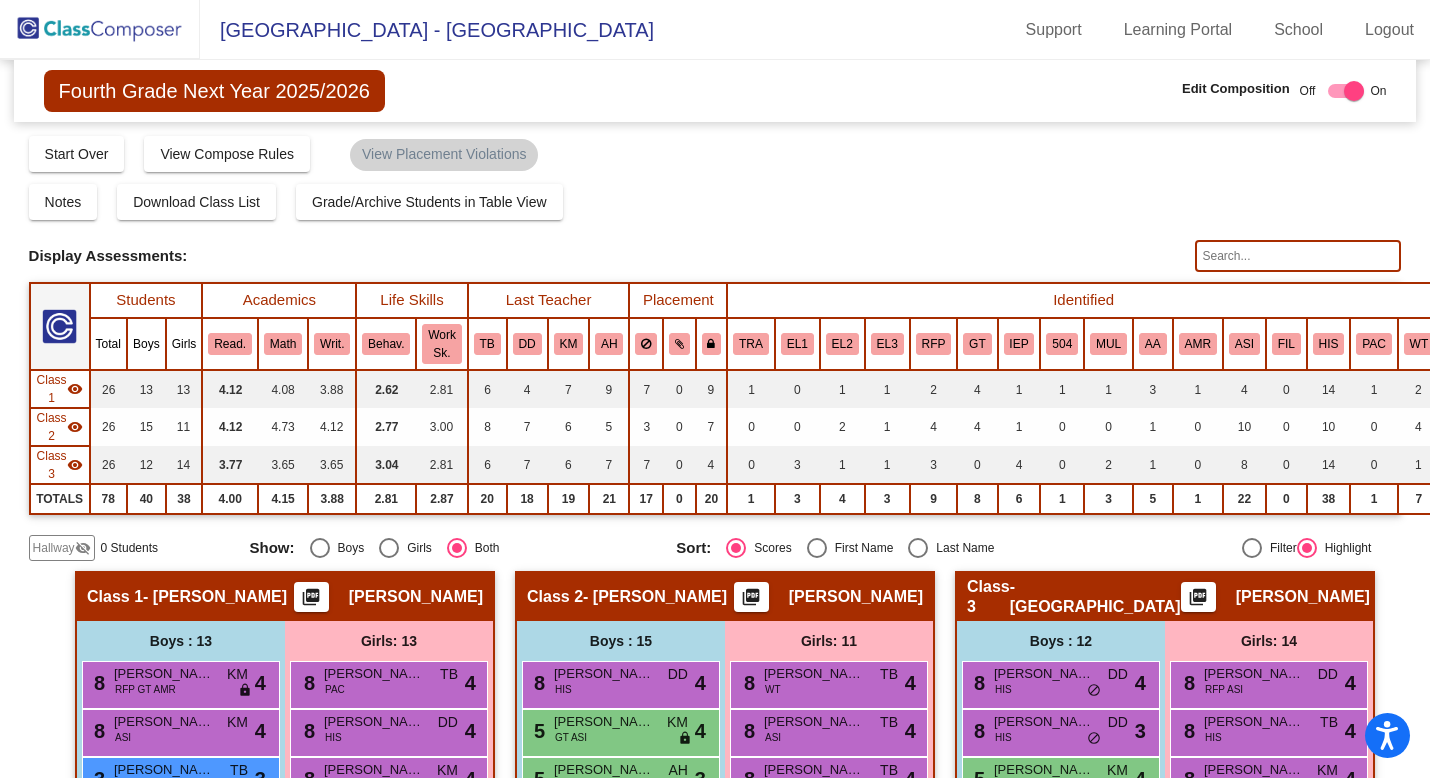 click 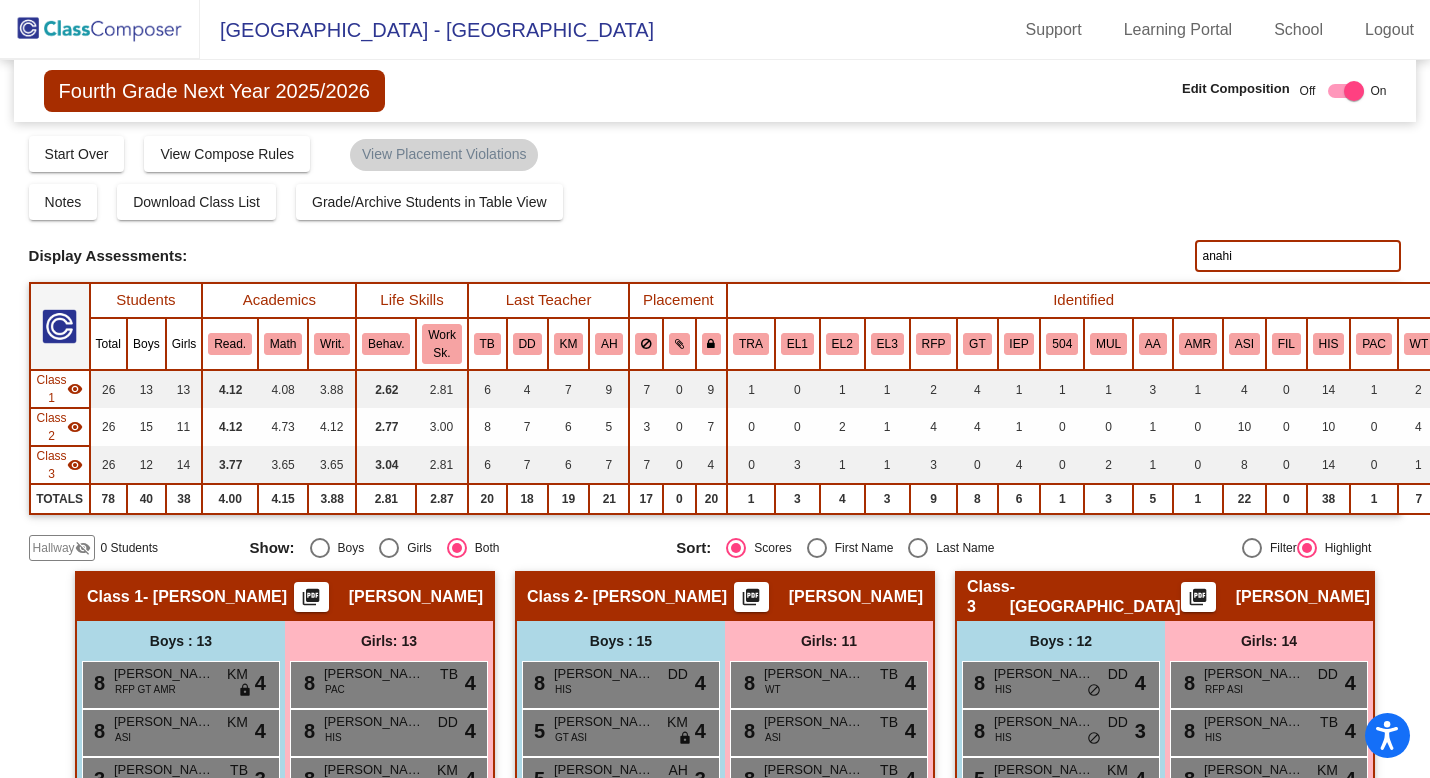 type on "anahi" 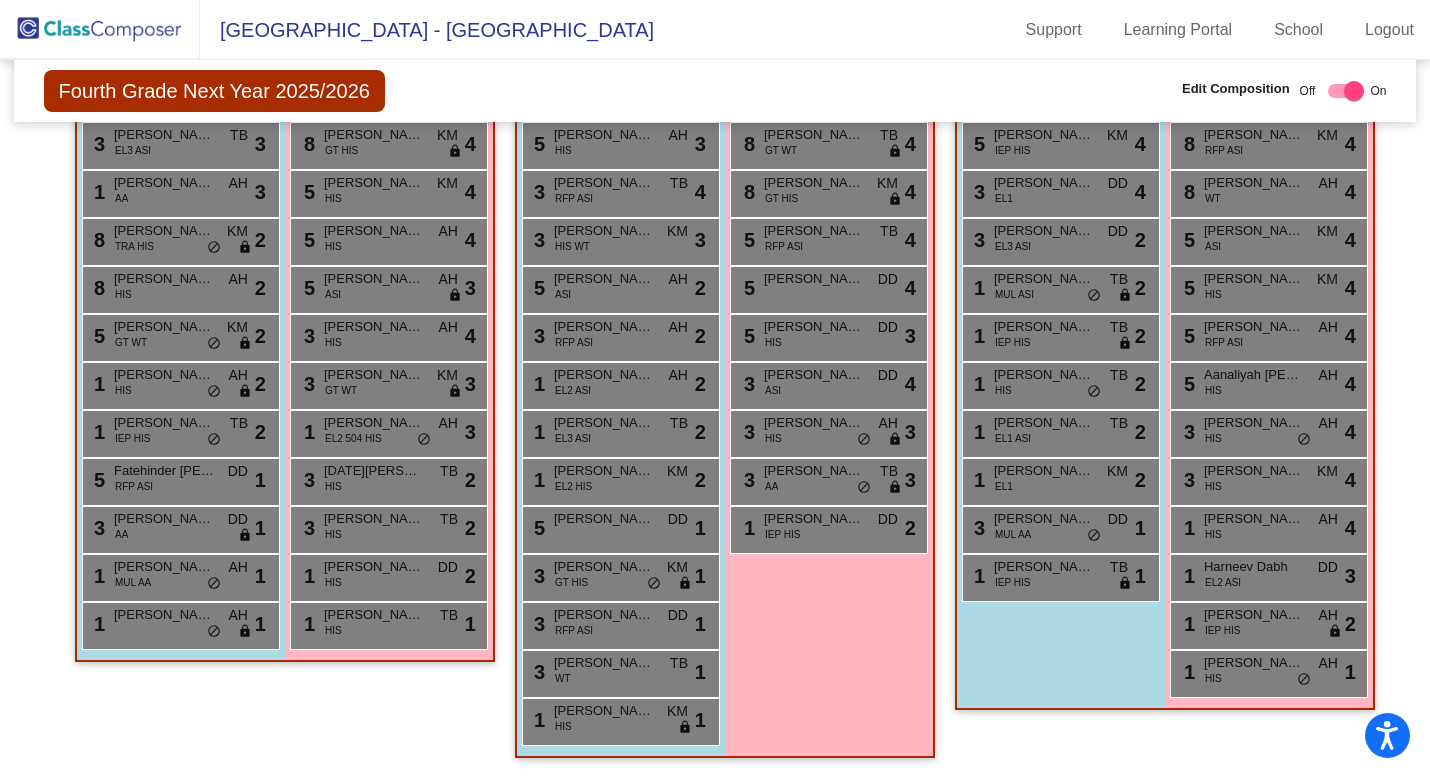 scroll, scrollTop: 420, scrollLeft: 0, axis: vertical 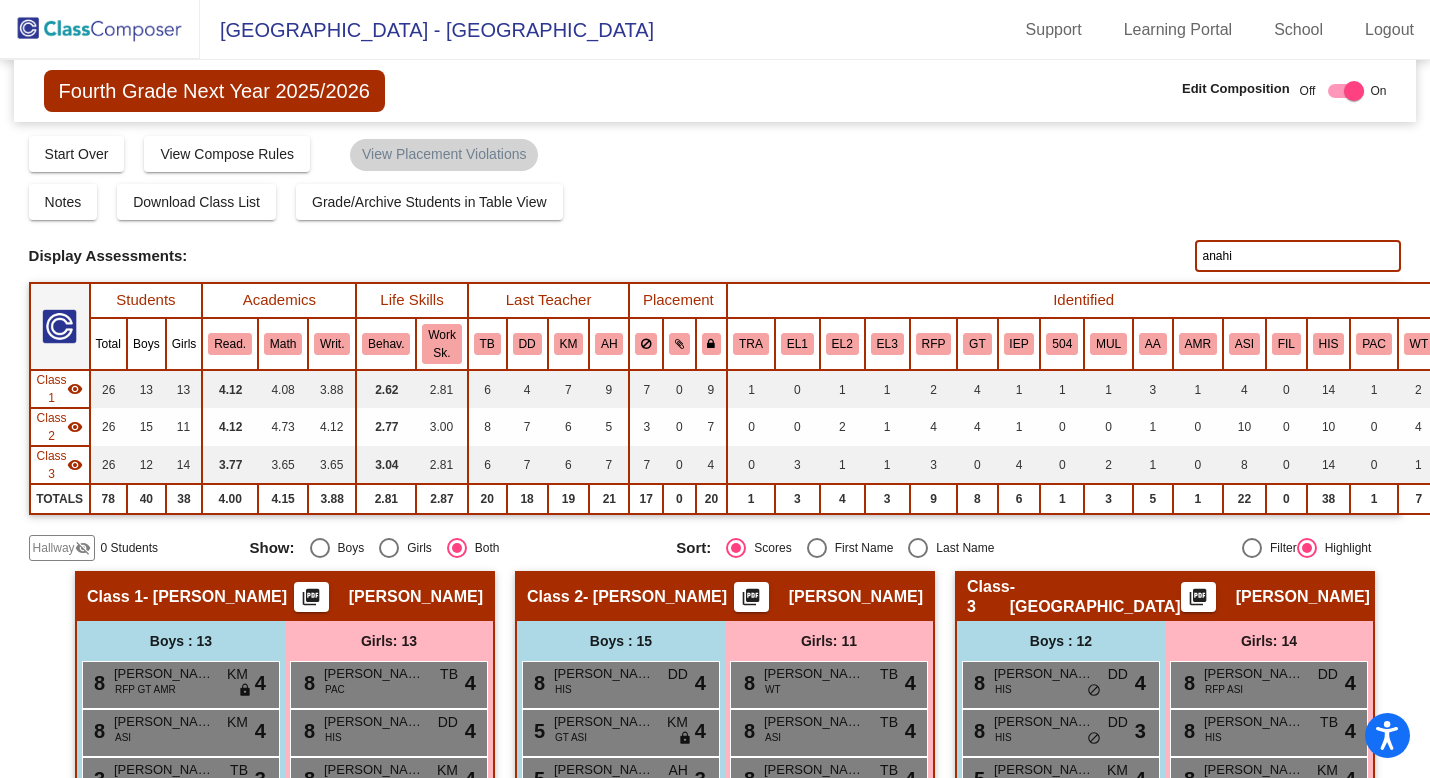 drag, startPoint x: 1234, startPoint y: 255, endPoint x: 1176, endPoint y: 255, distance: 58 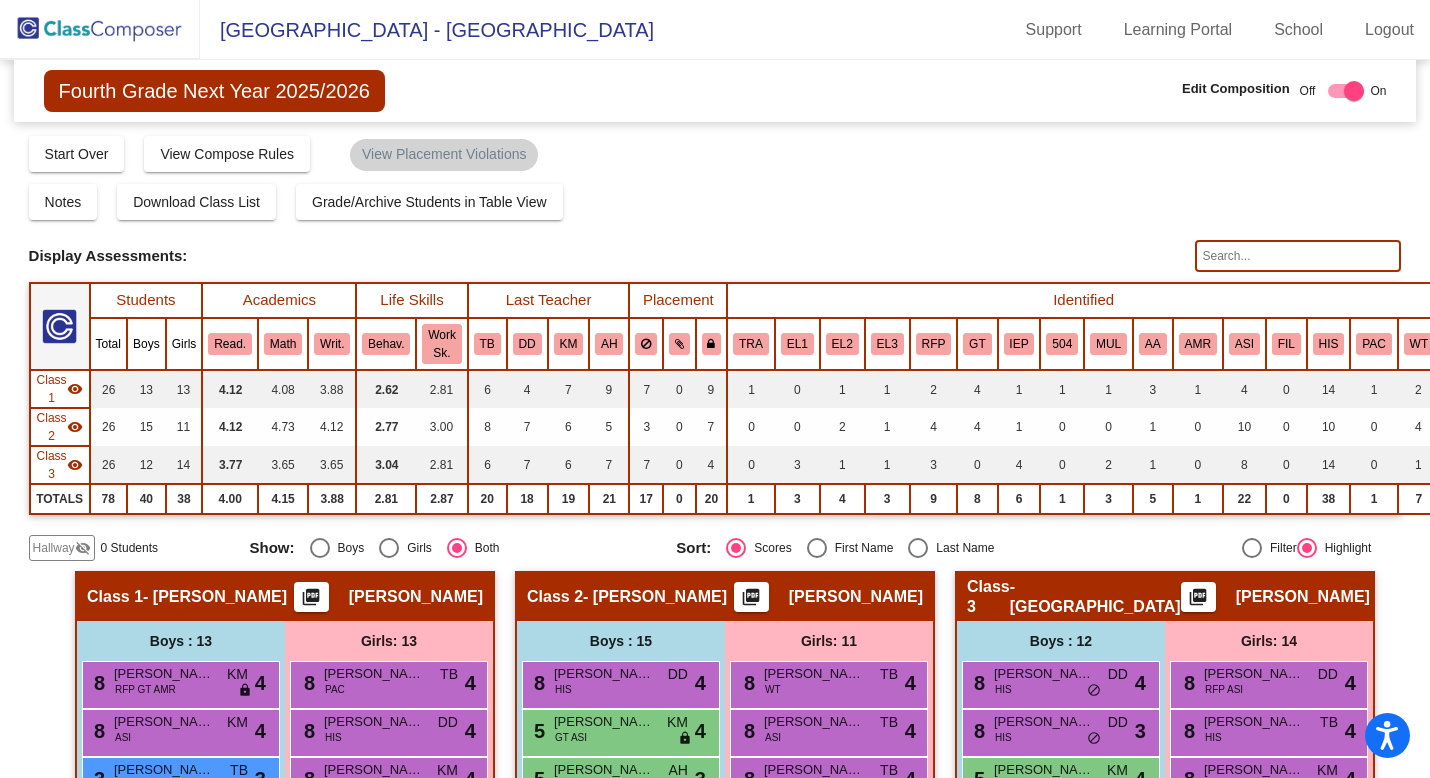 type 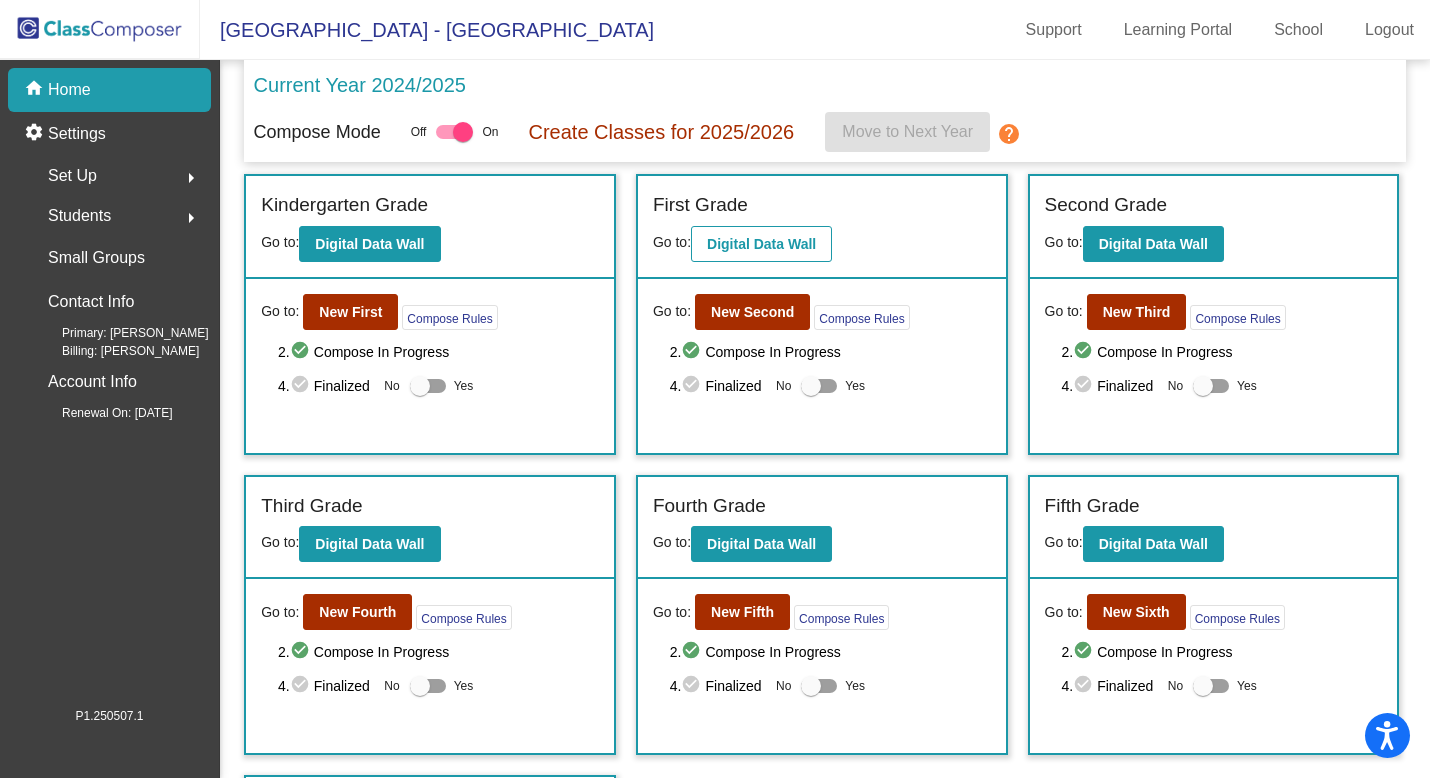 scroll, scrollTop: 104, scrollLeft: 0, axis: vertical 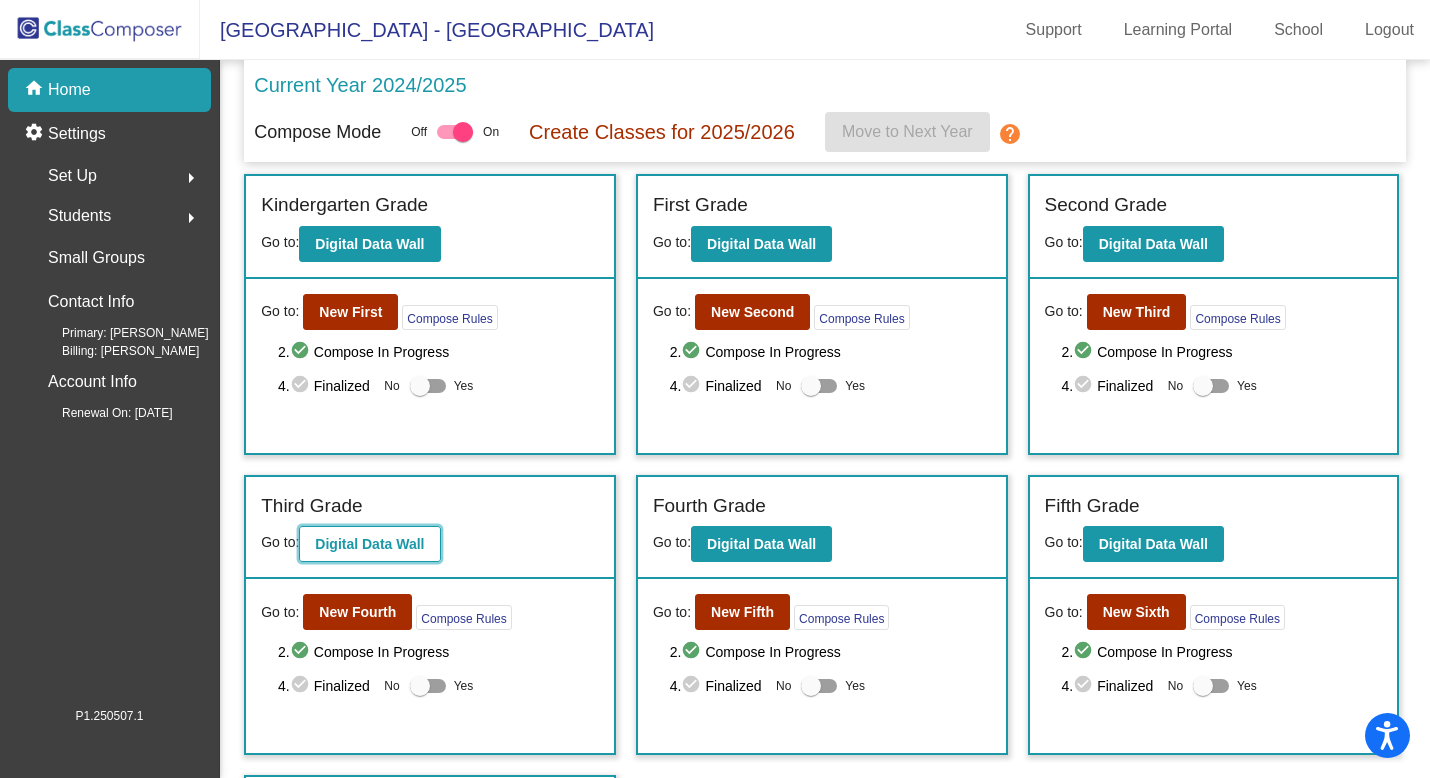 click on "Digital Data Wall" 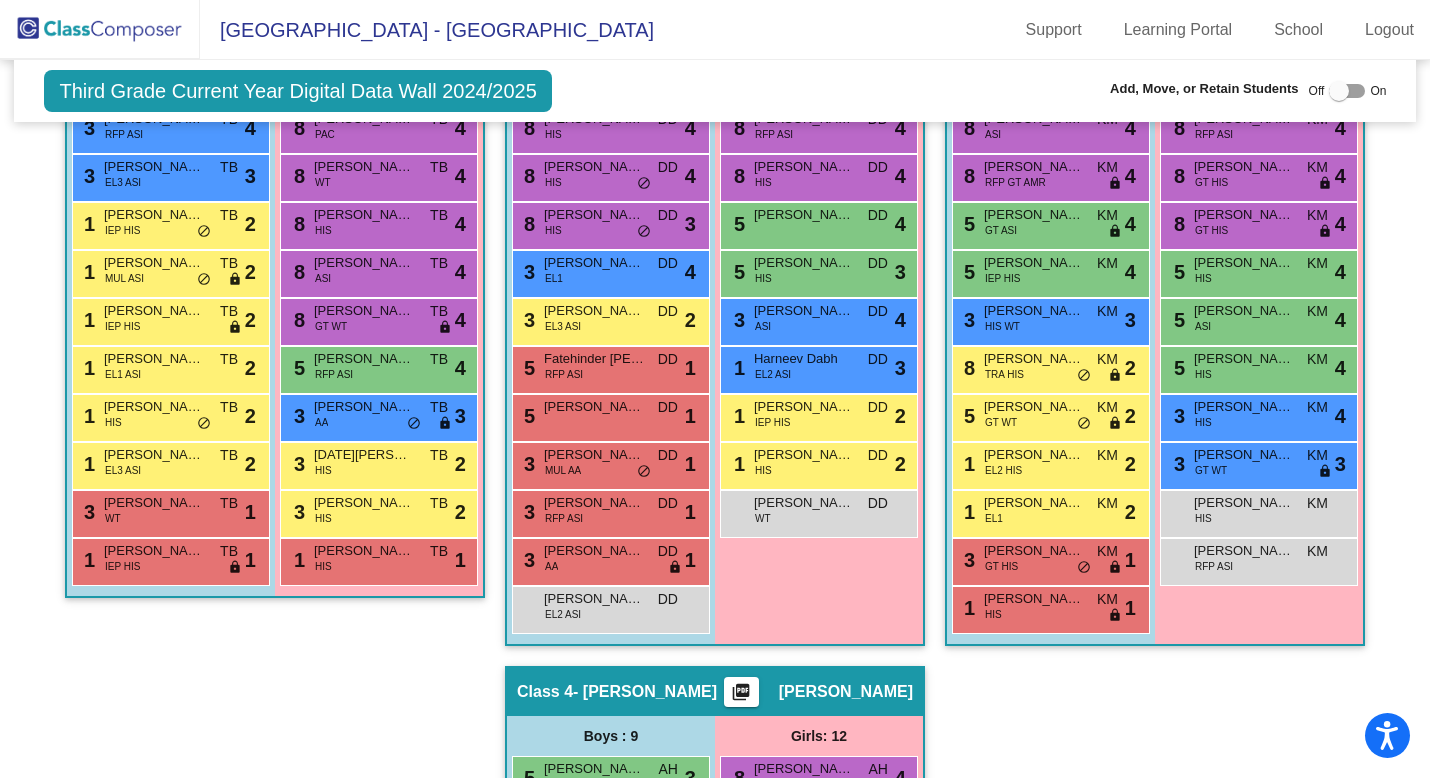 scroll, scrollTop: 601, scrollLeft: 0, axis: vertical 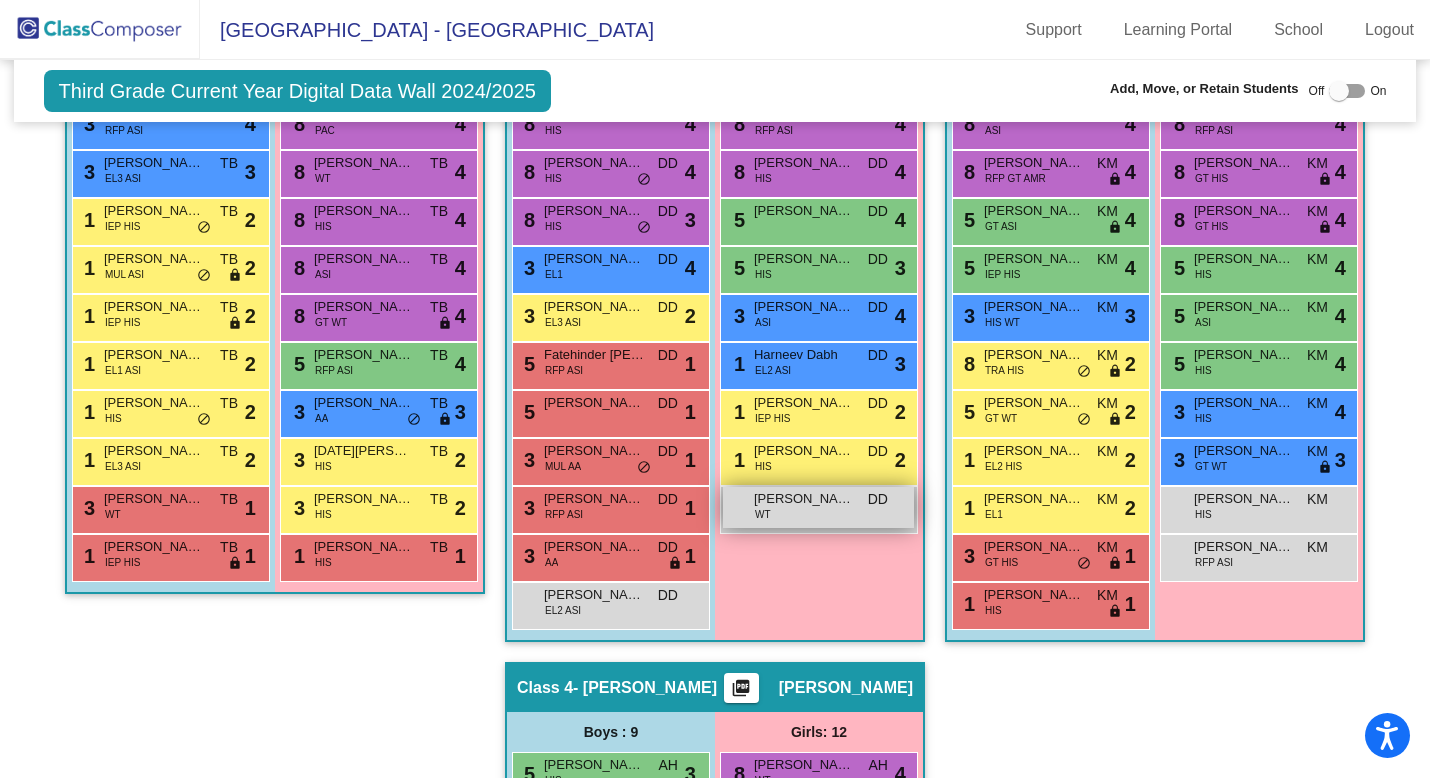 click on "[PERSON_NAME]" at bounding box center [804, 499] 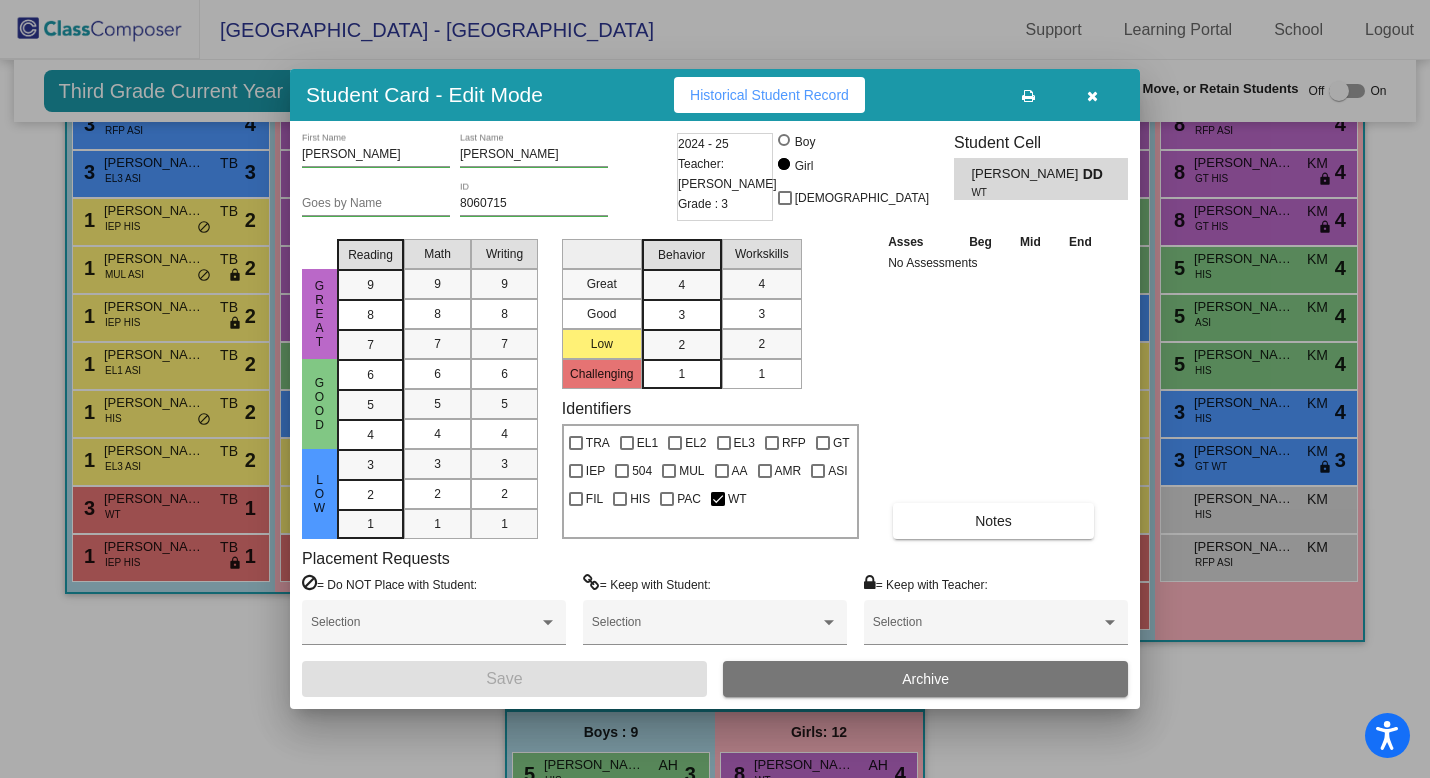 click at bounding box center (1092, 96) 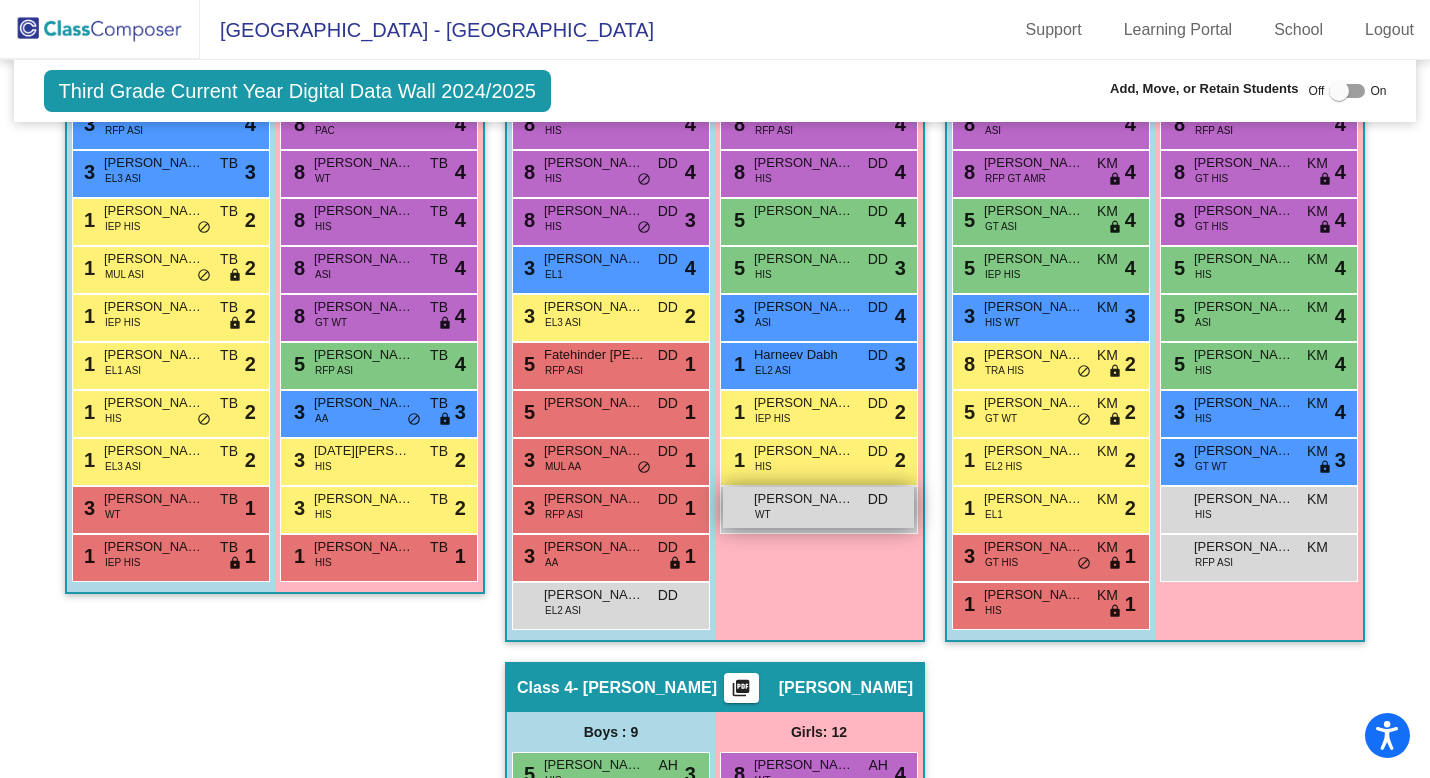 click on "[PERSON_NAME] WT DD lock do_not_disturb_alt" at bounding box center [818, 507] 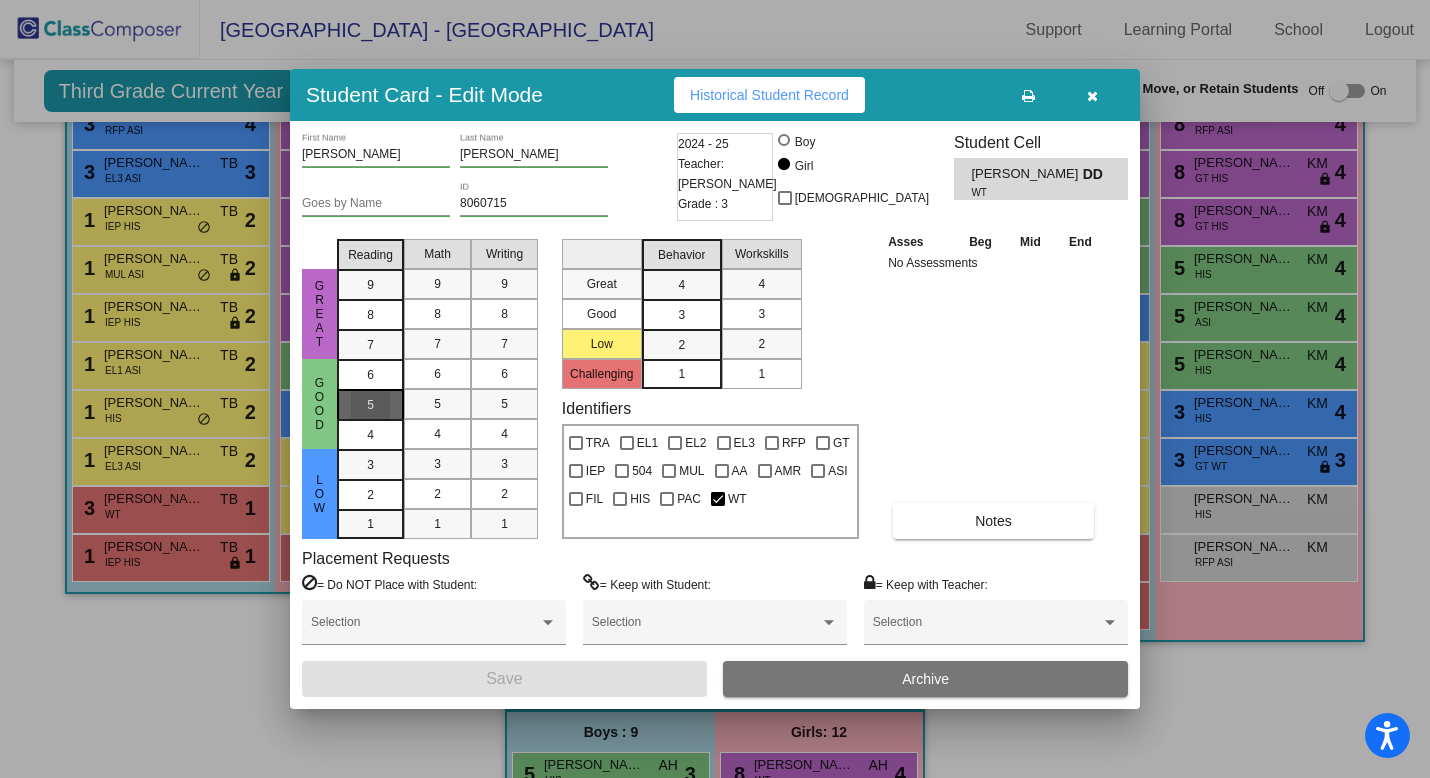 click on "5" at bounding box center (370, 375) 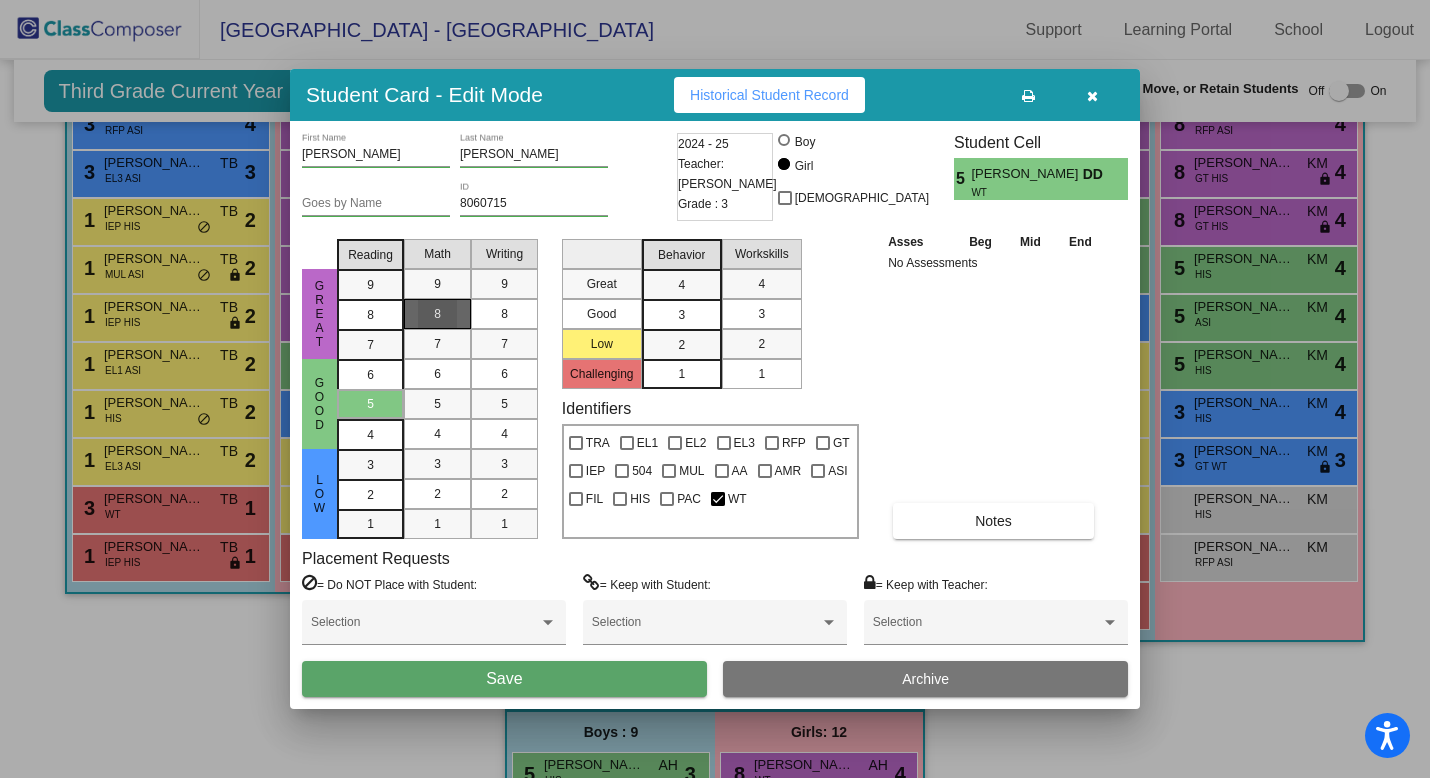 click on "8" at bounding box center [437, 314] 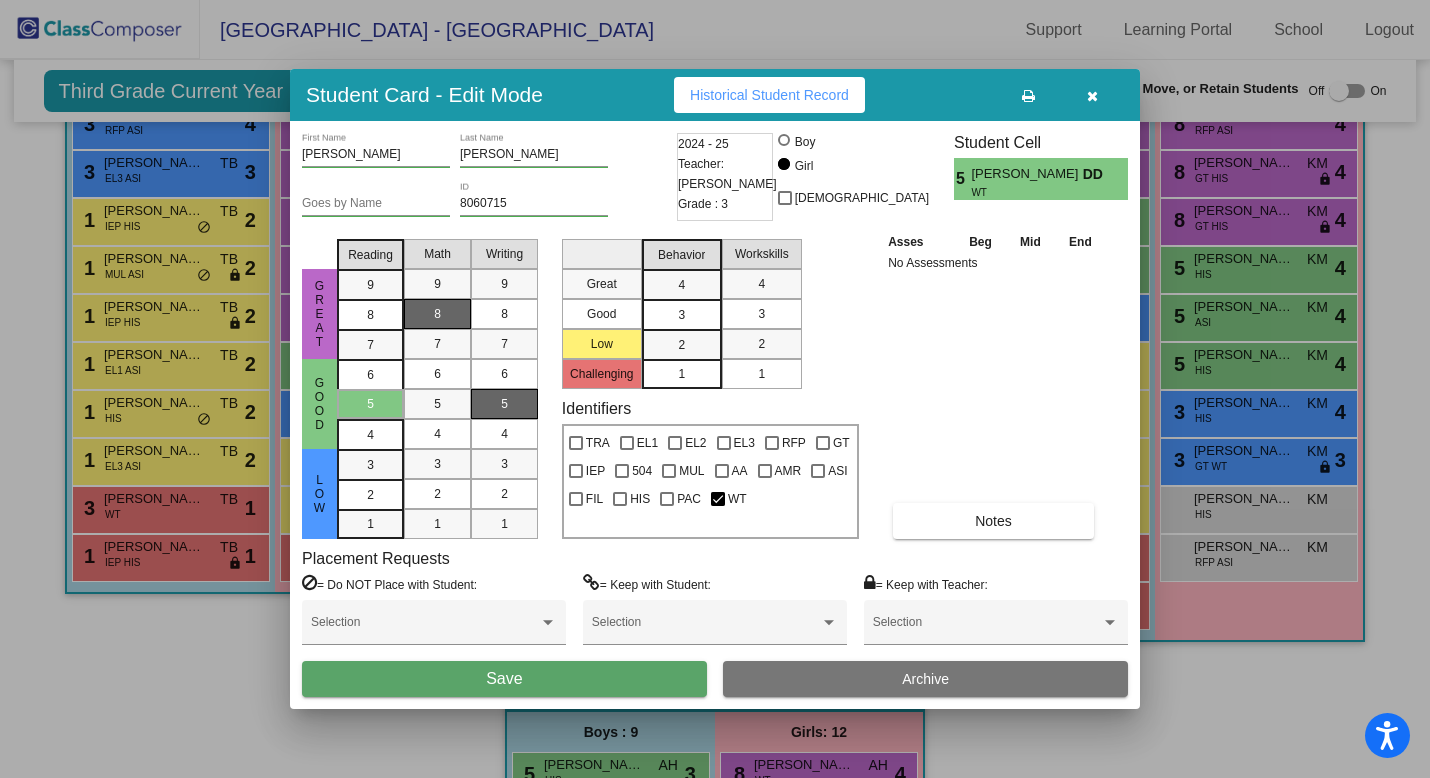 click on "5" at bounding box center (504, 404) 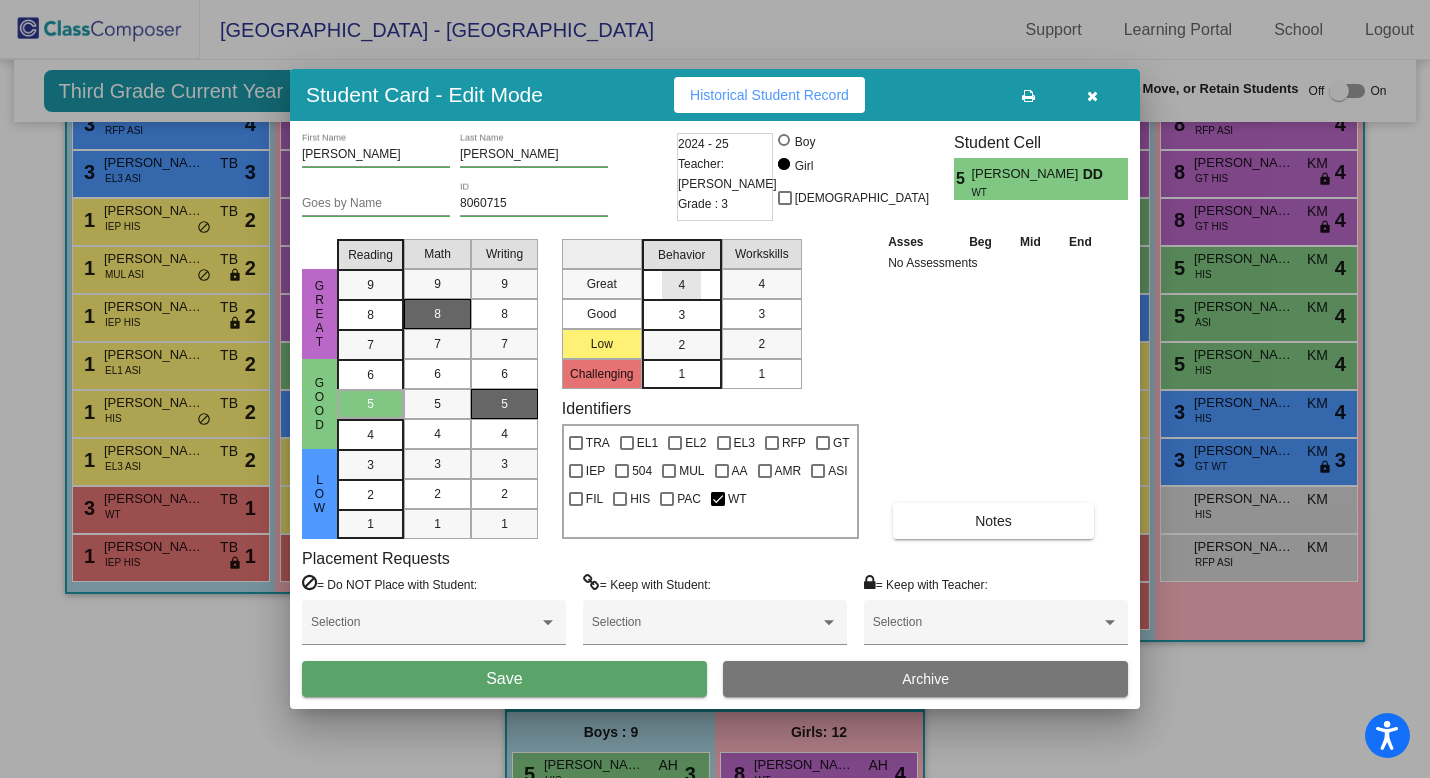 click on "4" at bounding box center (681, 285) 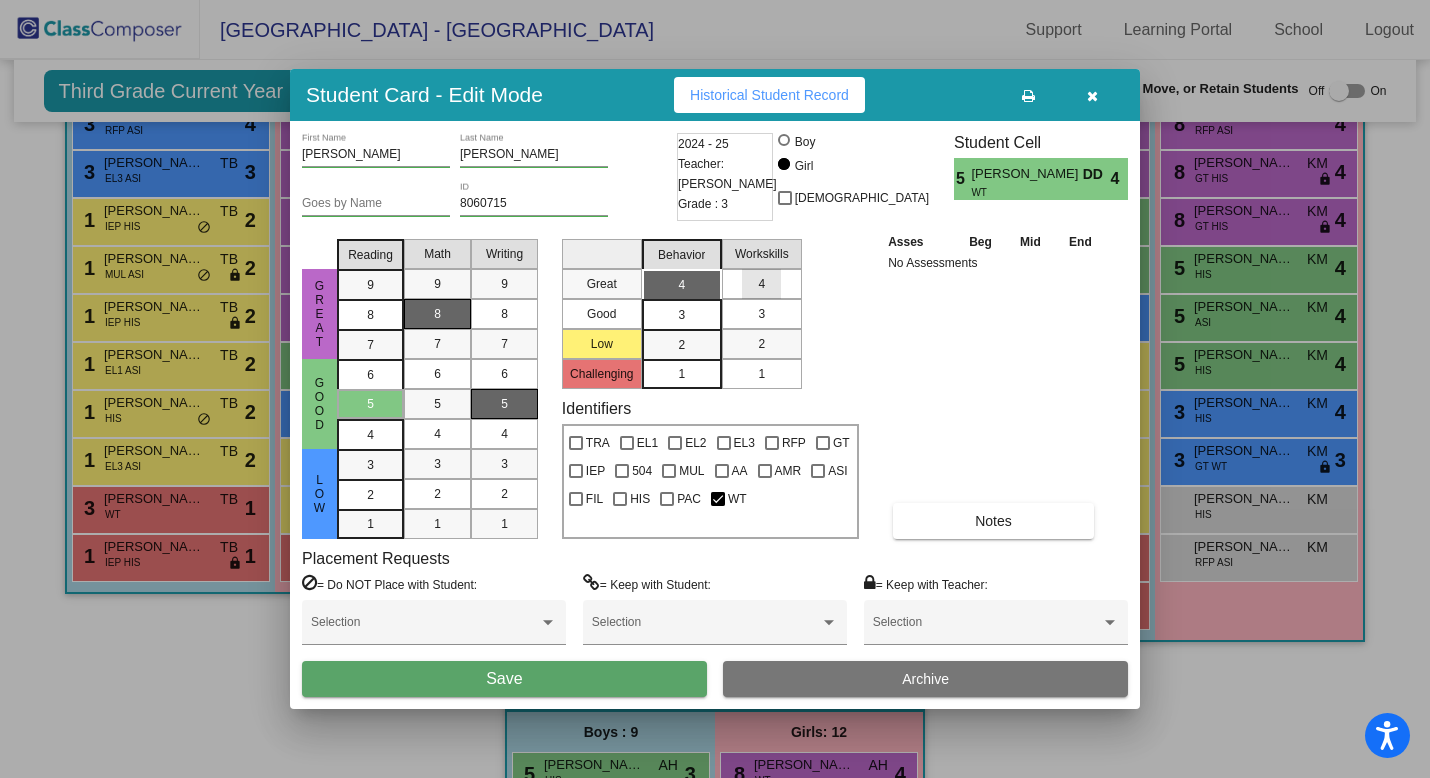 click on "4" at bounding box center [761, 284] 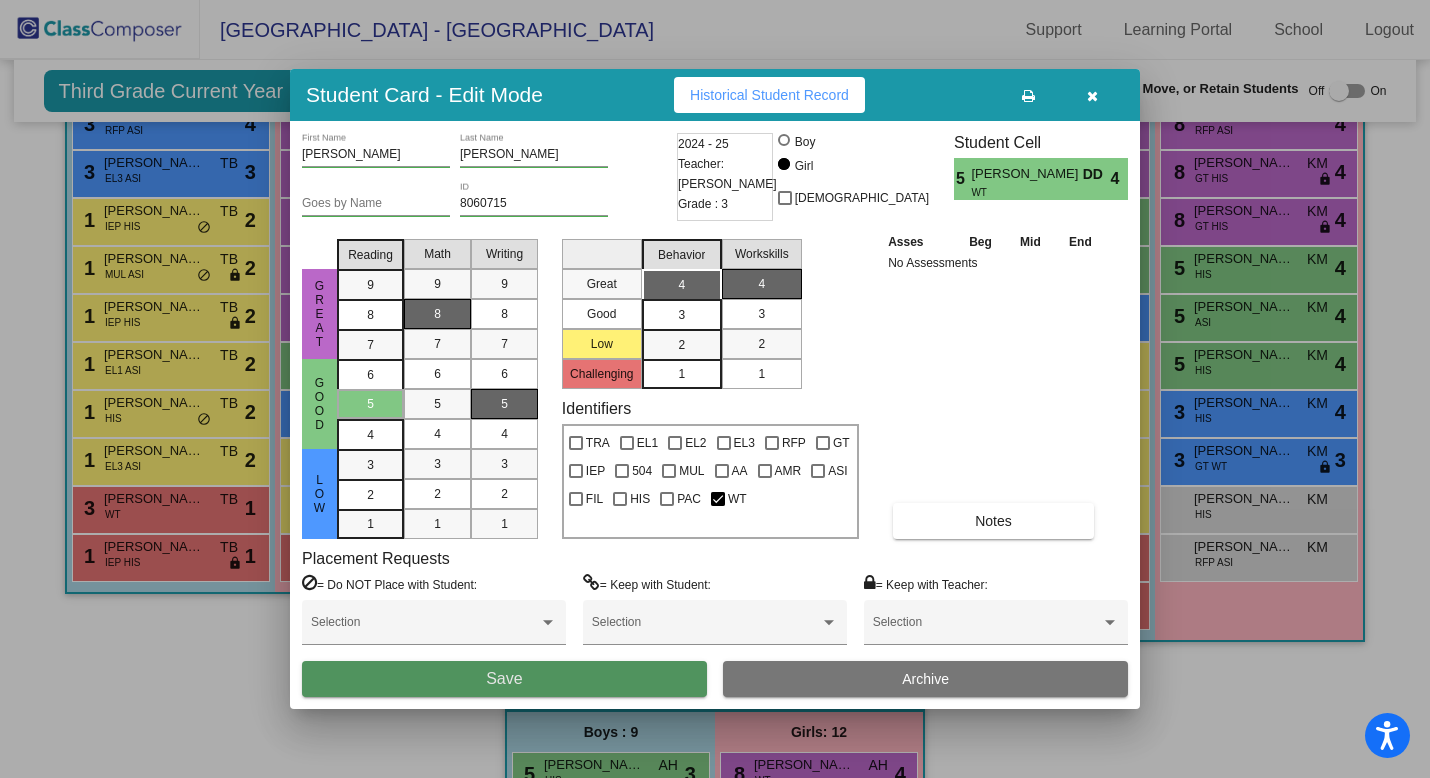 click on "Save" at bounding box center (504, 679) 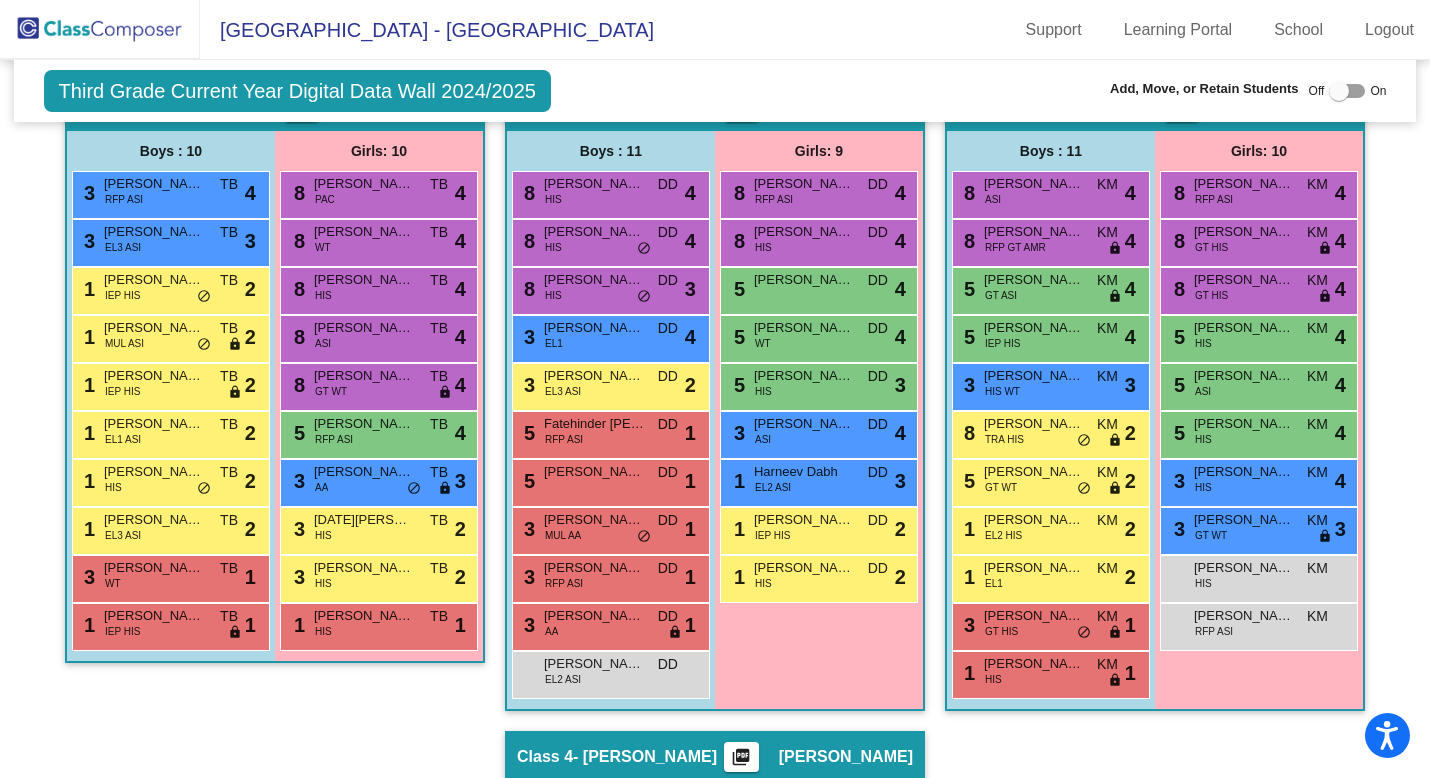 scroll, scrollTop: 513, scrollLeft: 0, axis: vertical 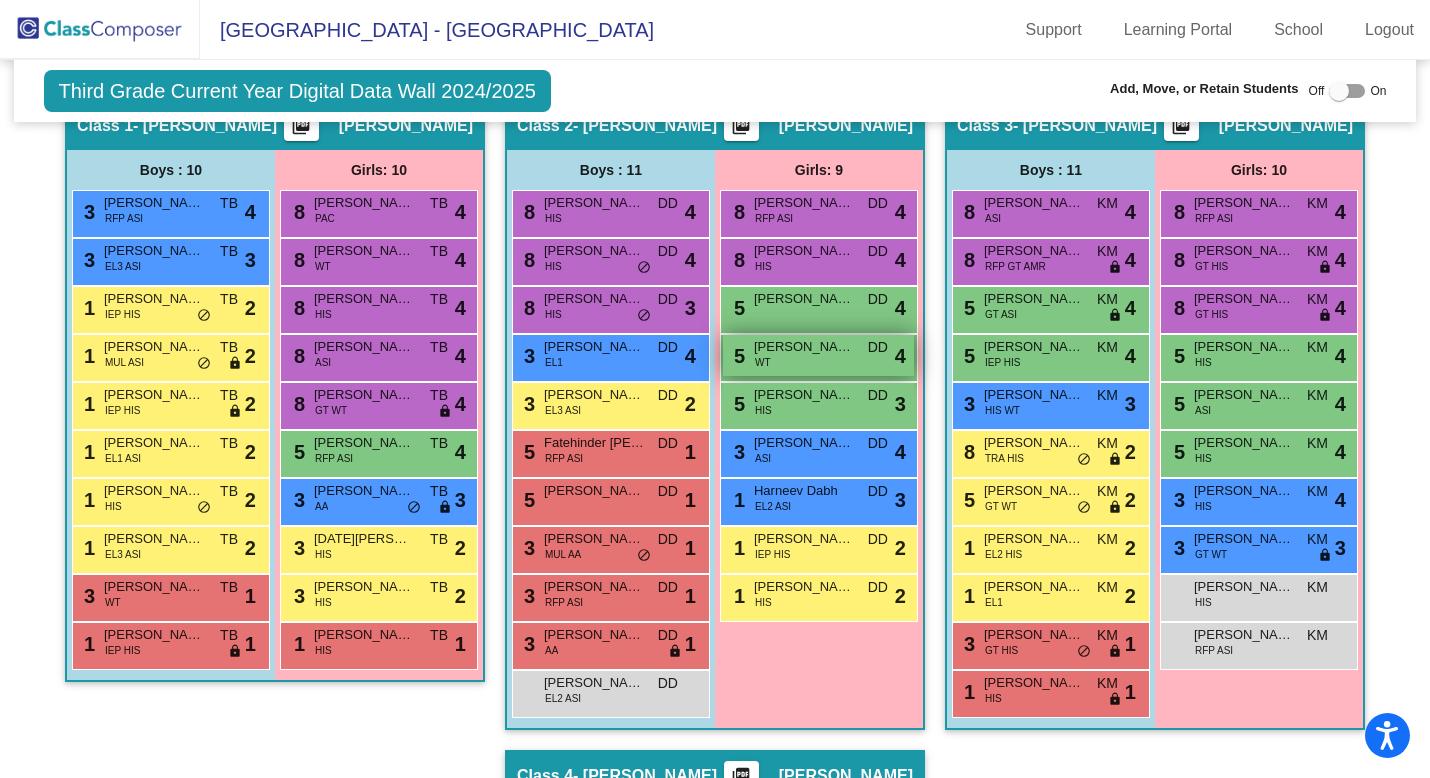 click on "5 [PERSON_NAME] WT DD lock do_not_disturb_alt 4" at bounding box center (818, 355) 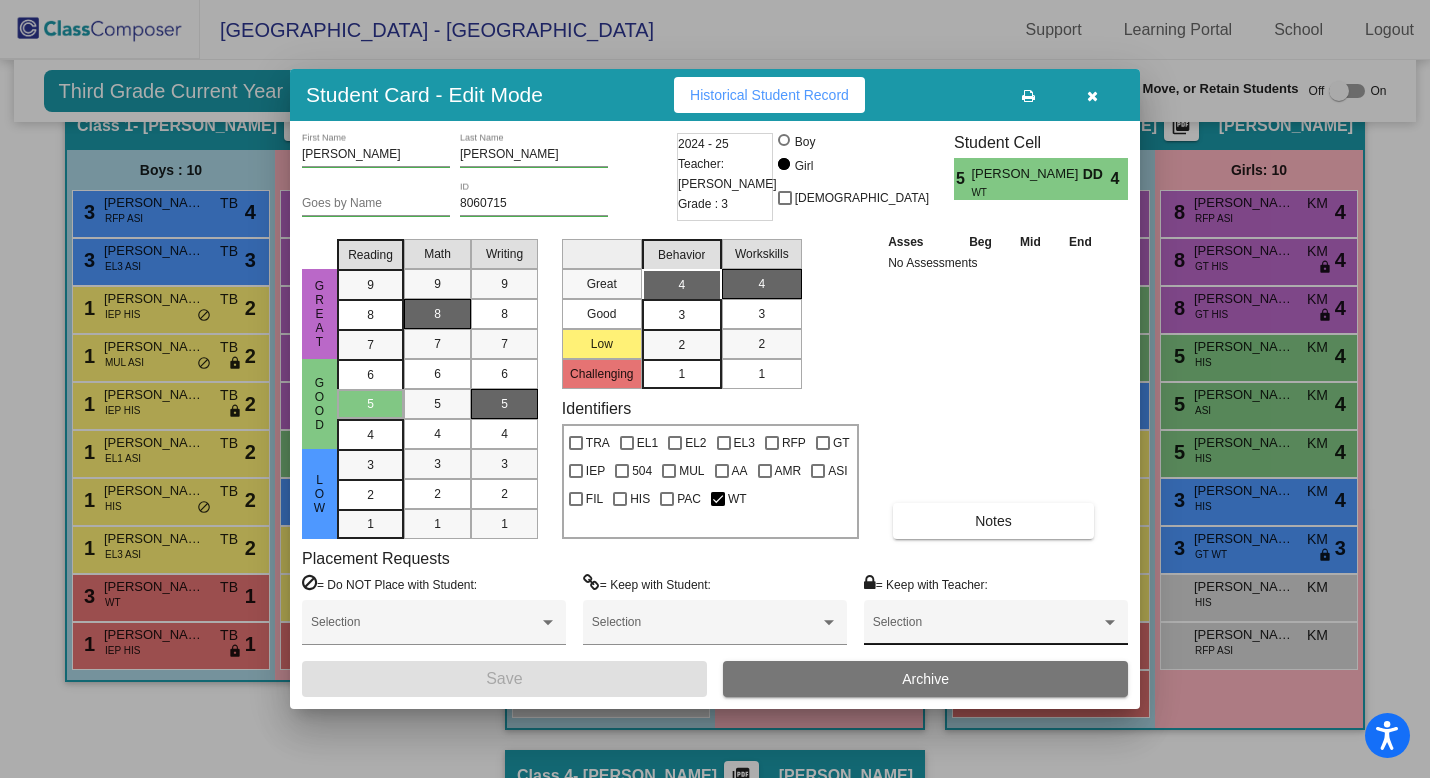 click at bounding box center [987, 629] 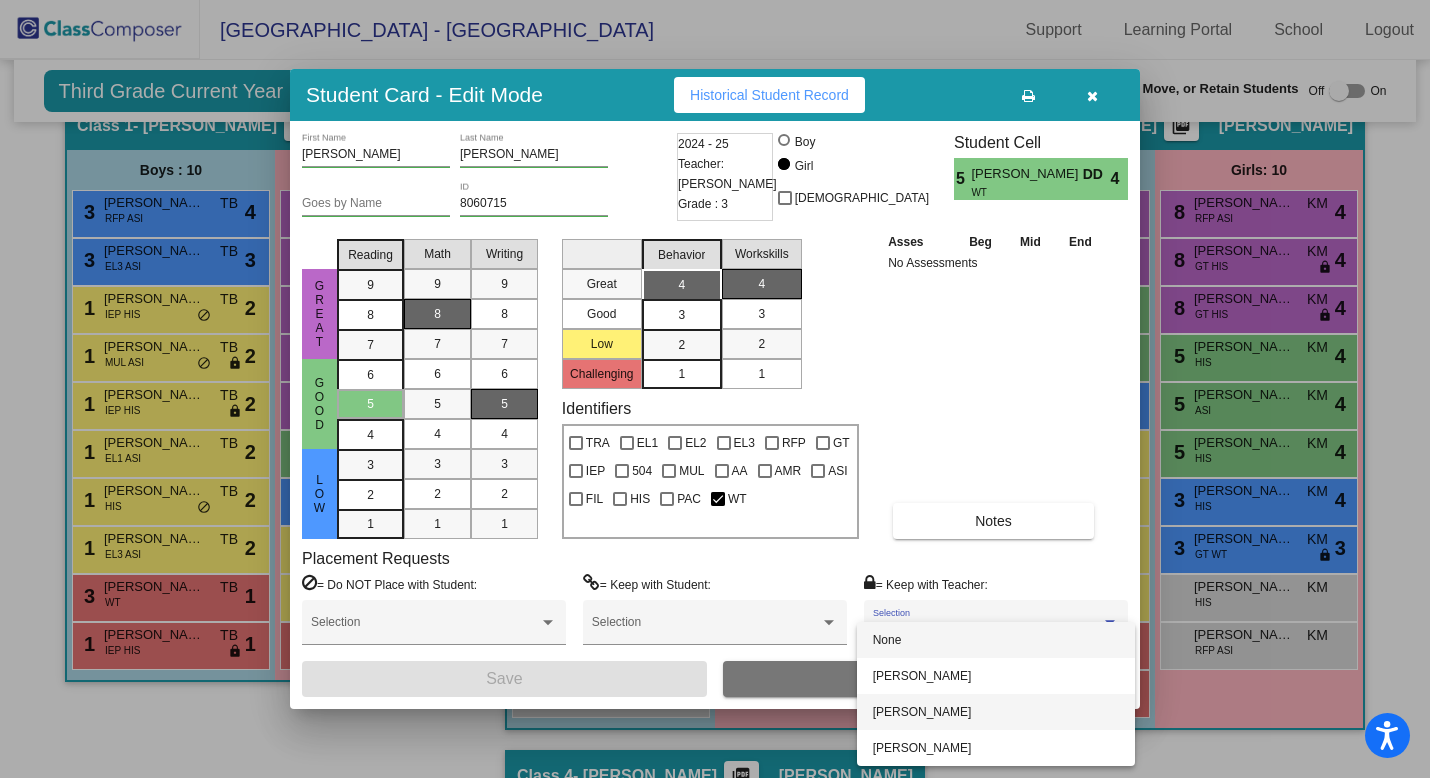 click on "[PERSON_NAME]" at bounding box center (996, 712) 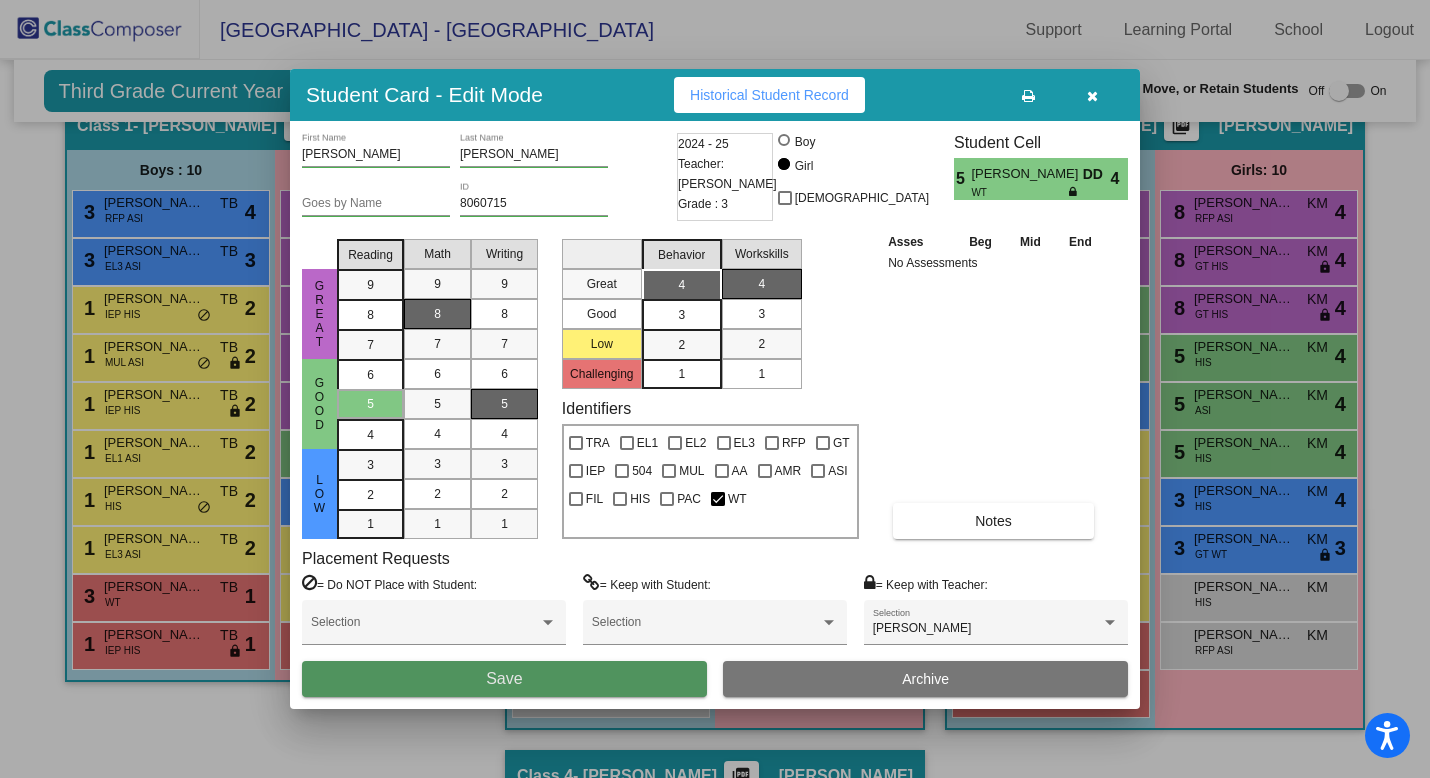 click on "Save" at bounding box center [504, 679] 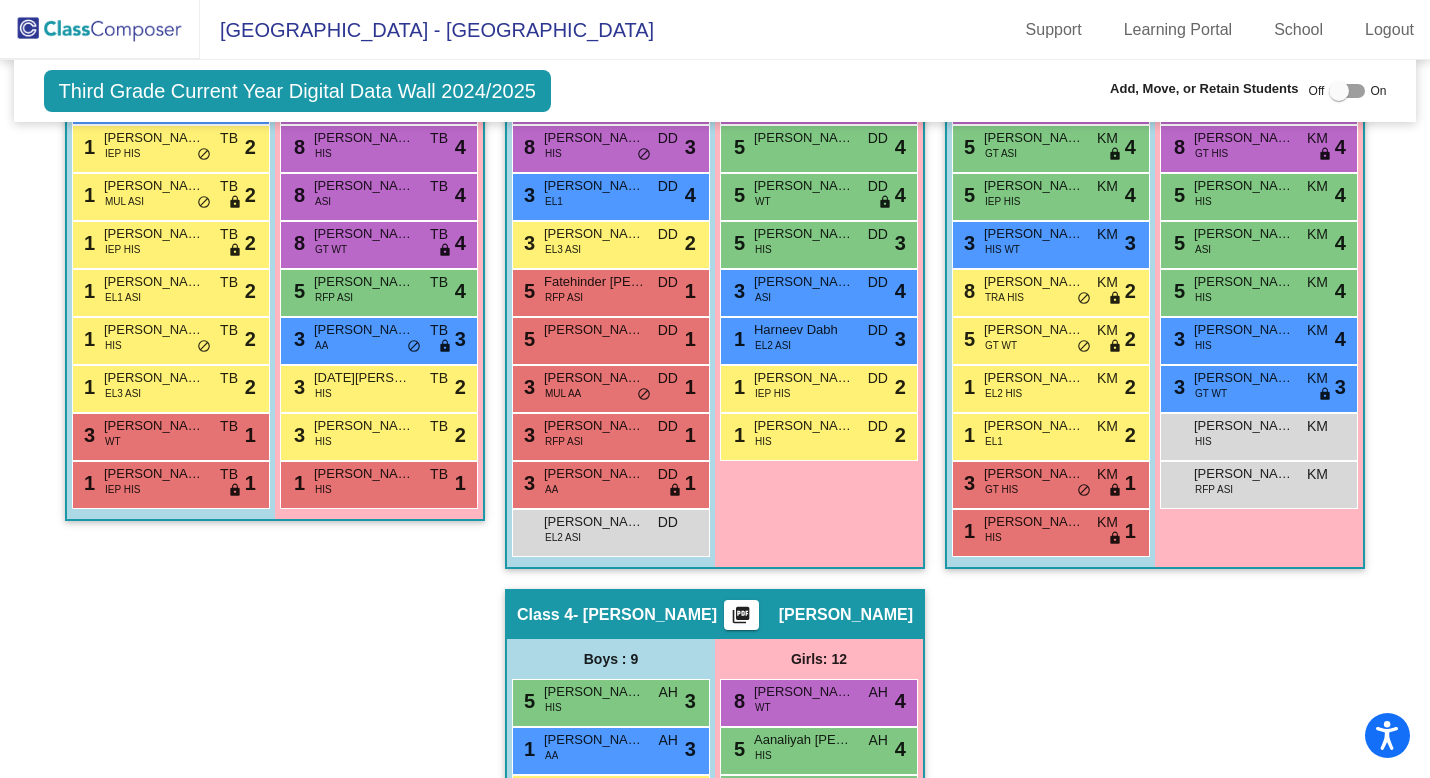 scroll, scrollTop: 579, scrollLeft: 0, axis: vertical 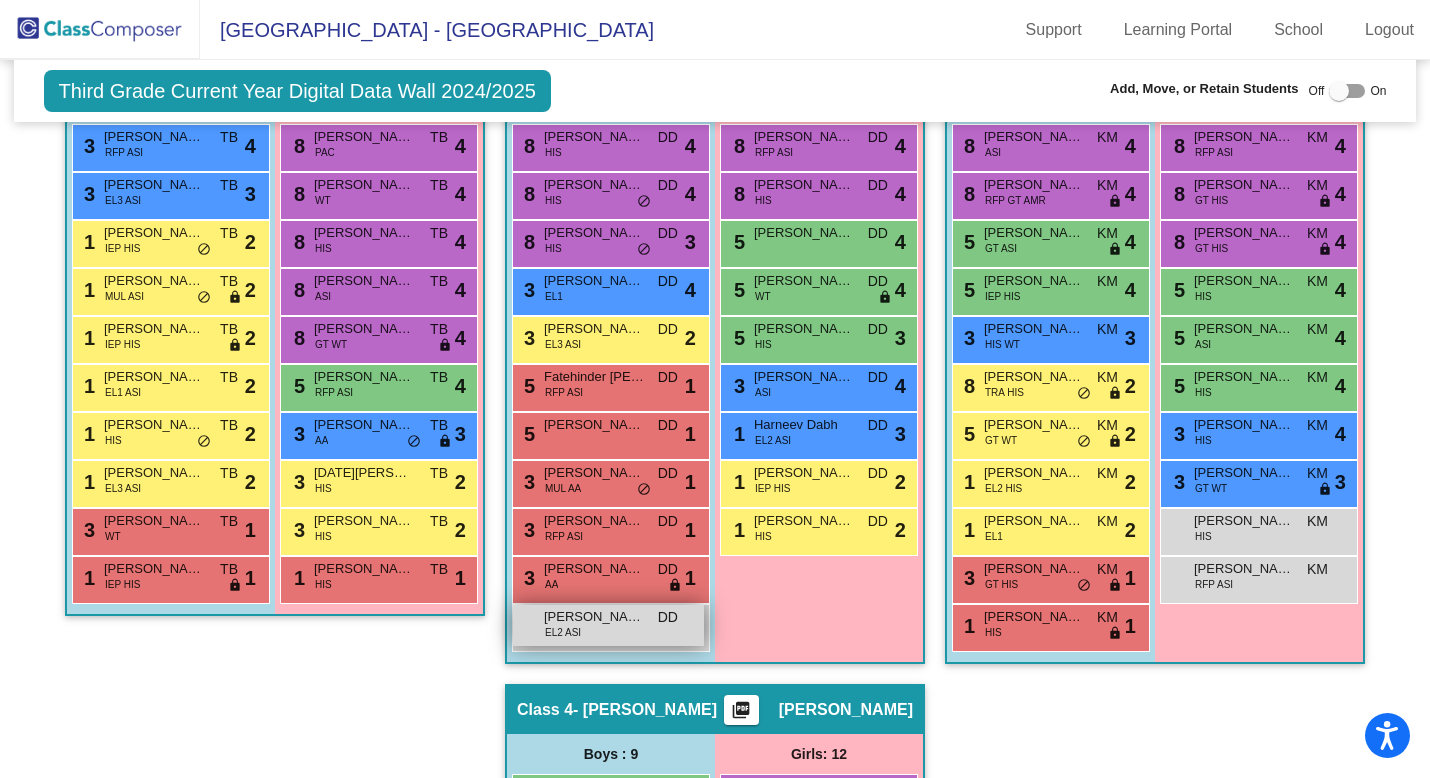 click on "[PERSON_NAME] EL2 ASI DD lock do_not_disturb_alt" at bounding box center (608, 625) 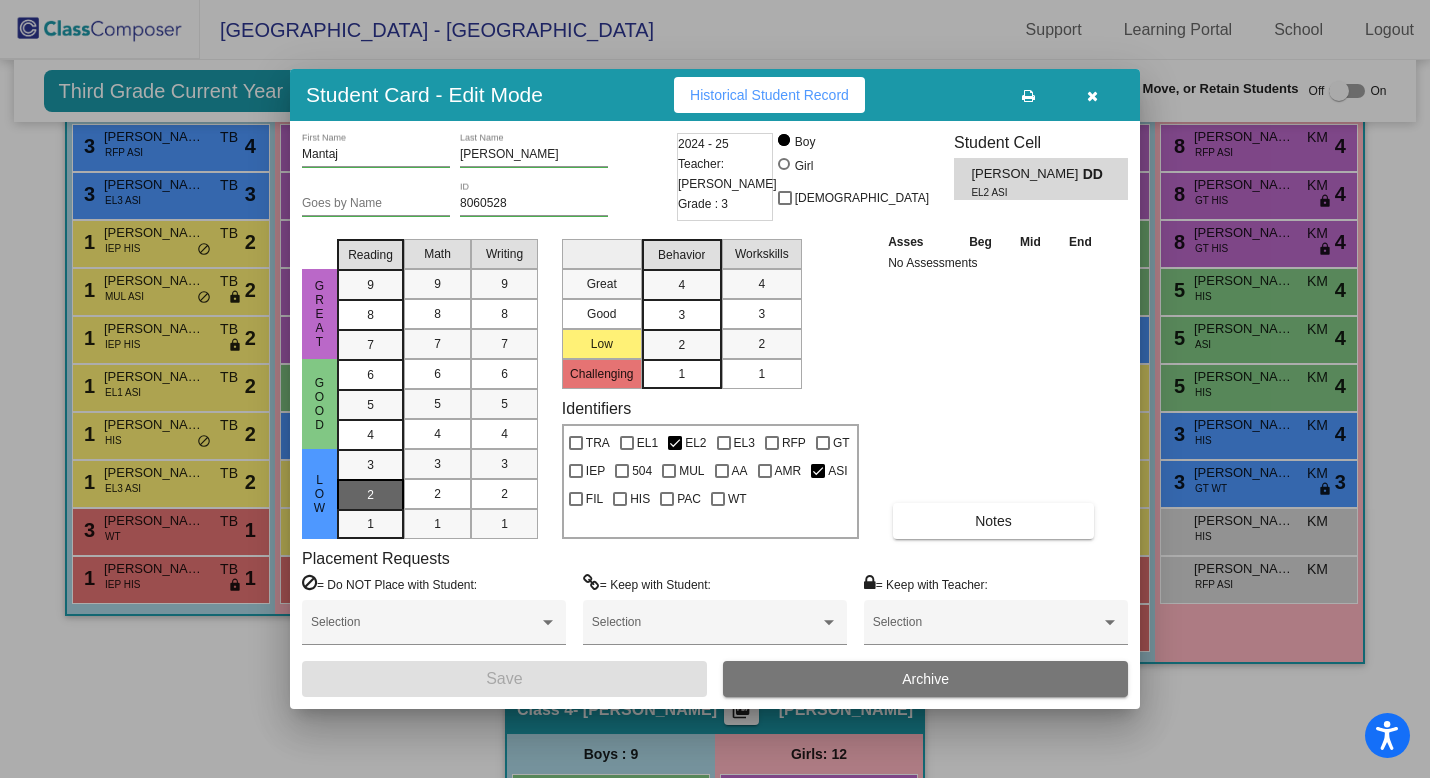 click on "2" at bounding box center (370, 465) 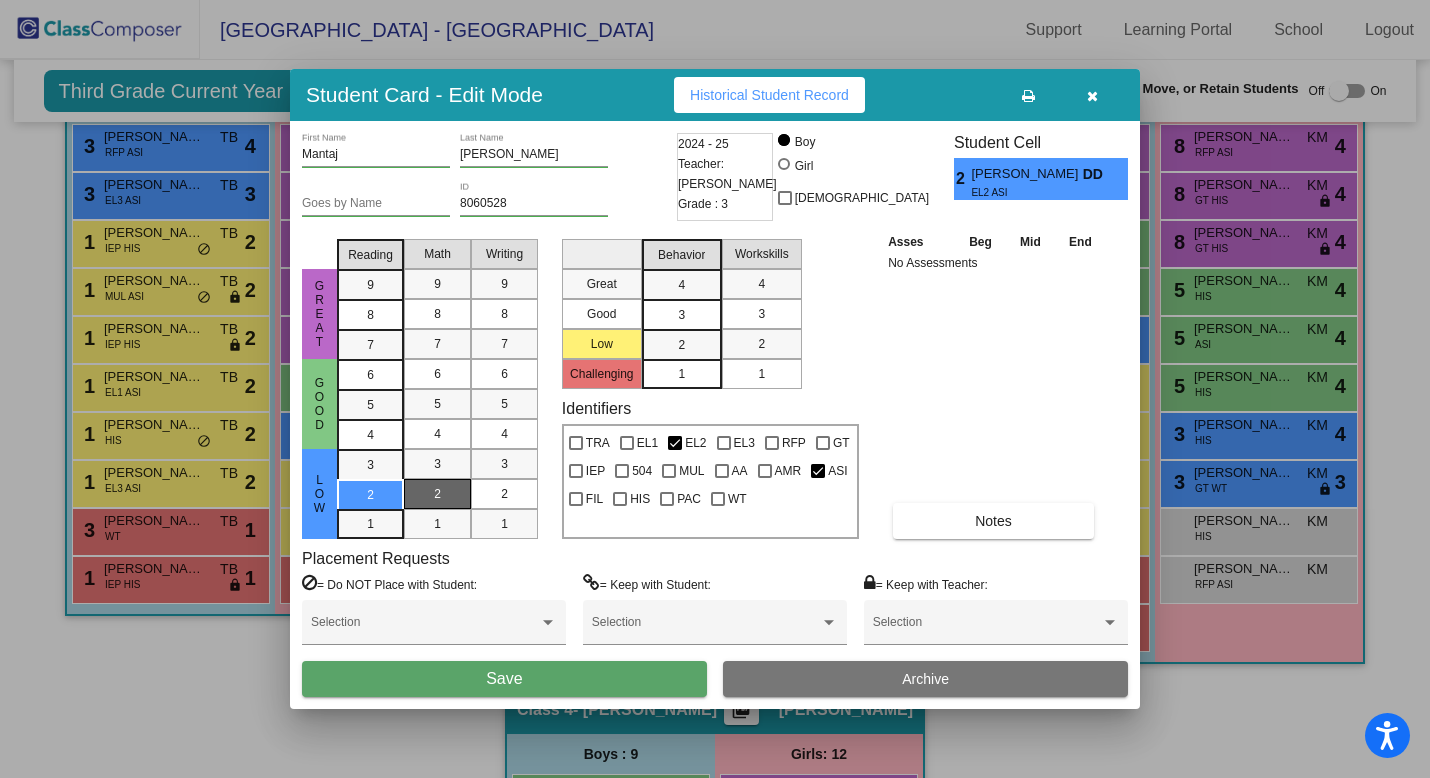 click on "2" at bounding box center (437, 494) 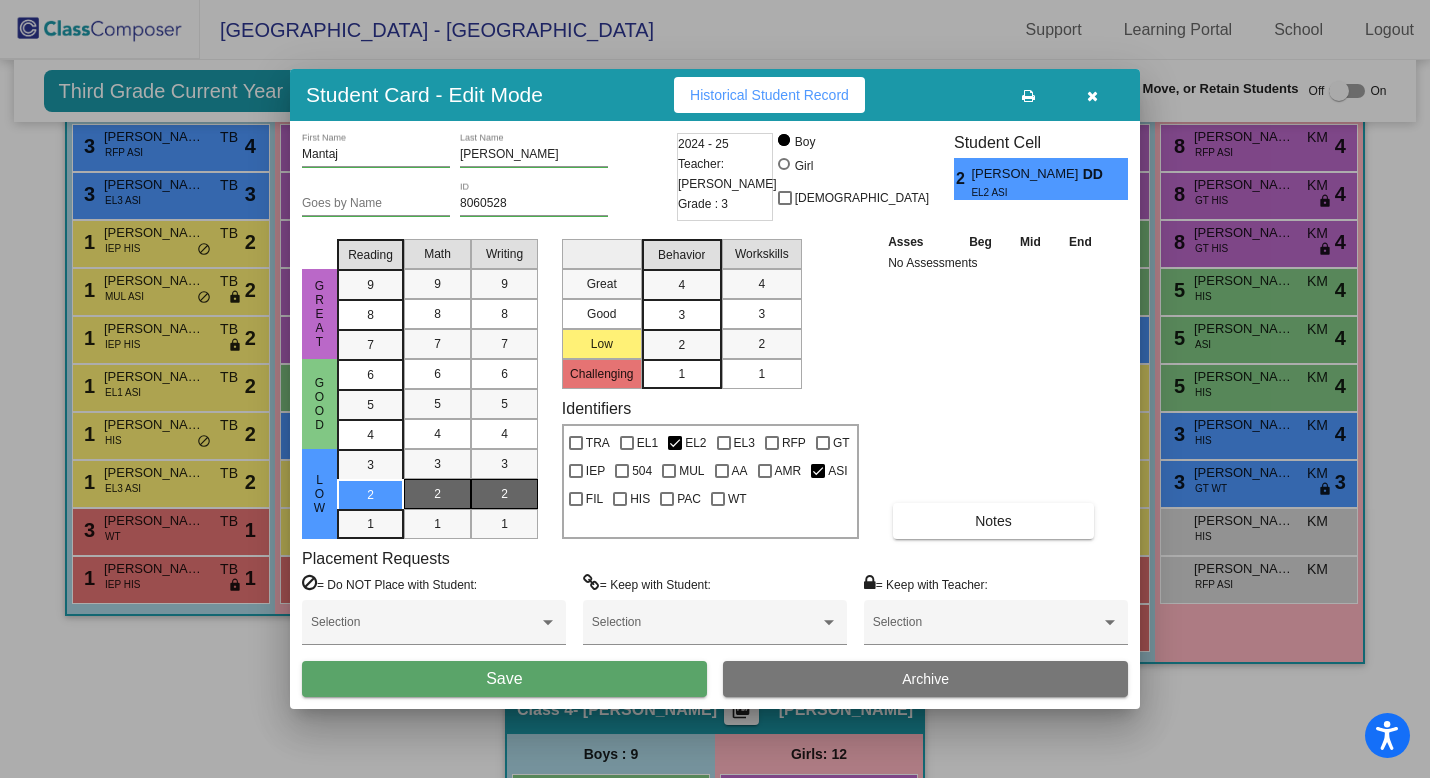 click on "2" at bounding box center (504, 494) 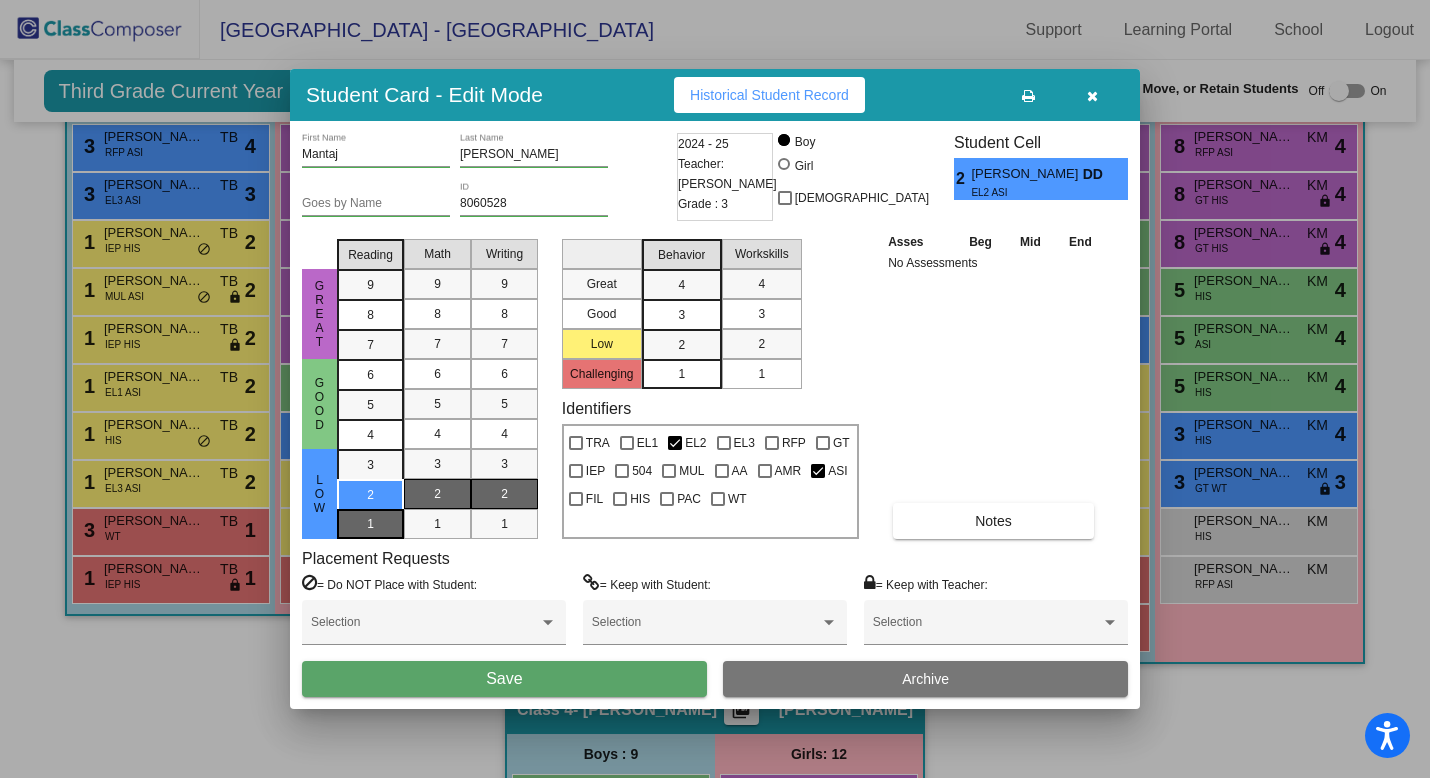 click on "1" at bounding box center (370, 465) 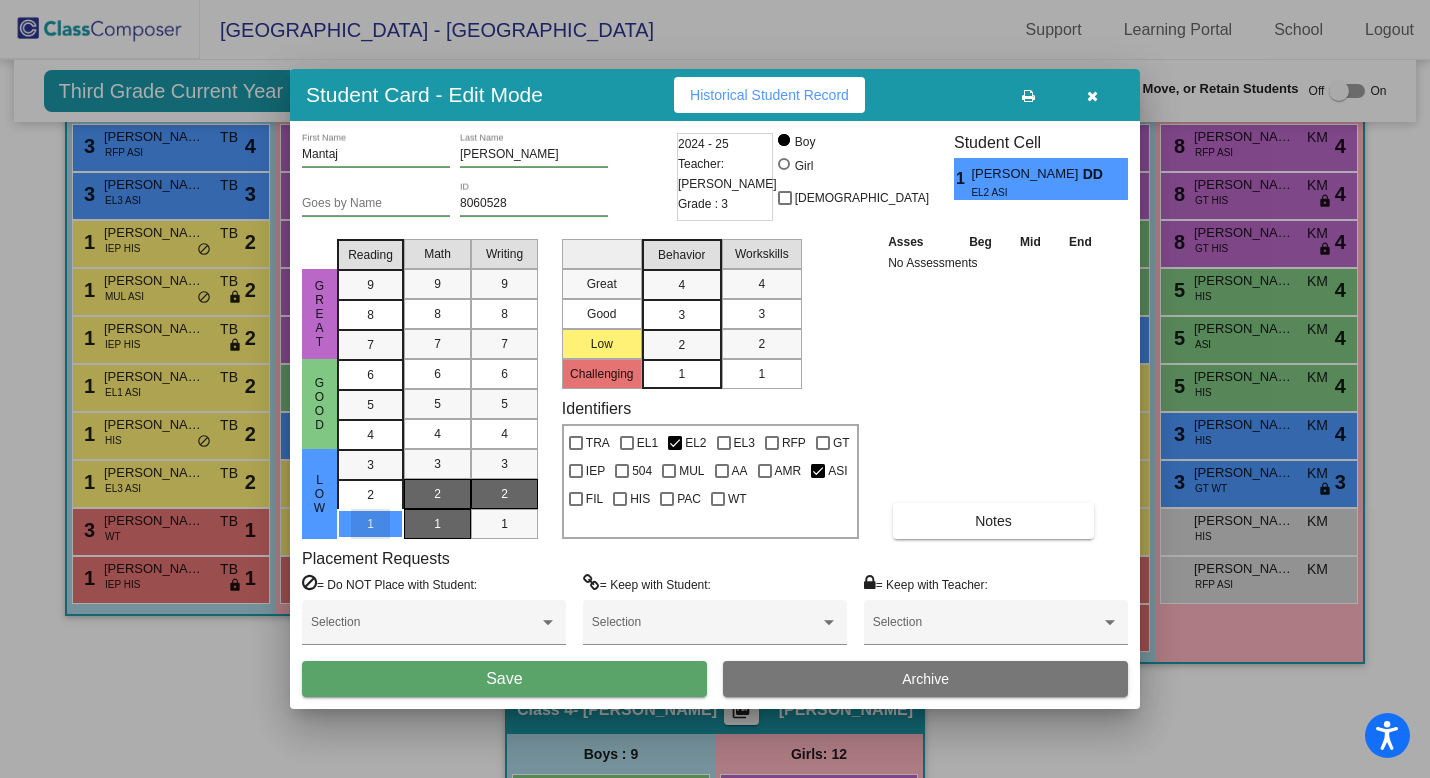 click on "1" at bounding box center (437, 524) 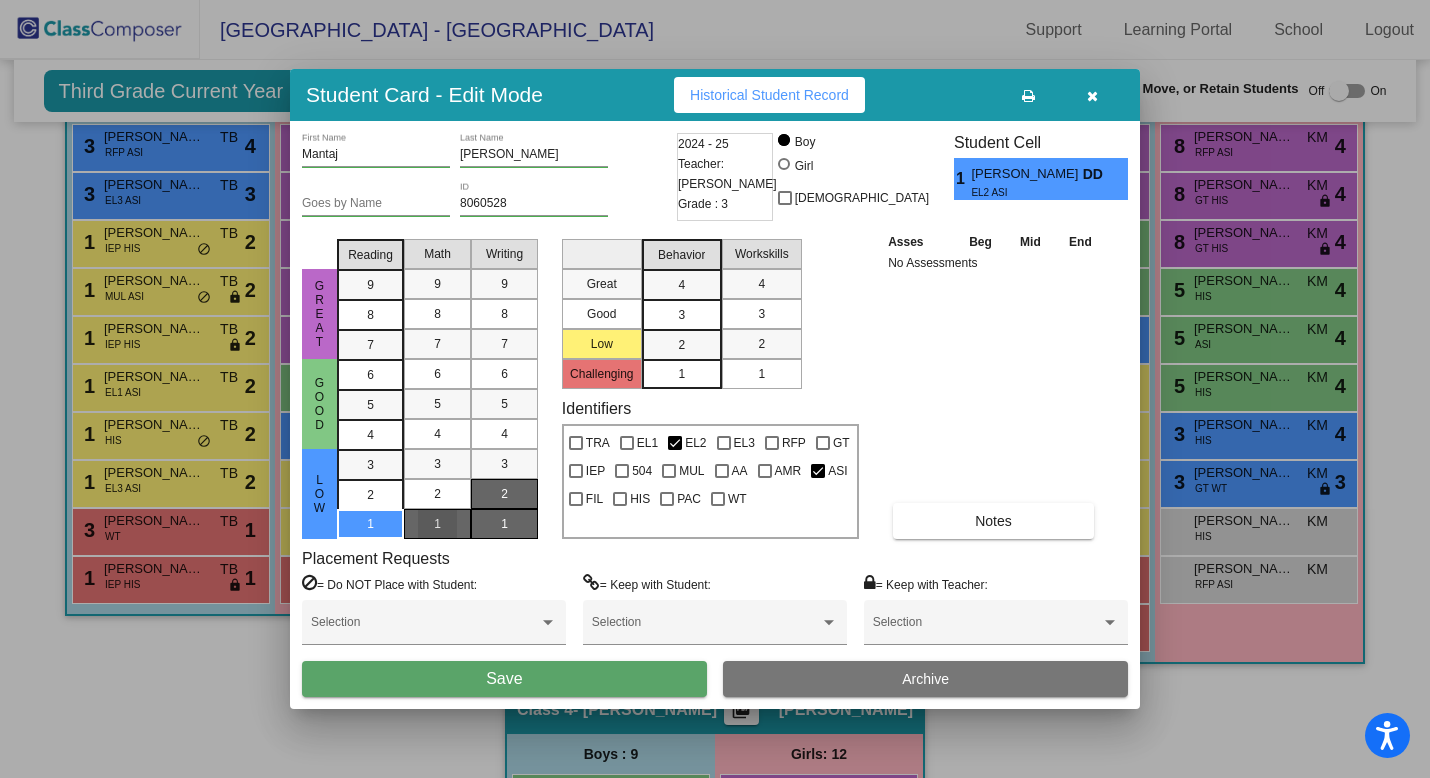 click on "1" at bounding box center (504, 524) 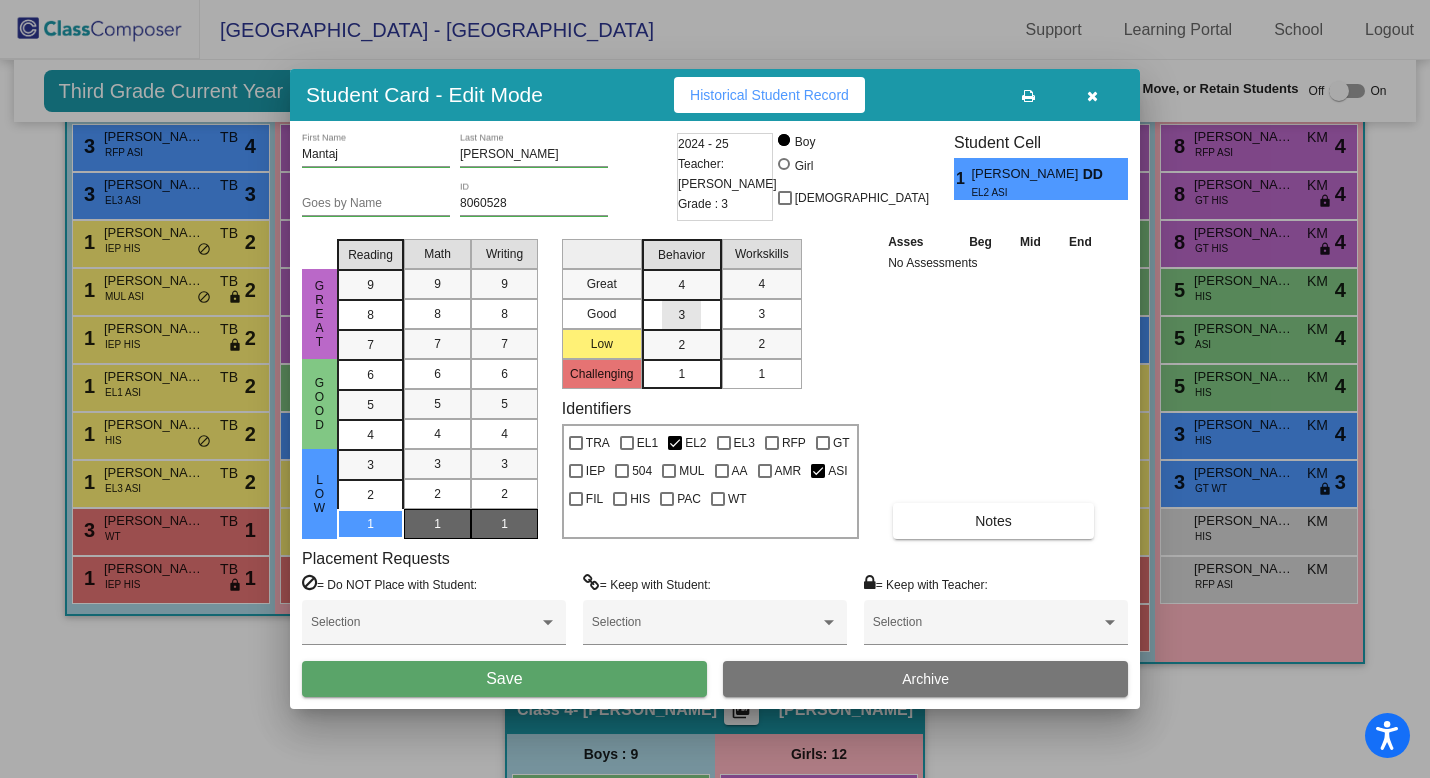 click on "3" at bounding box center (681, 285) 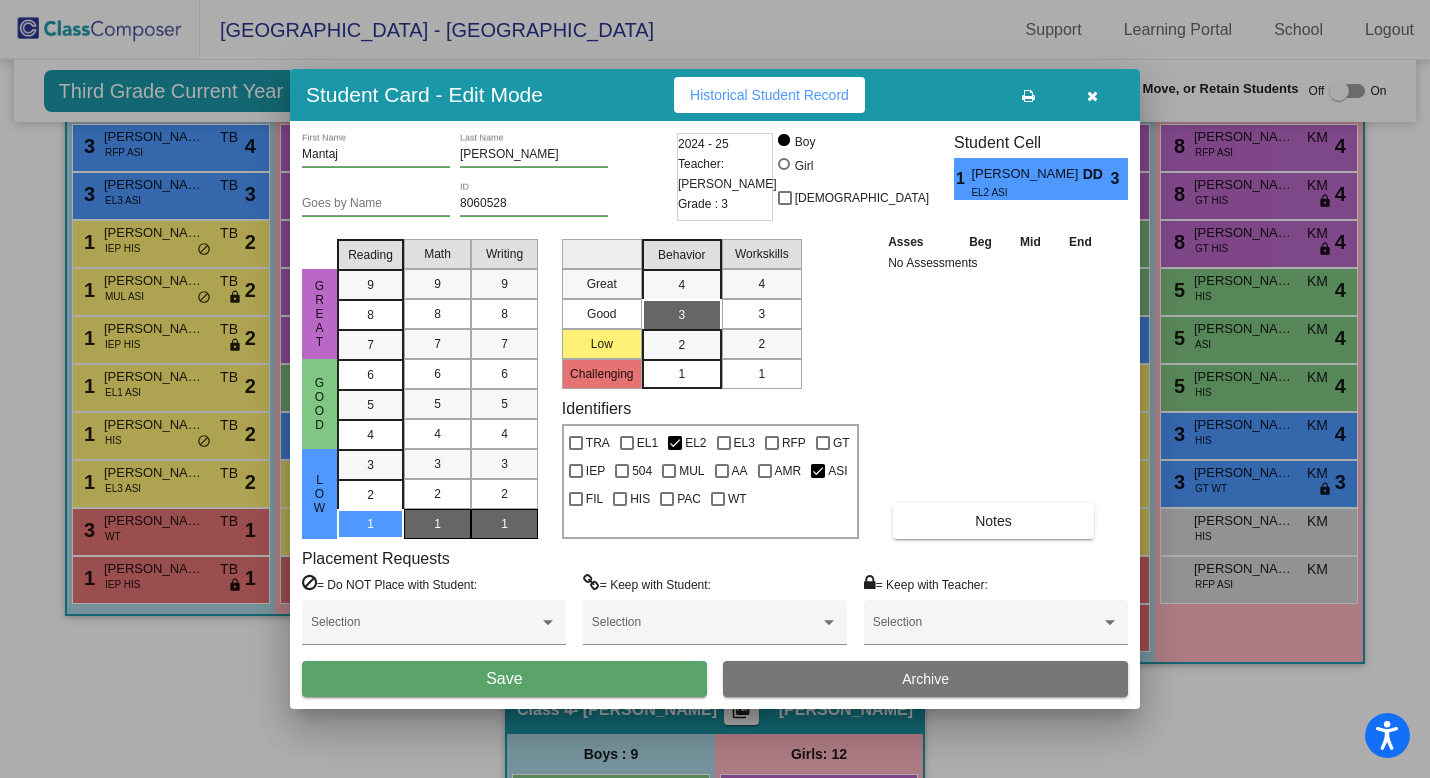click on "3" at bounding box center (761, 314) 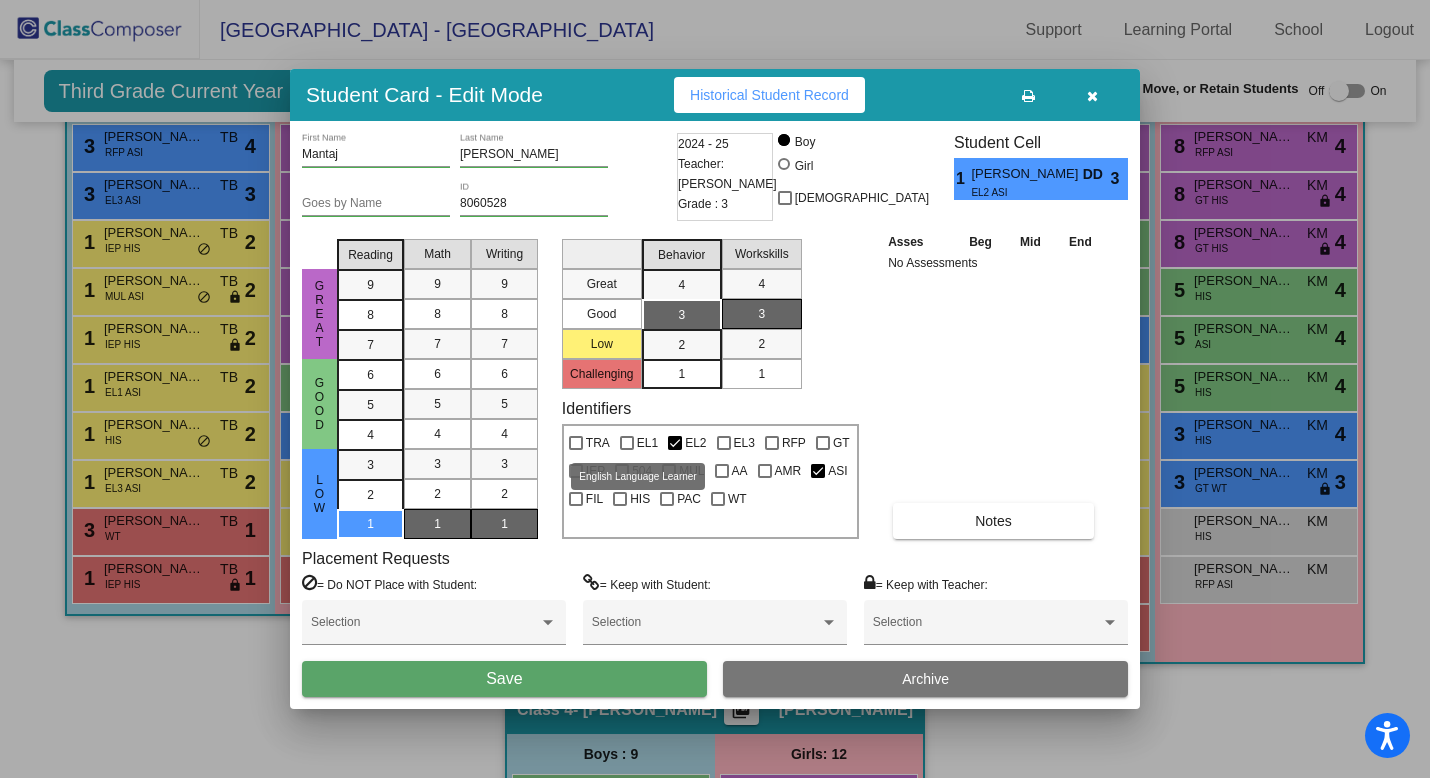click at bounding box center (627, 443) 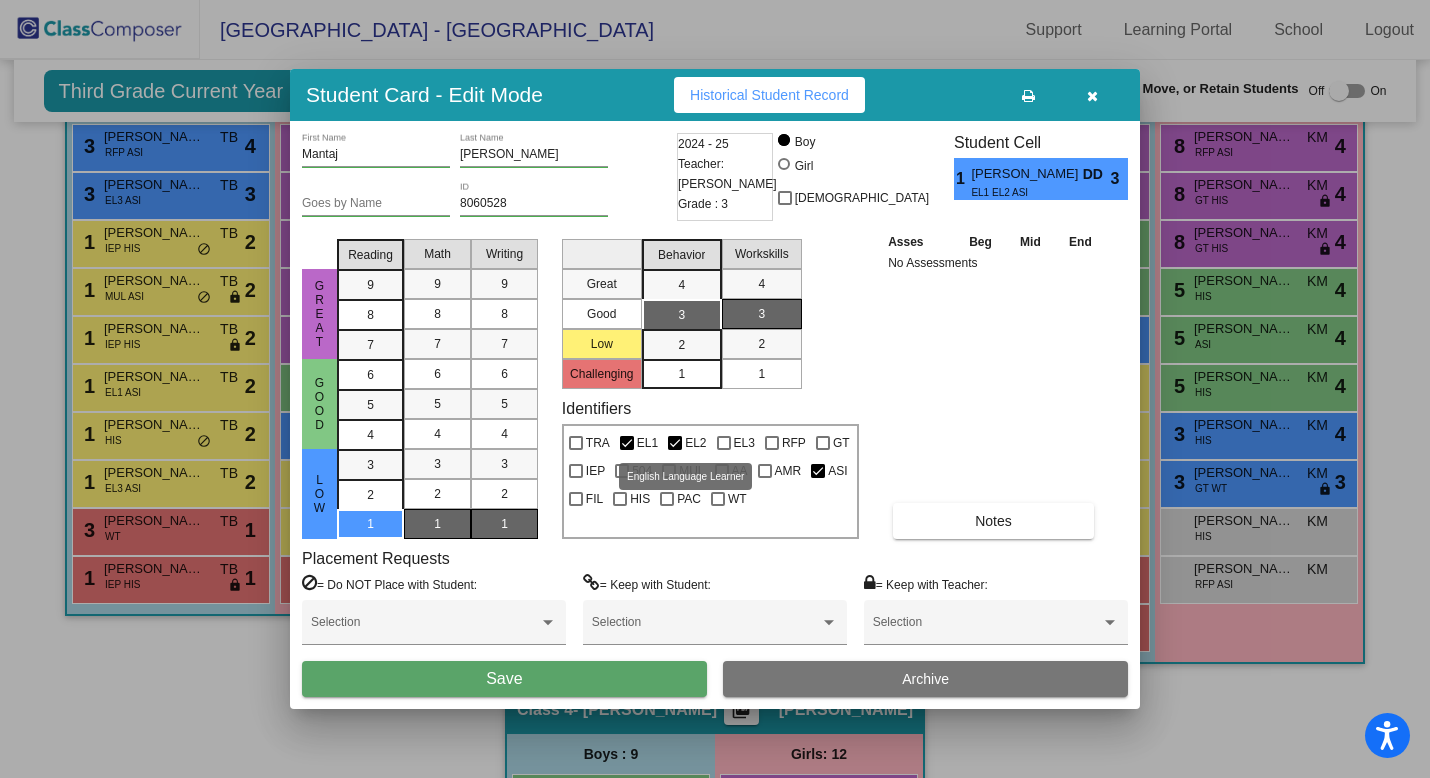 click at bounding box center [675, 443] 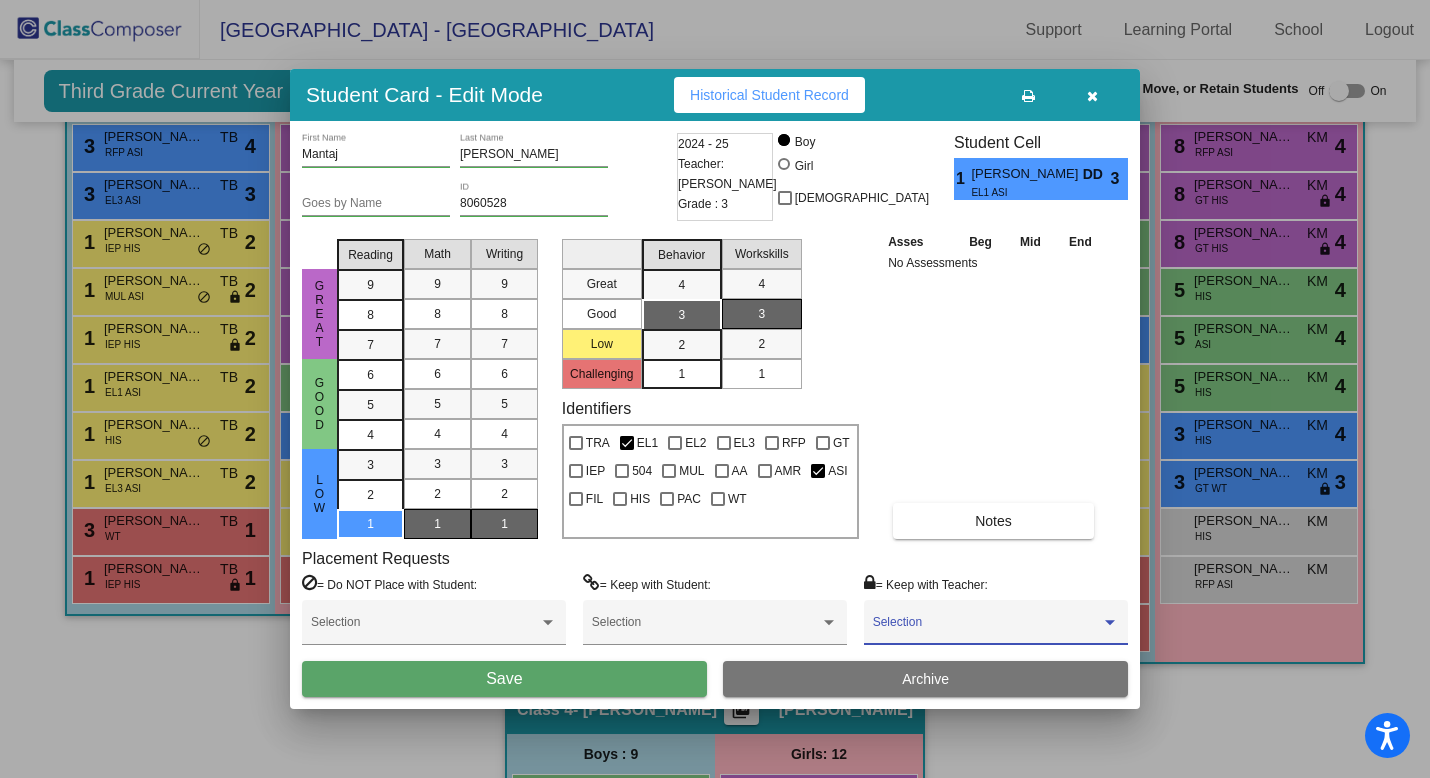 click at bounding box center (987, 629) 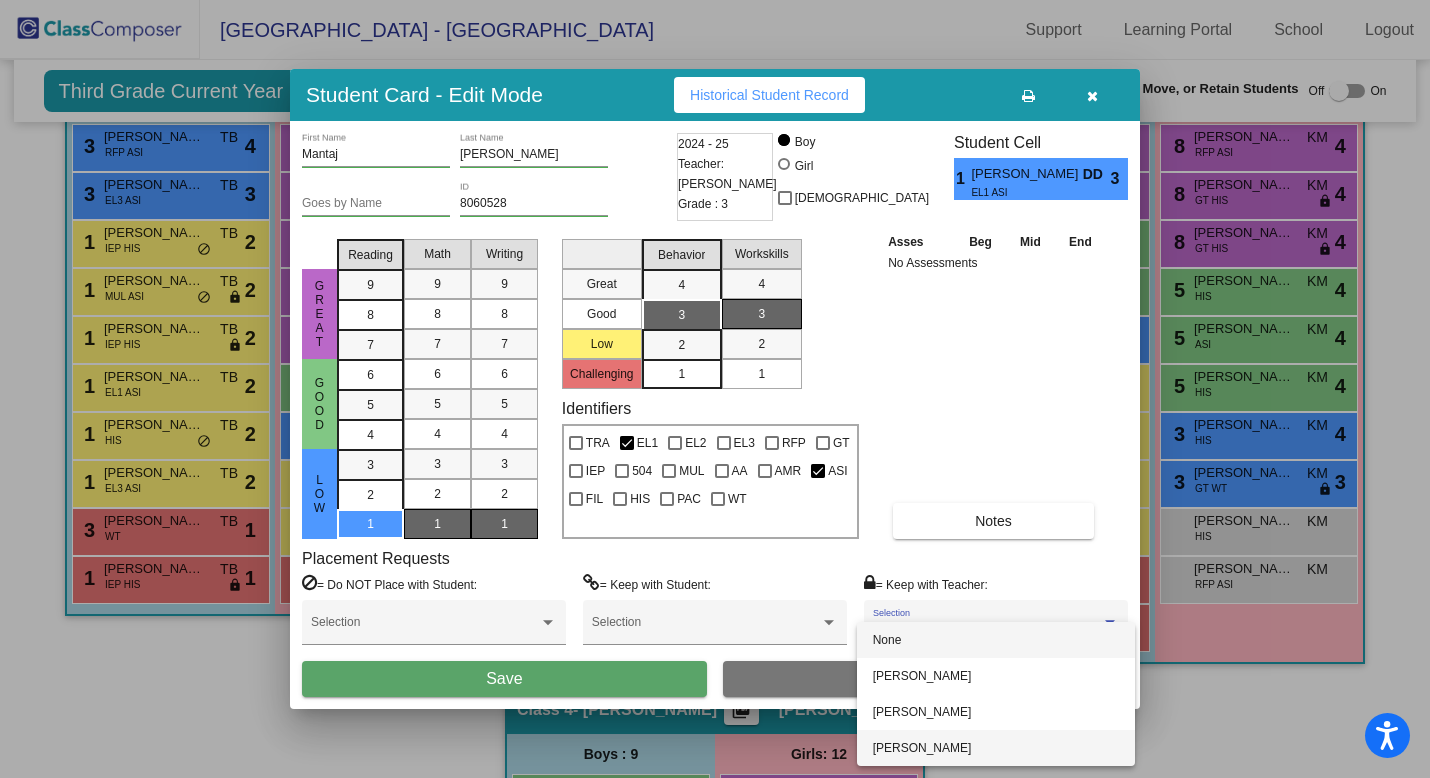 click on "[PERSON_NAME]" at bounding box center [996, 748] 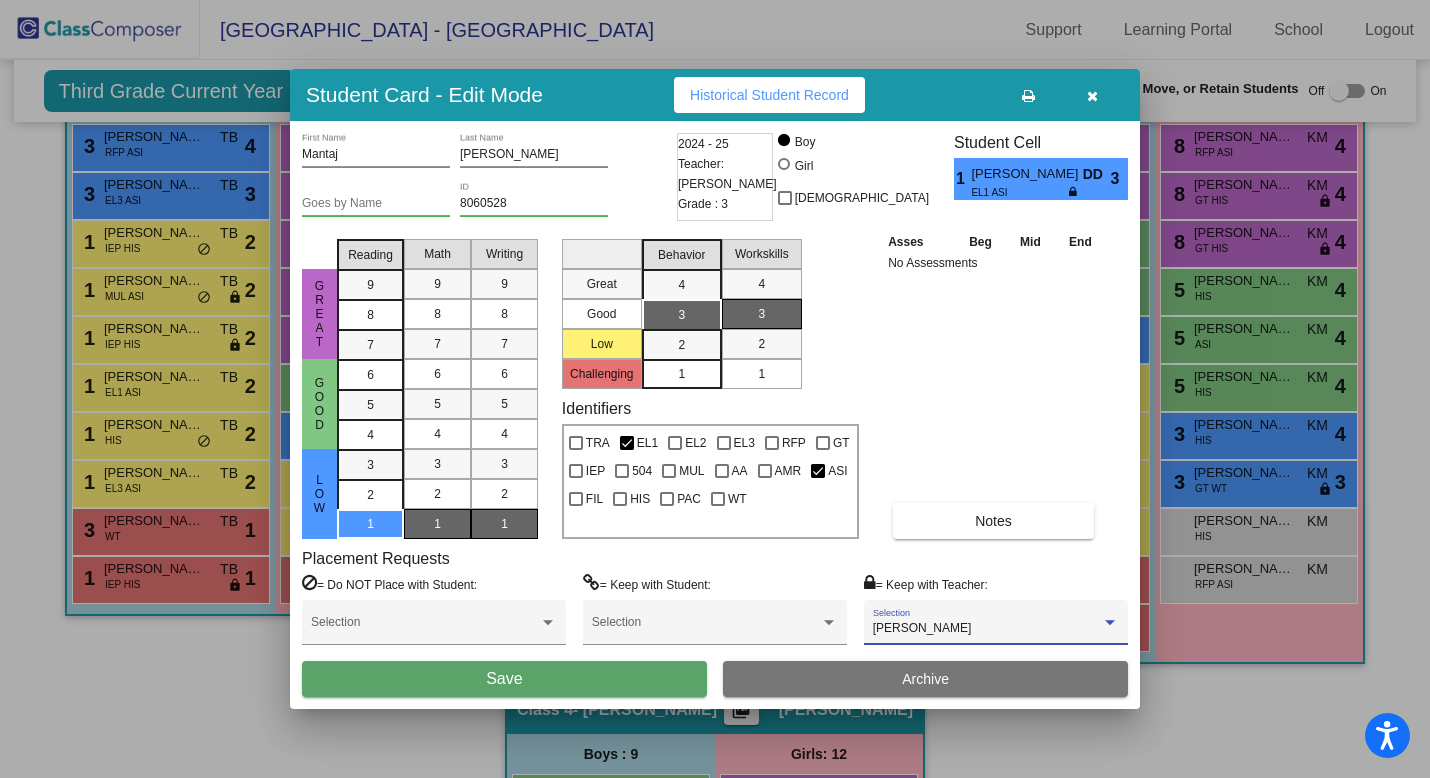 click on "Save" at bounding box center [504, 678] 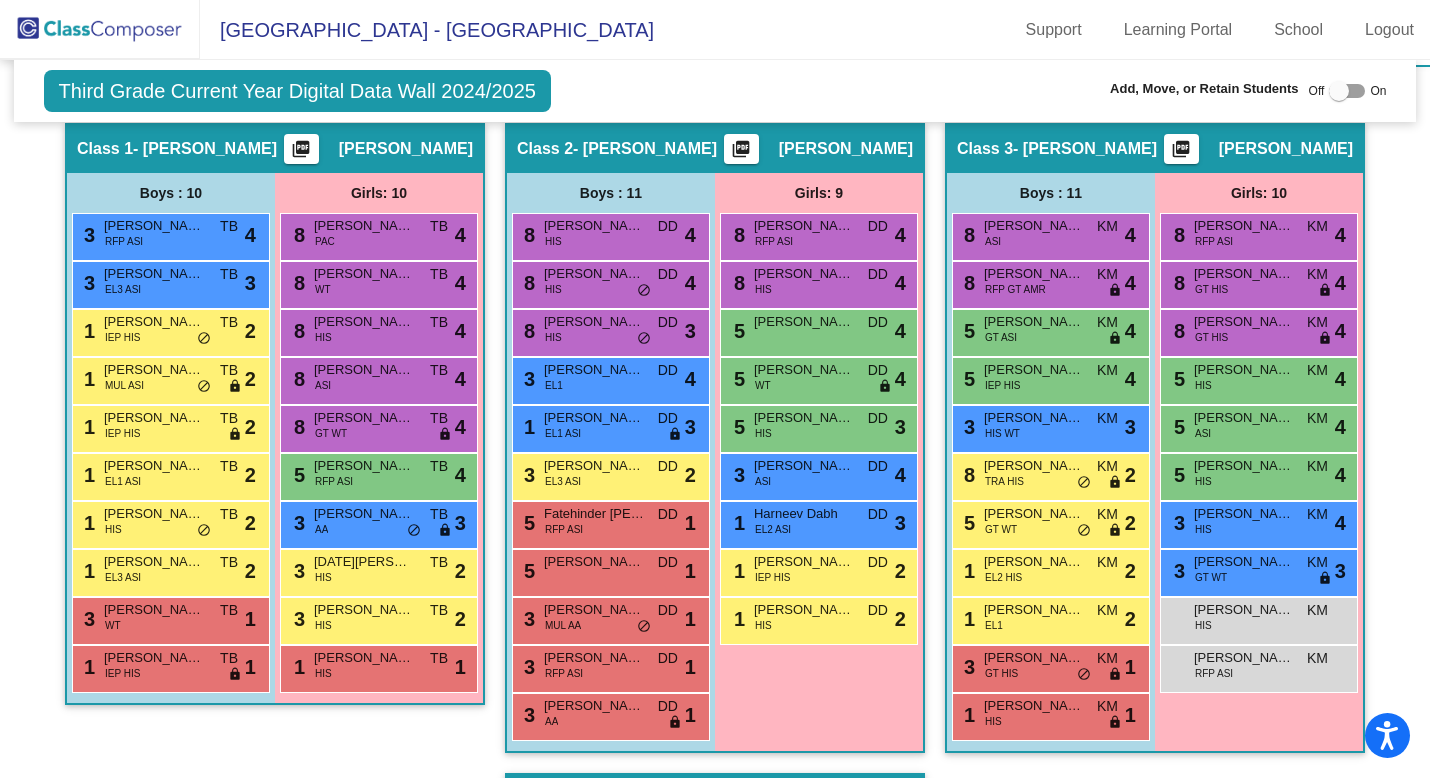 scroll, scrollTop: 435, scrollLeft: 0, axis: vertical 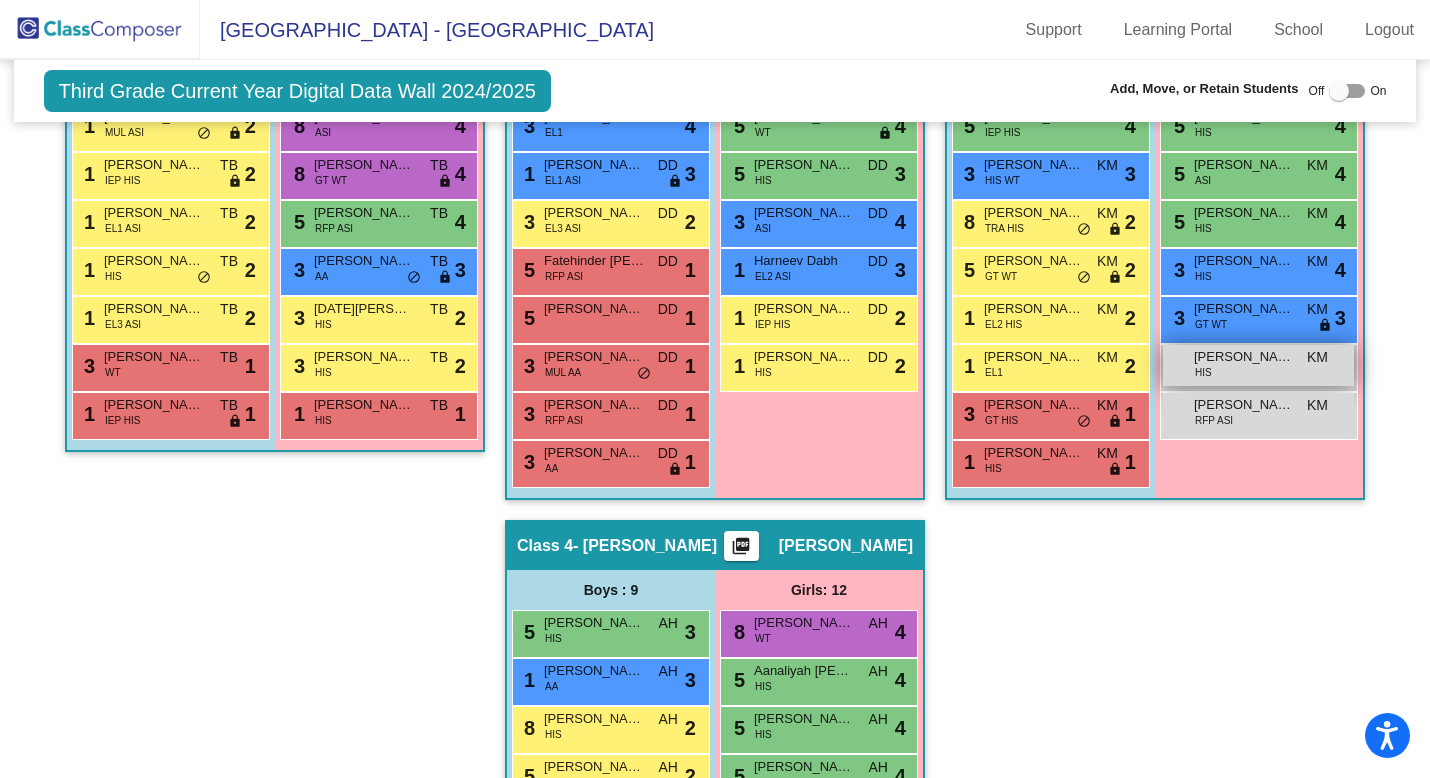 click on "[PERSON_NAME] HIS KM lock do_not_disturb_alt" at bounding box center [1258, 365] 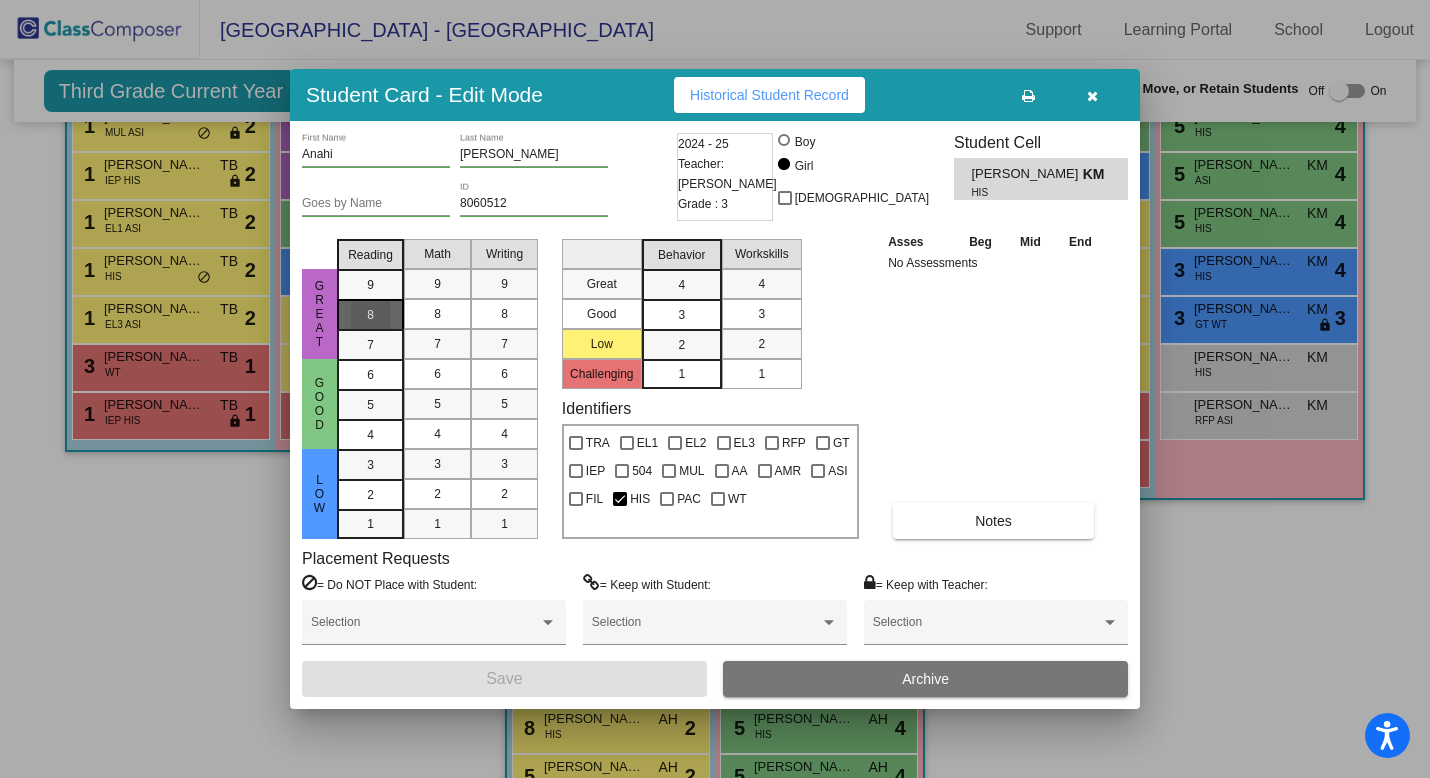 click on "8" at bounding box center [370, 285] 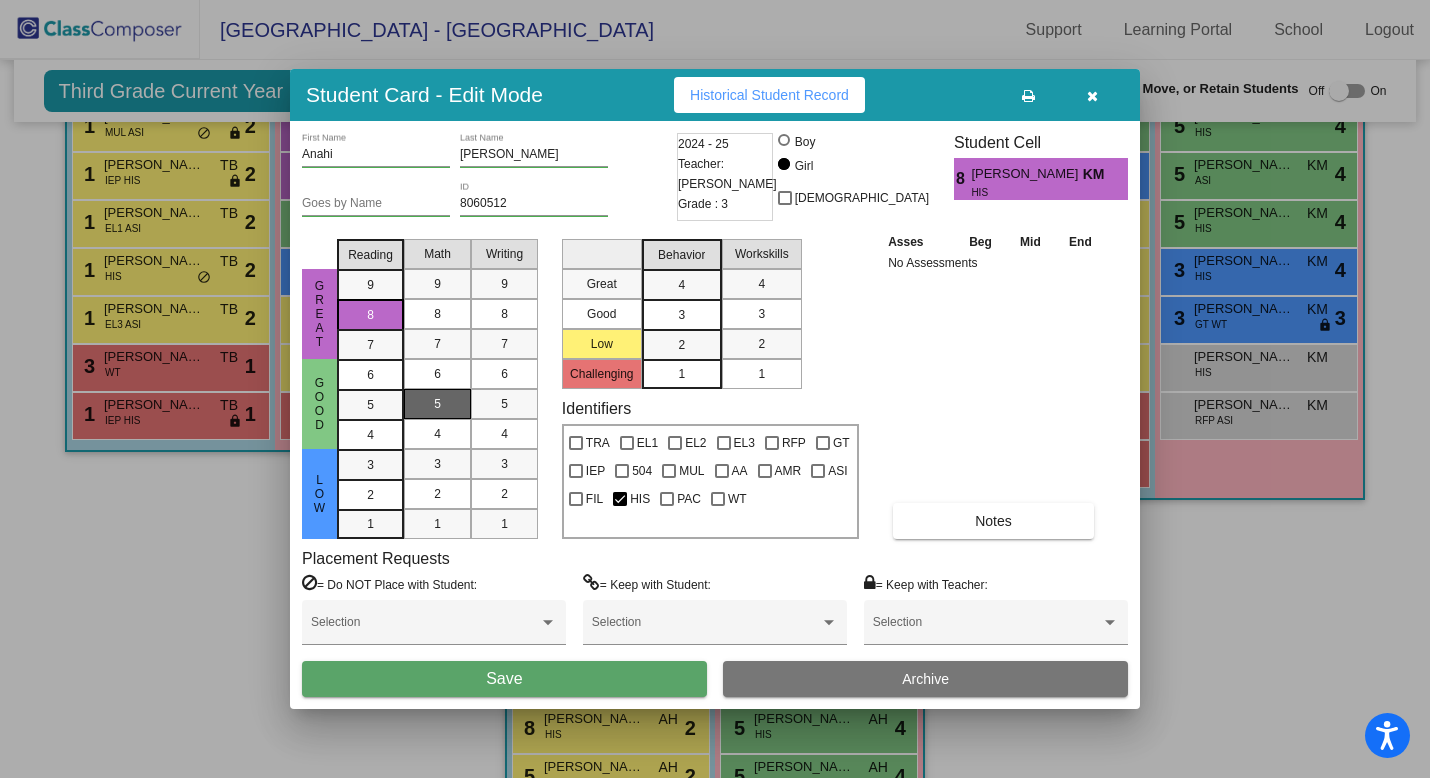 click on "5" at bounding box center [437, 404] 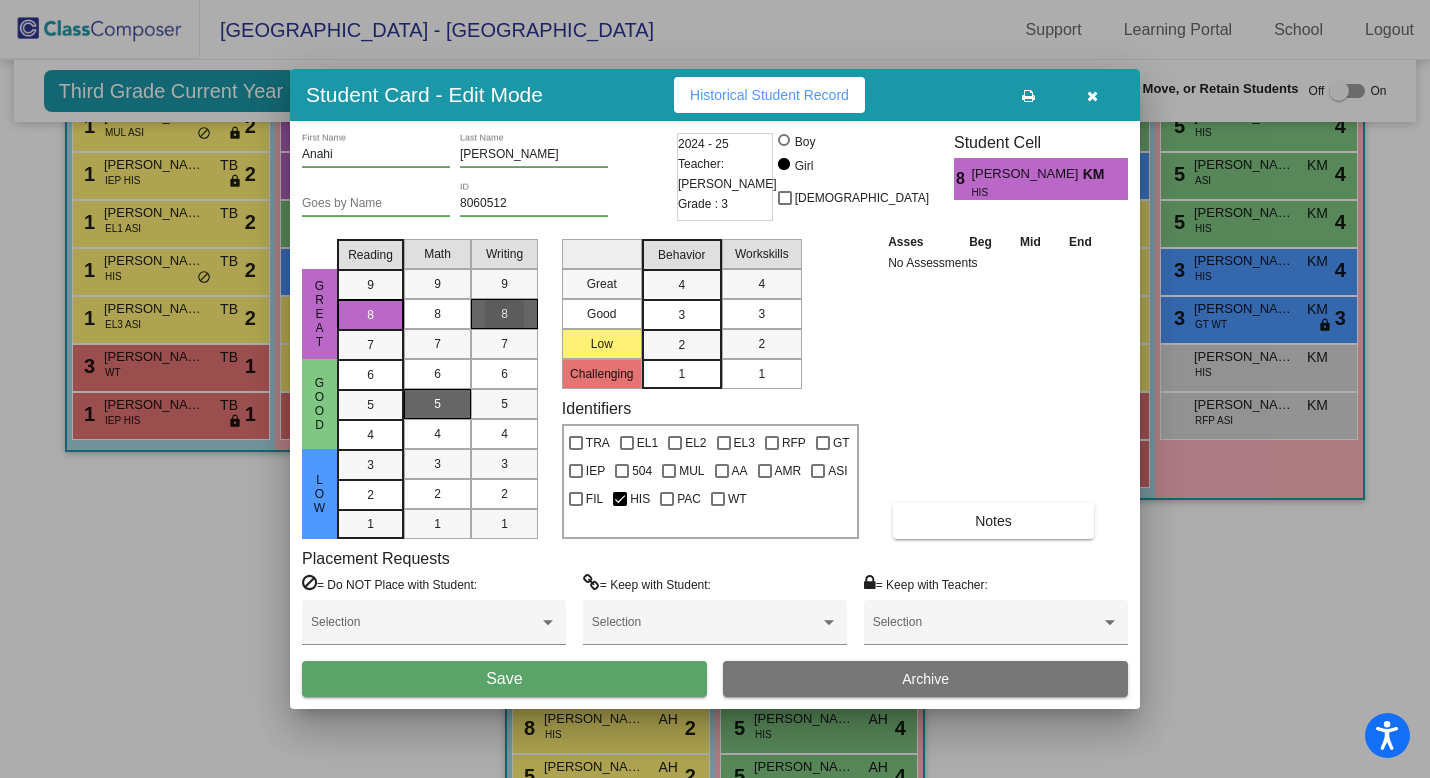 click on "8" at bounding box center [504, 314] 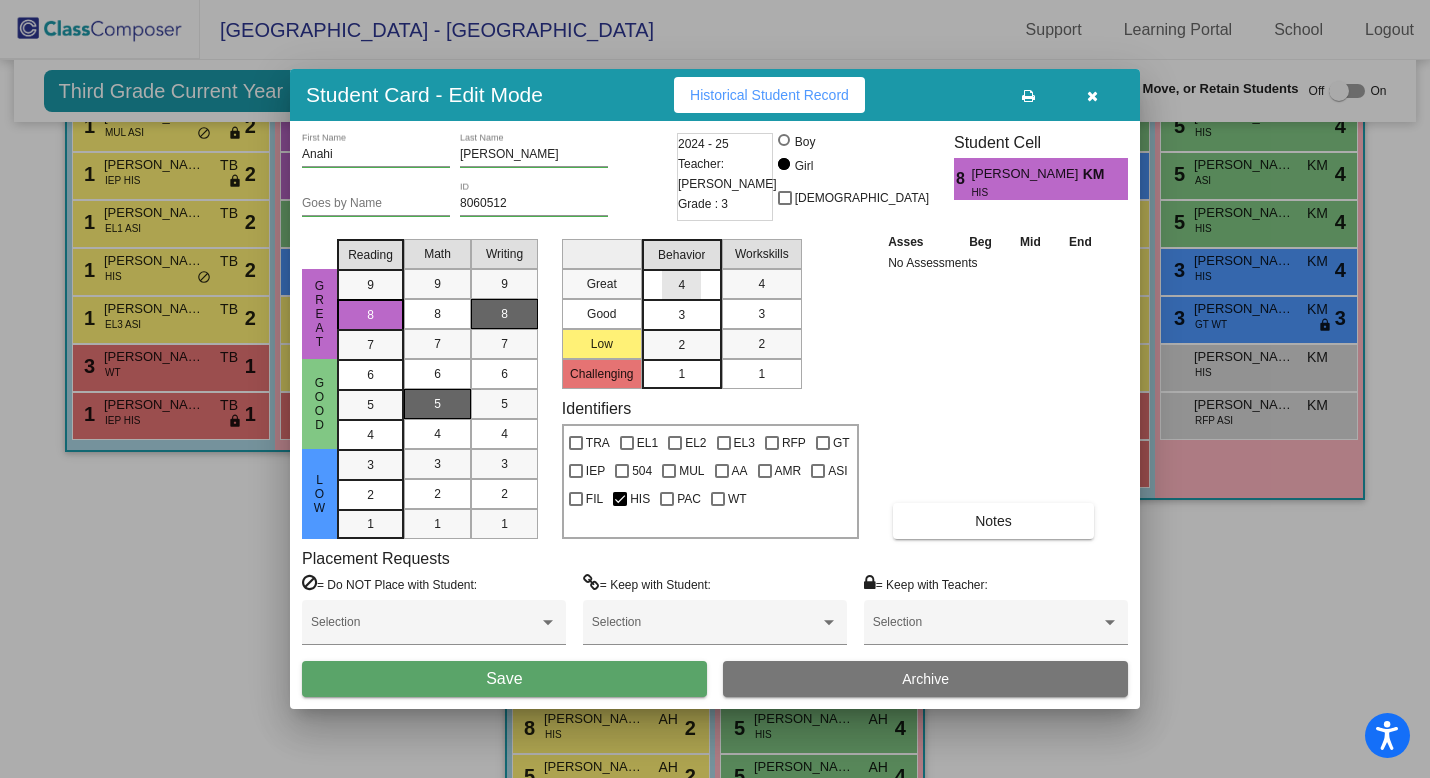 click on "4" at bounding box center [681, 285] 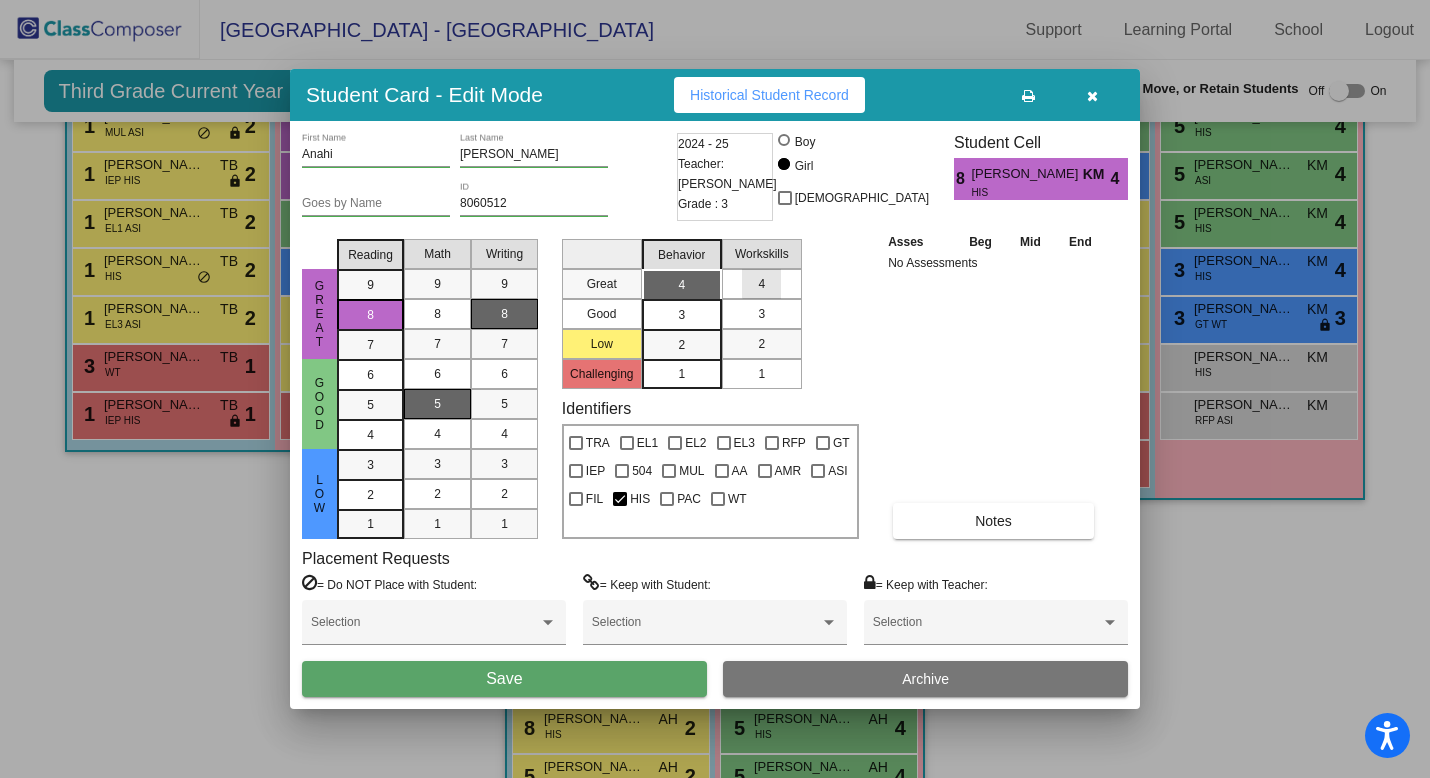 click on "4" at bounding box center [761, 284] 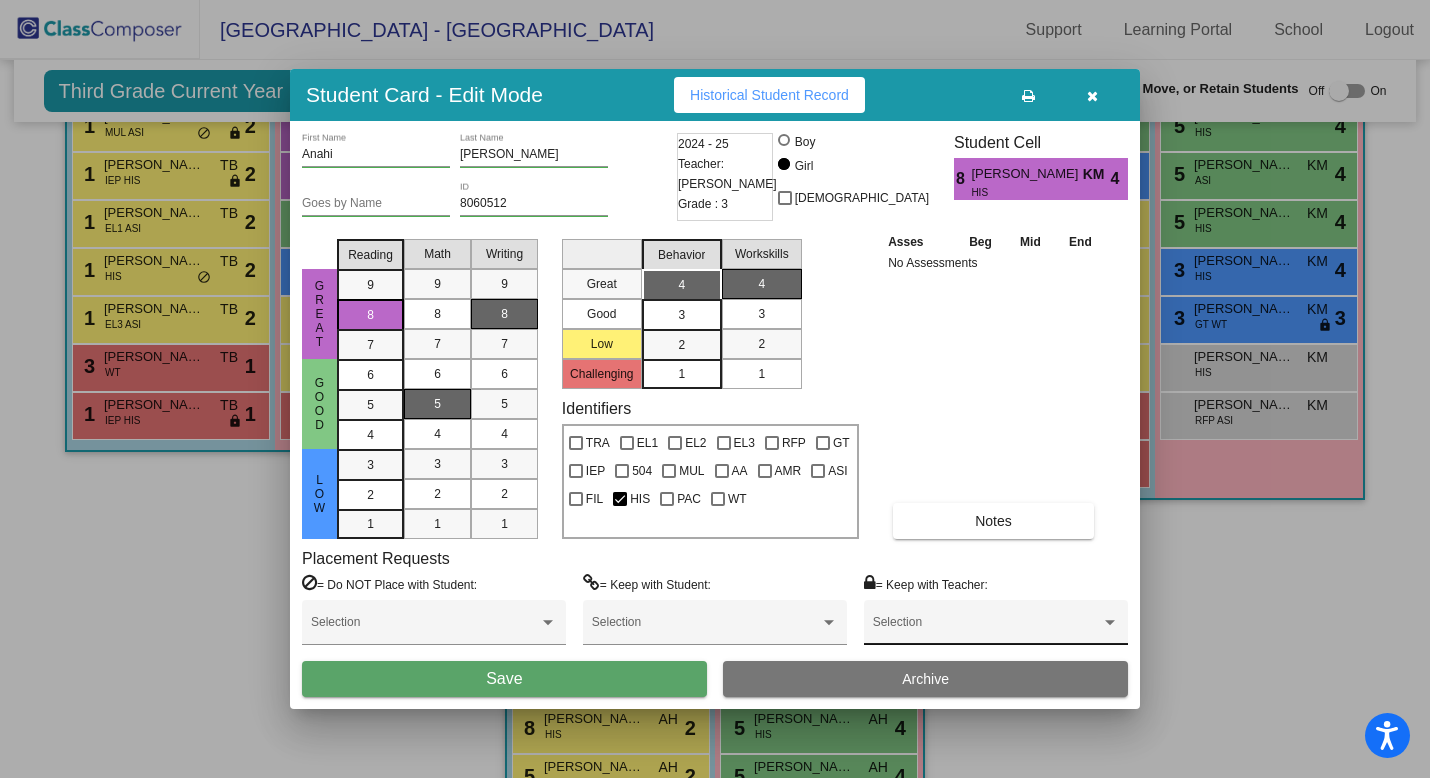 click on "Selection" at bounding box center [996, 627] 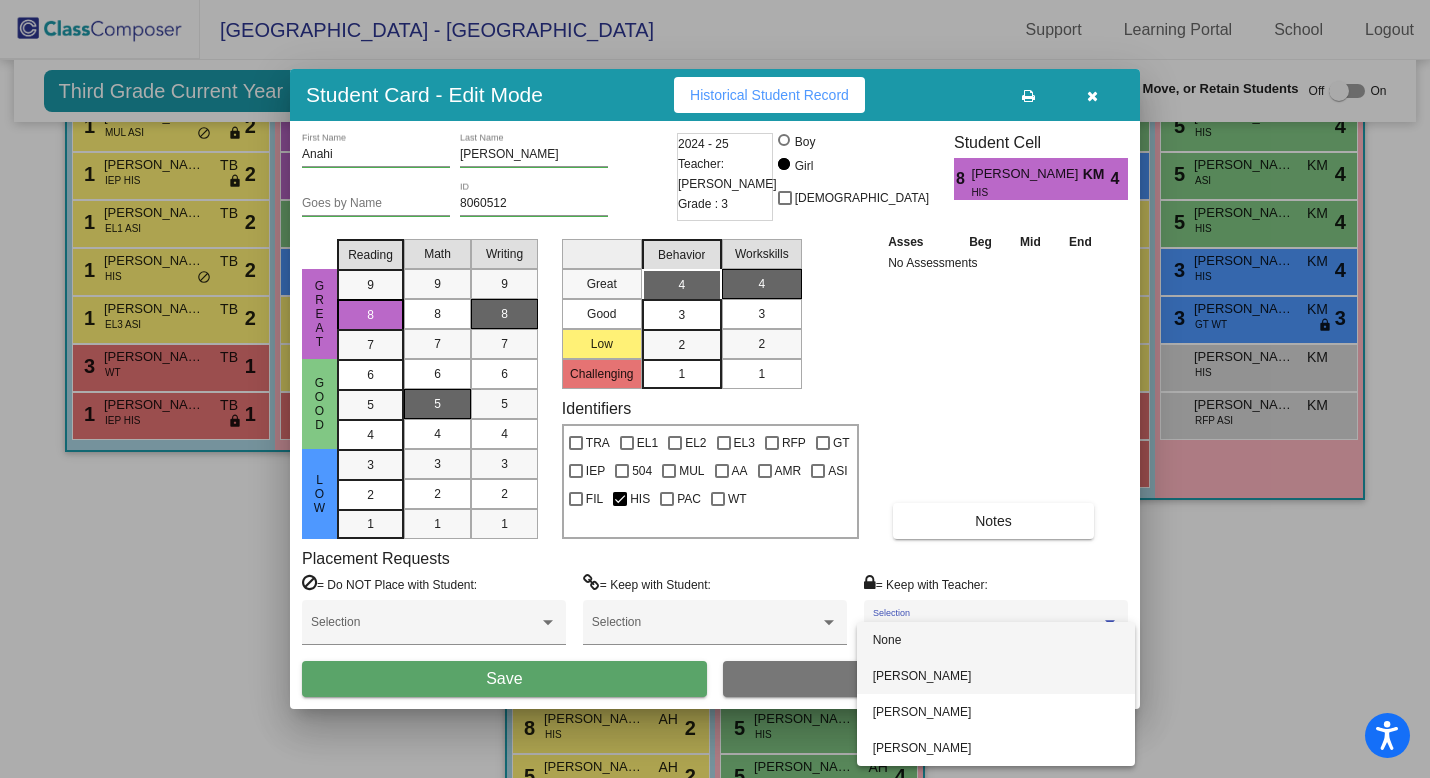 click on "[PERSON_NAME]" at bounding box center (996, 676) 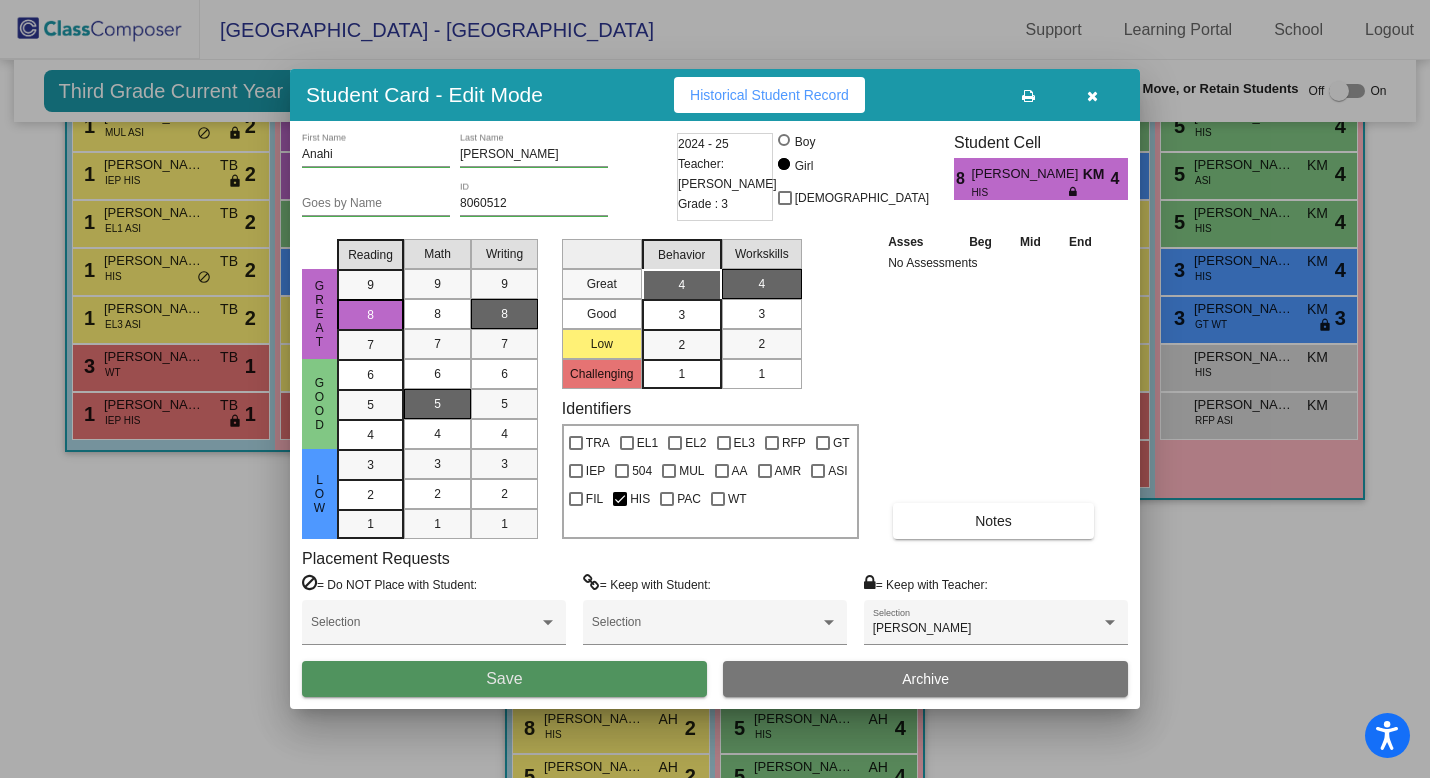 click on "Save" at bounding box center (504, 679) 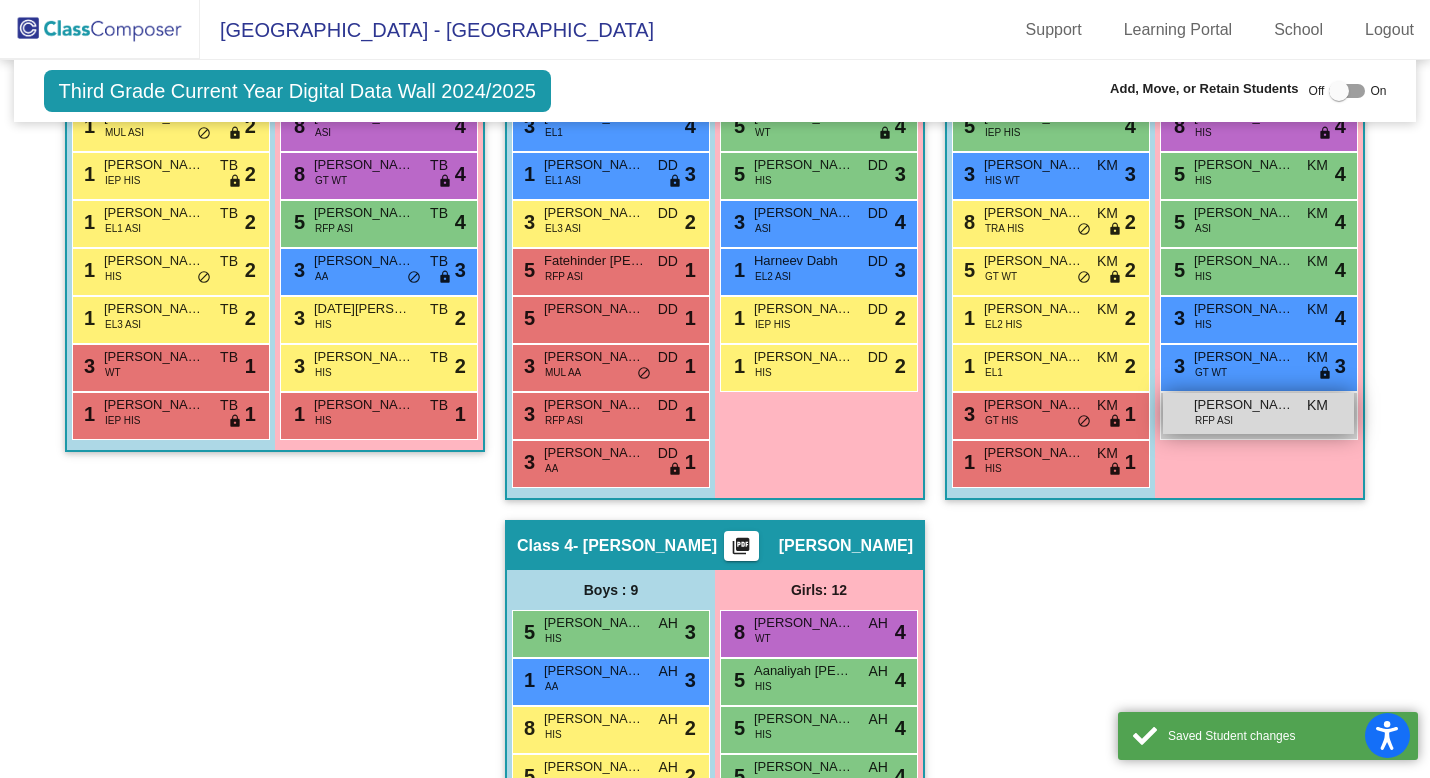 click on "[PERSON_NAME] RFP ASI KM lock do_not_disturb_alt" at bounding box center [1258, 413] 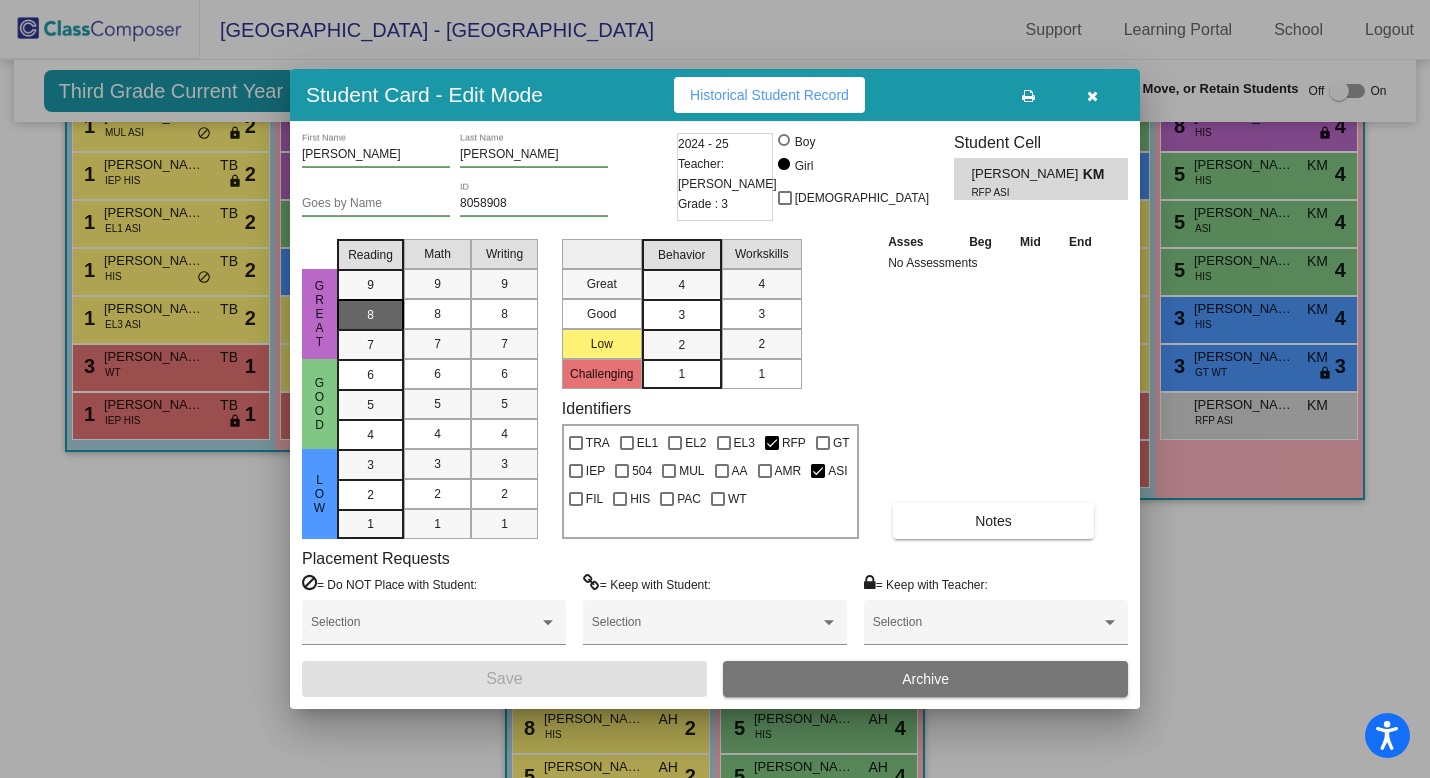 click on "8" at bounding box center (370, 285) 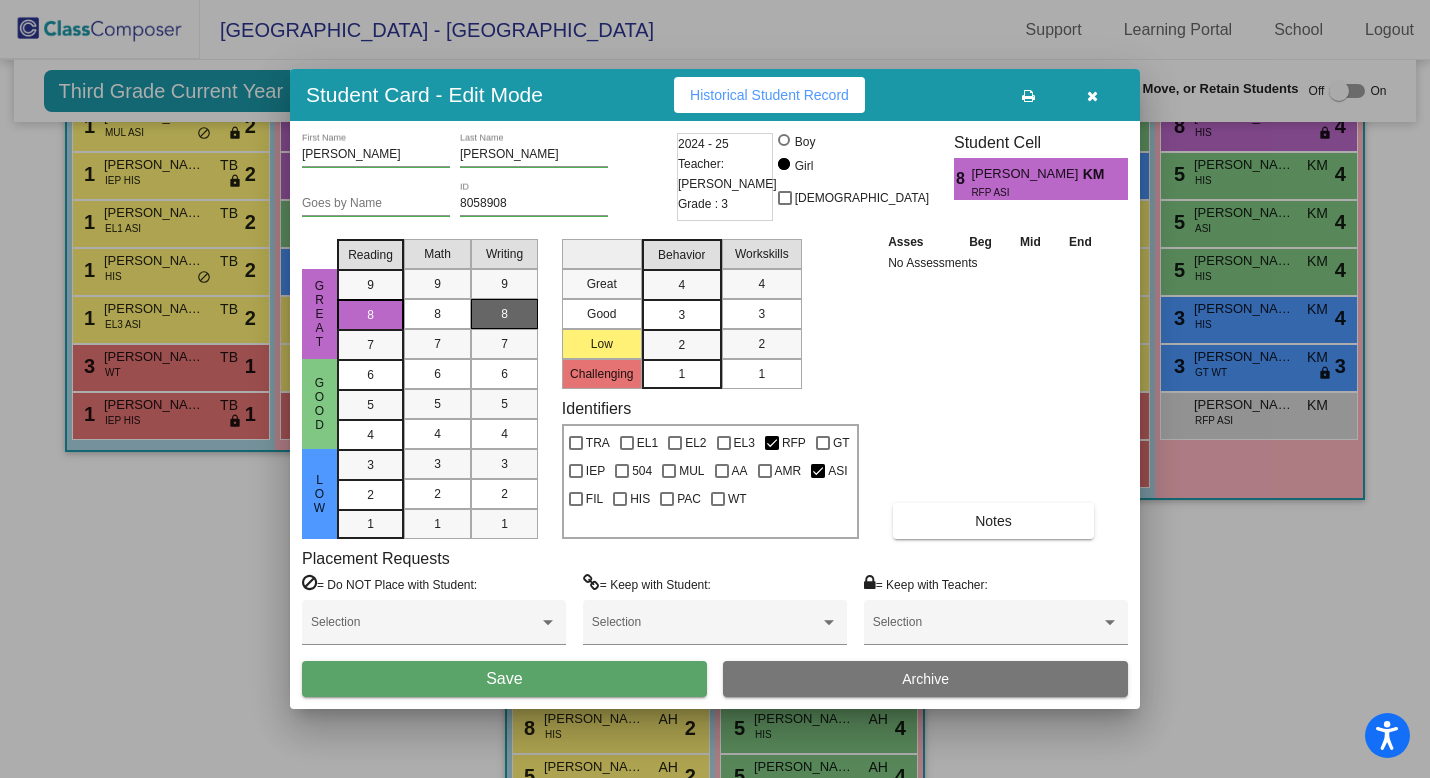 click on "8" at bounding box center [504, 314] 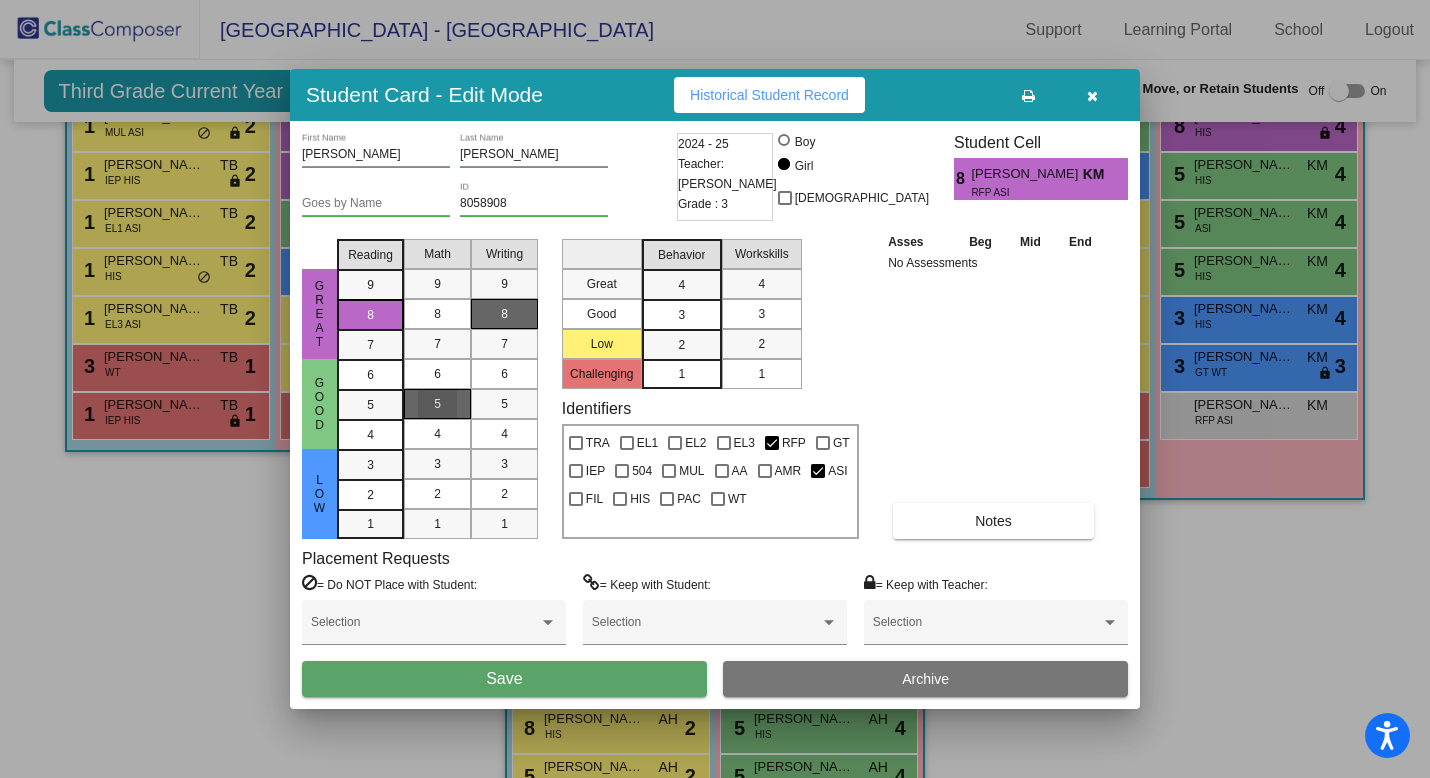 click on "5" at bounding box center [437, 404] 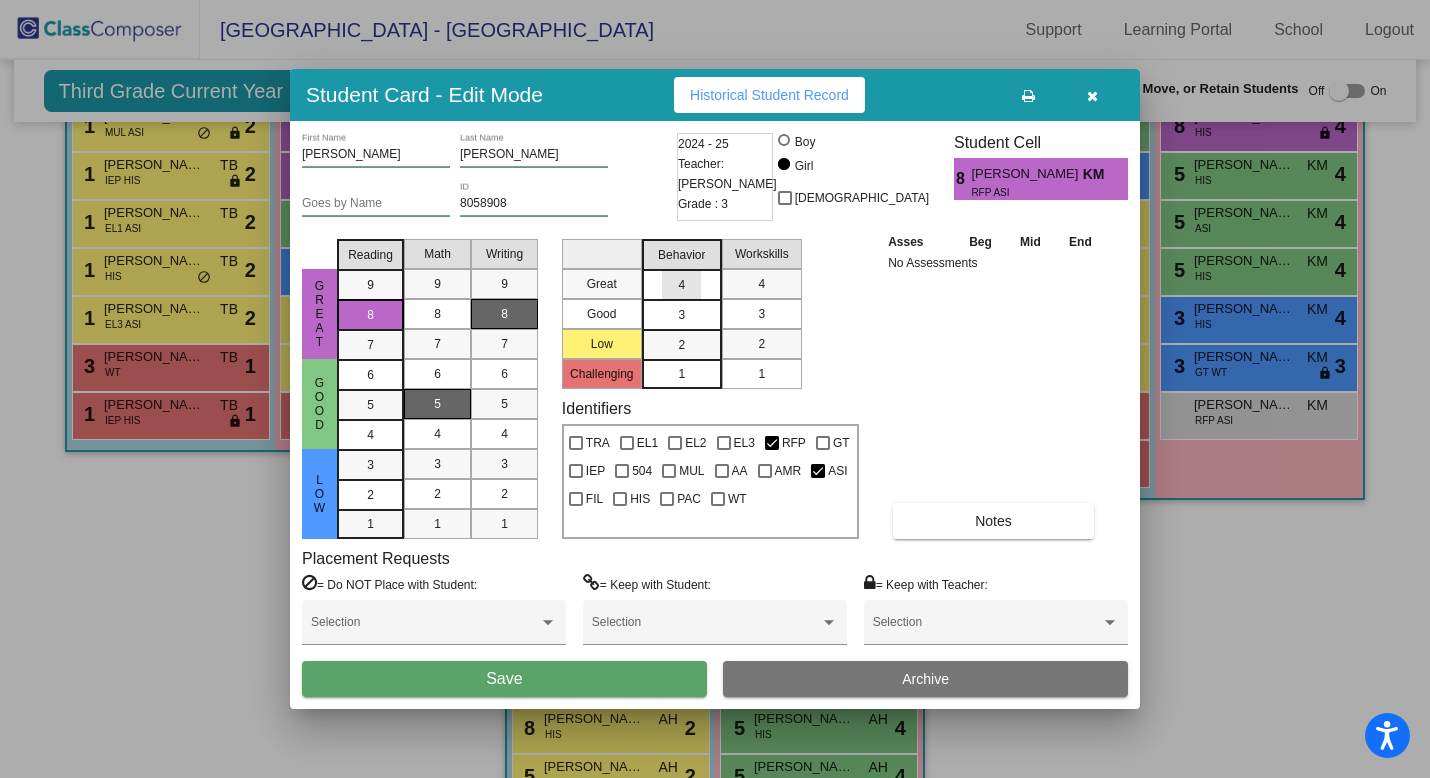 click on "4" at bounding box center [681, 285] 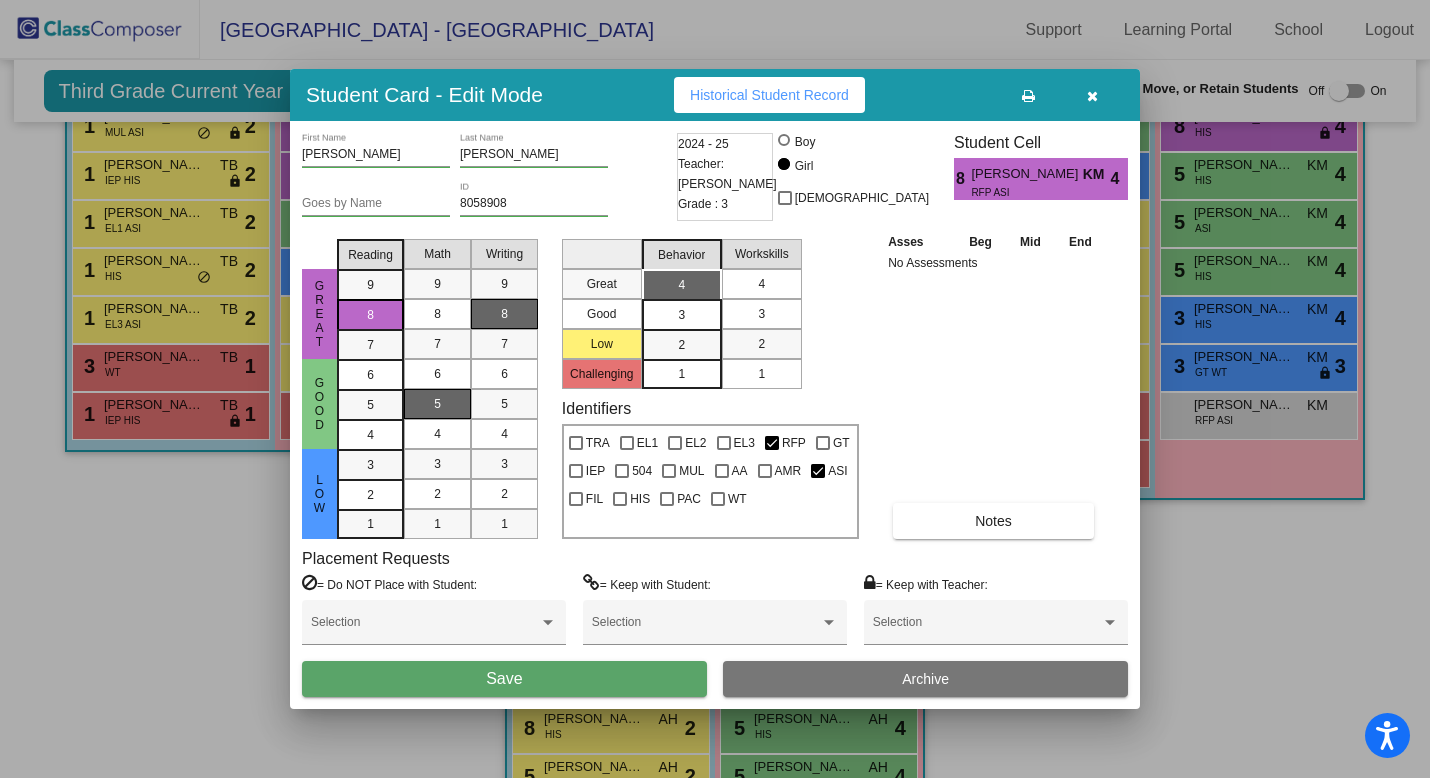 click on "4" at bounding box center [761, 284] 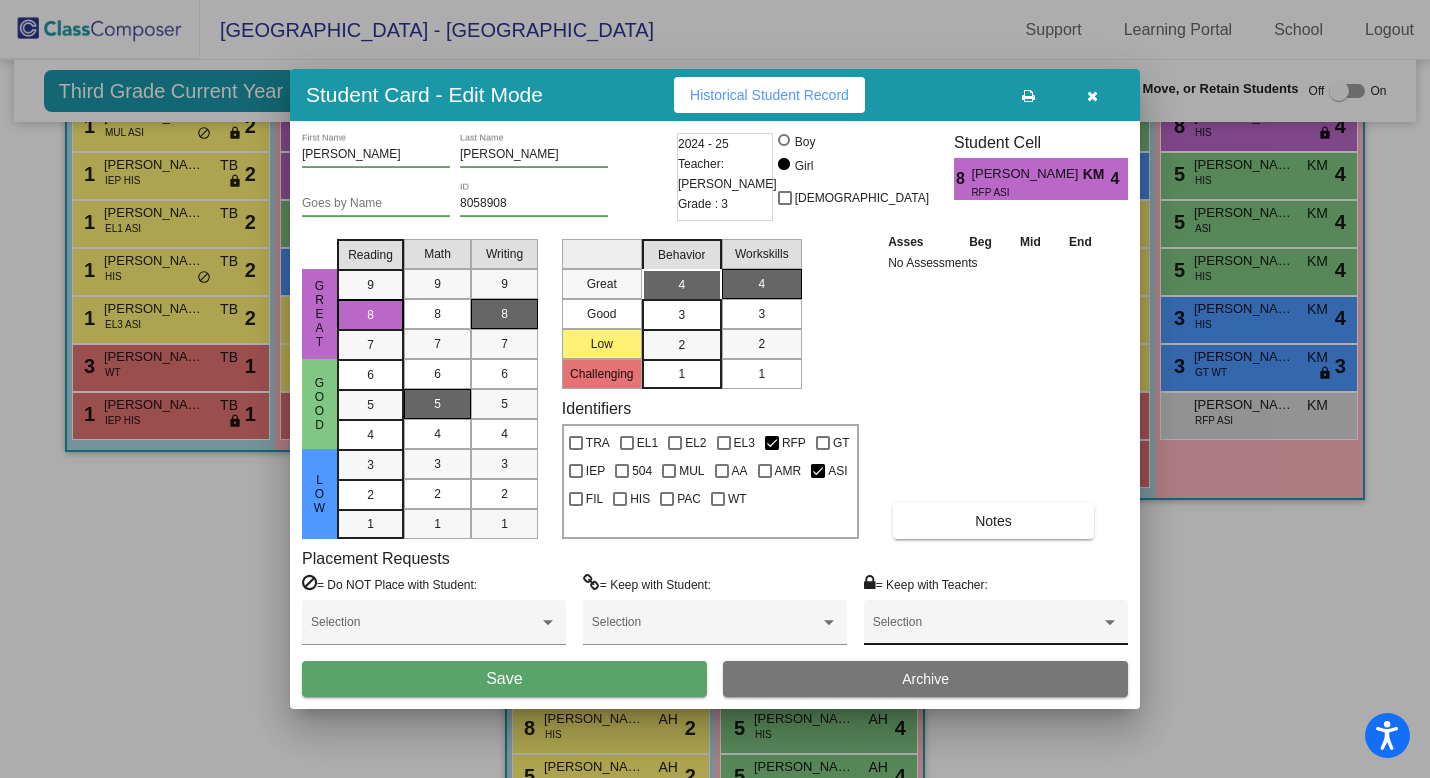 click on "Selection" at bounding box center (996, 627) 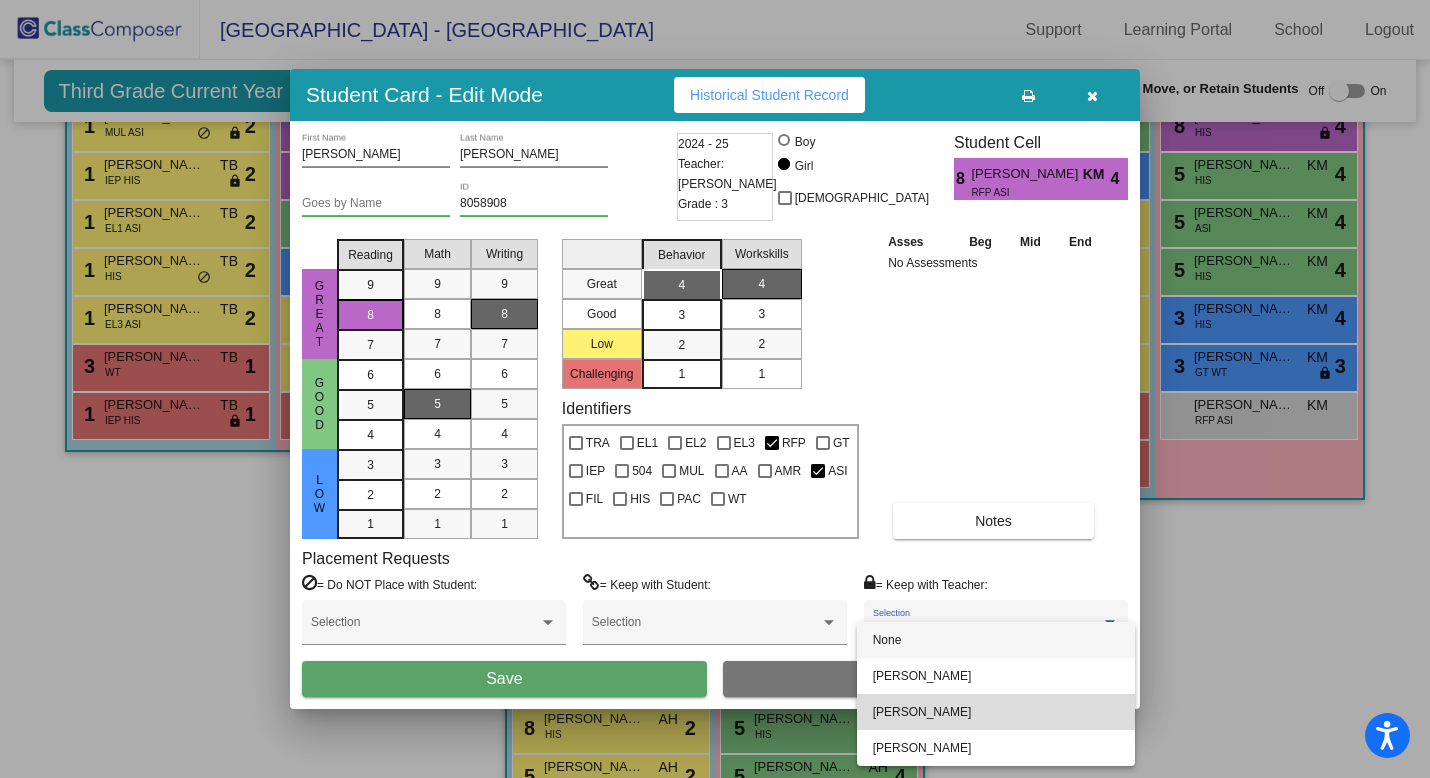 click on "[PERSON_NAME]" at bounding box center [996, 712] 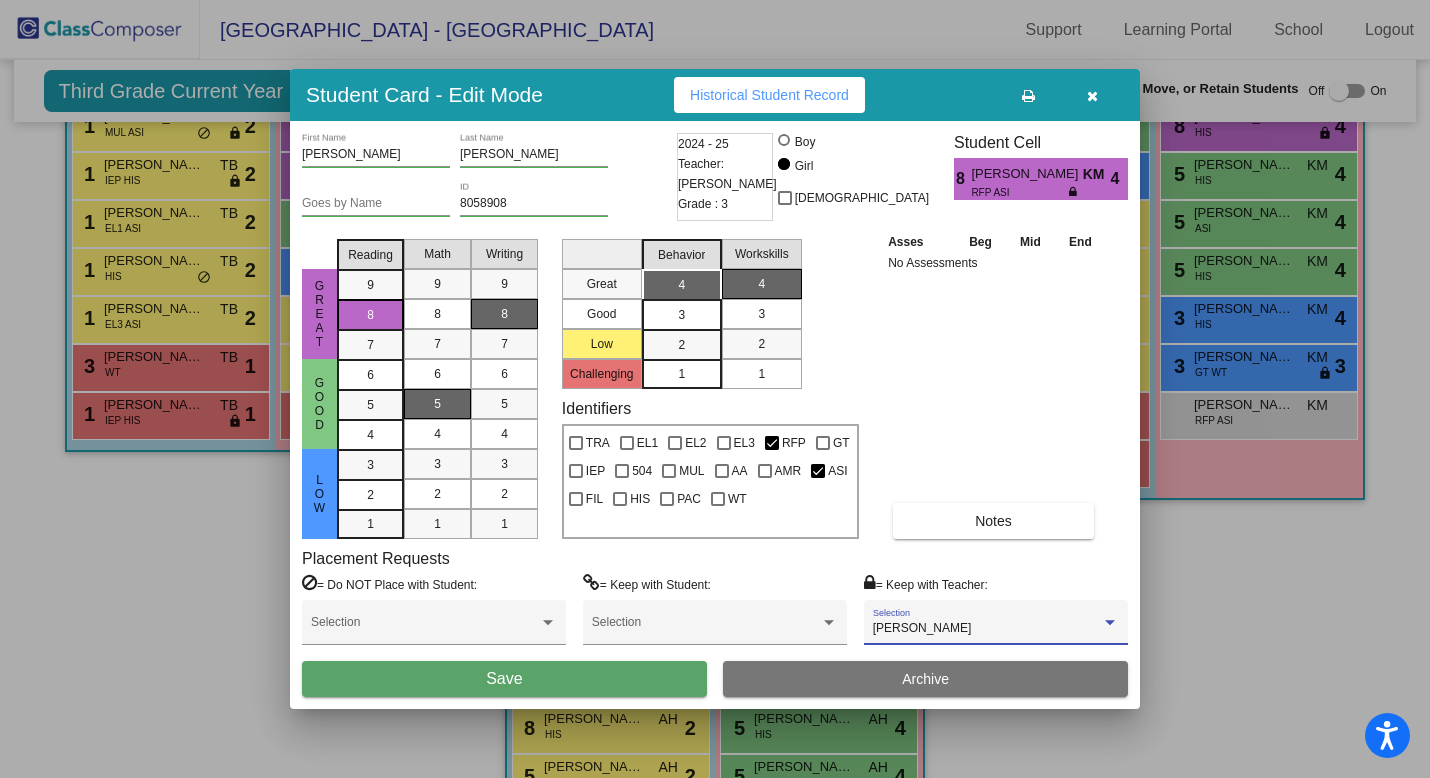 click on "[PERSON_NAME]" at bounding box center (987, 629) 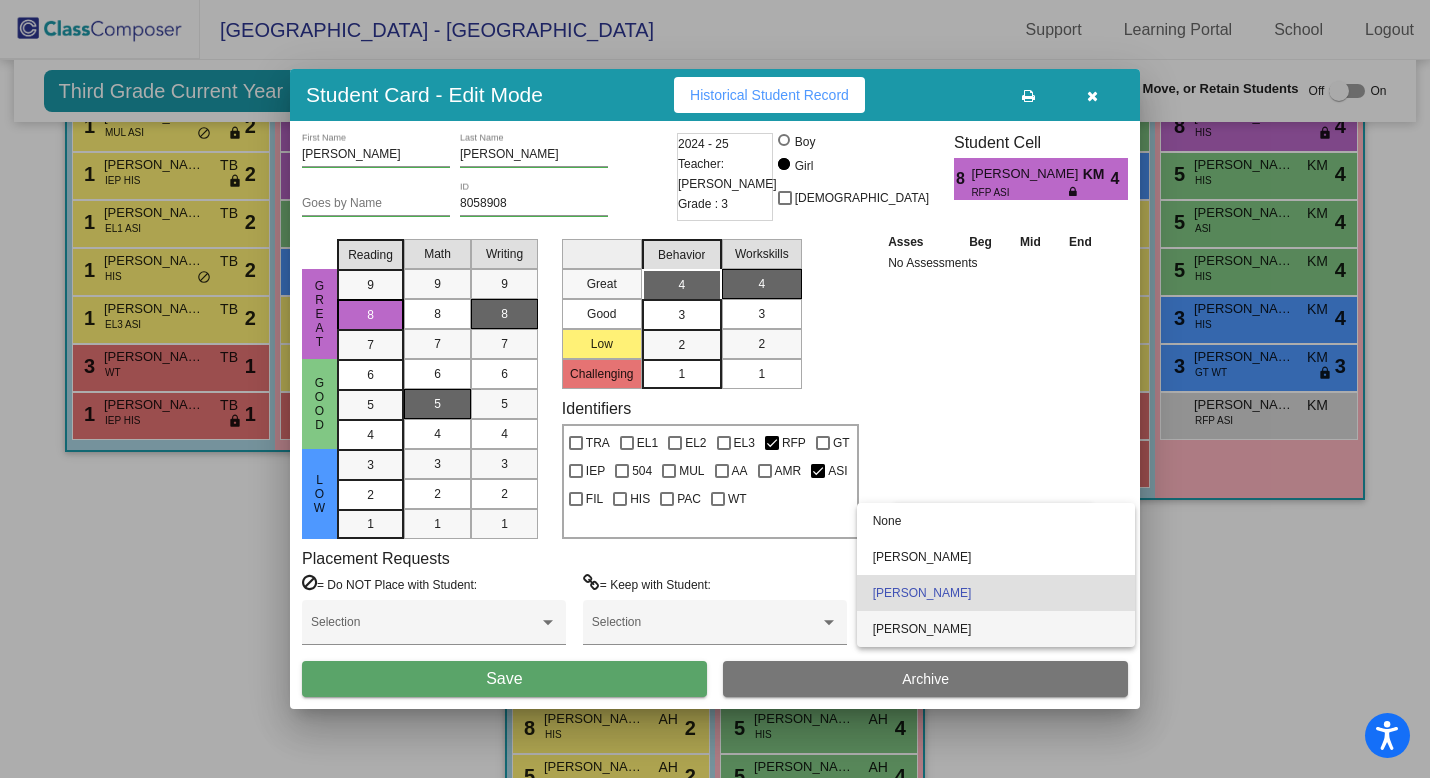 click on "[PERSON_NAME]" at bounding box center [996, 629] 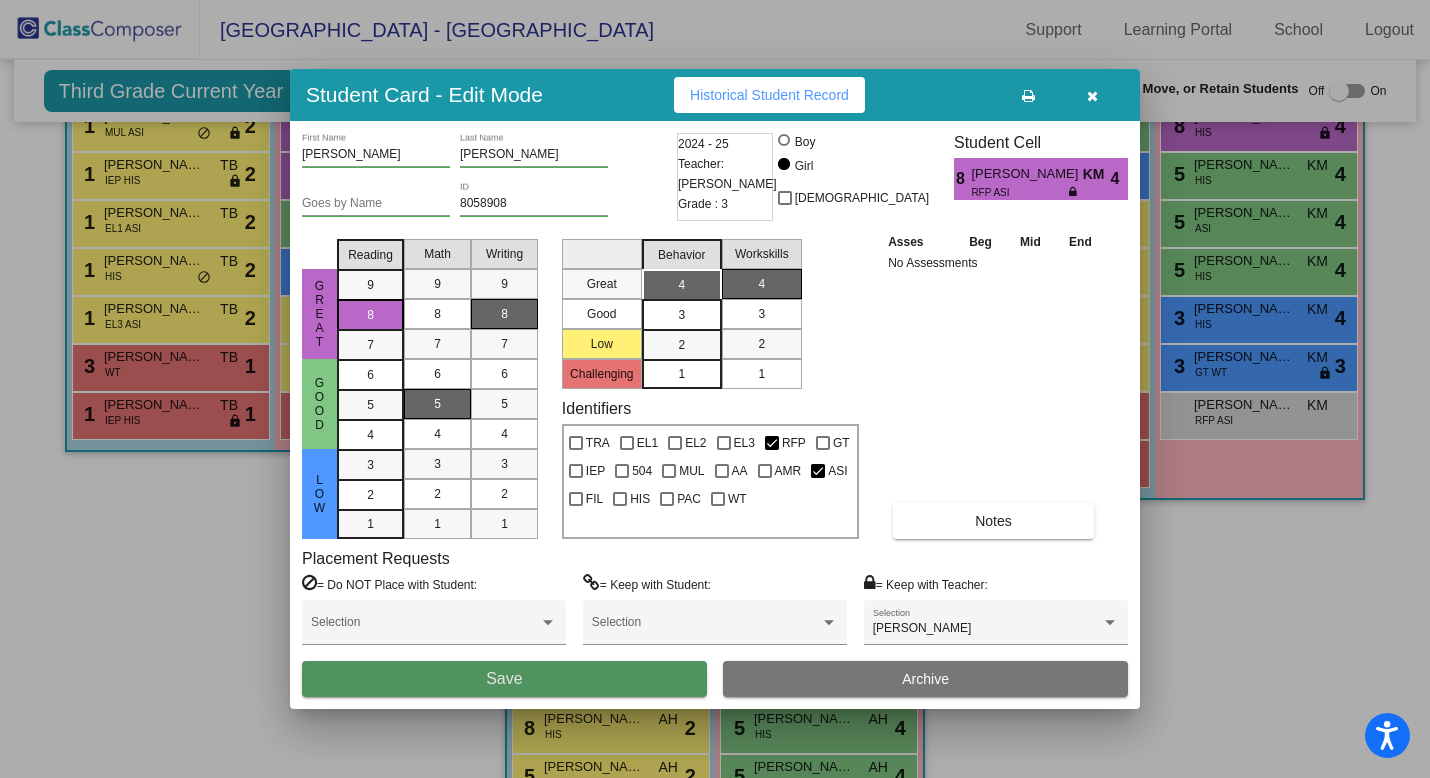 click on "Save" at bounding box center (504, 679) 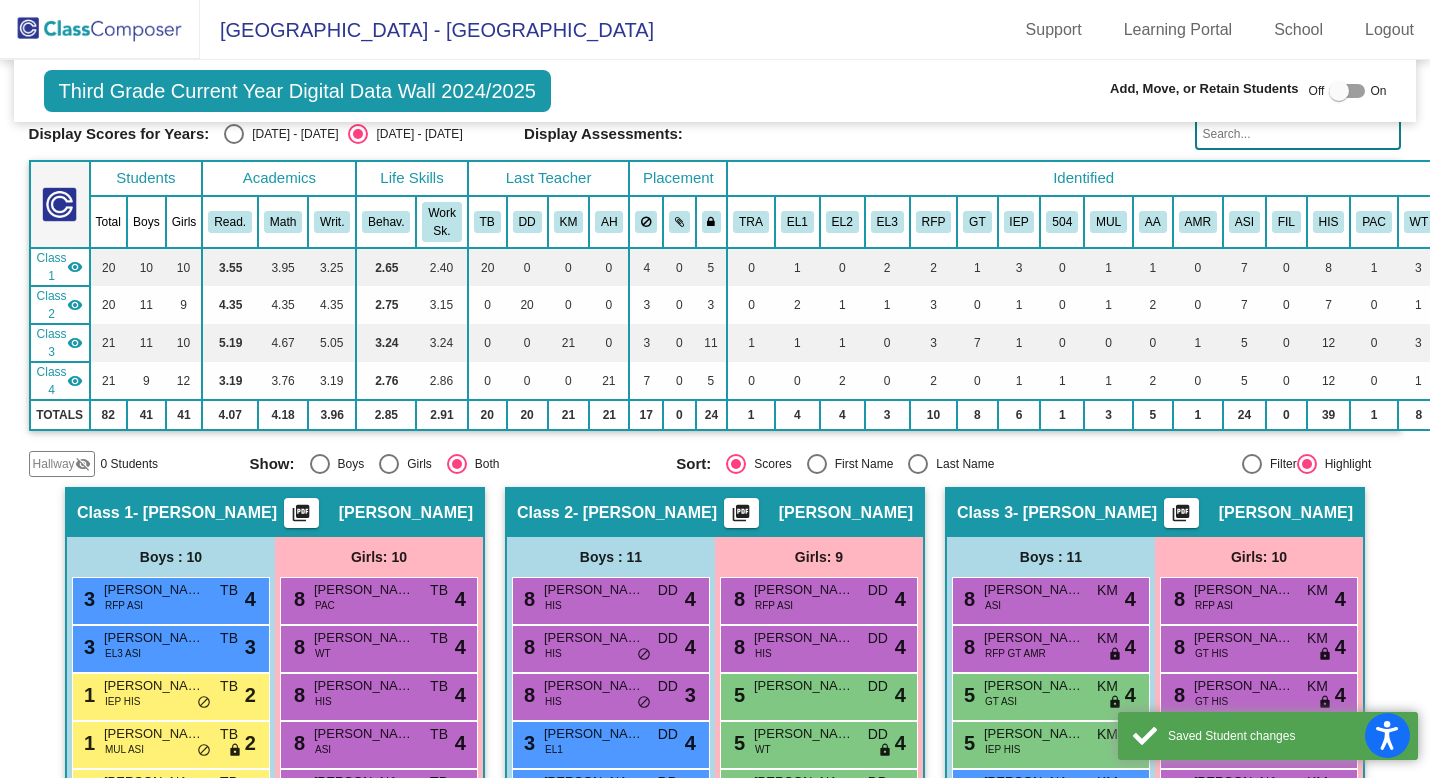 scroll, scrollTop: 0, scrollLeft: 0, axis: both 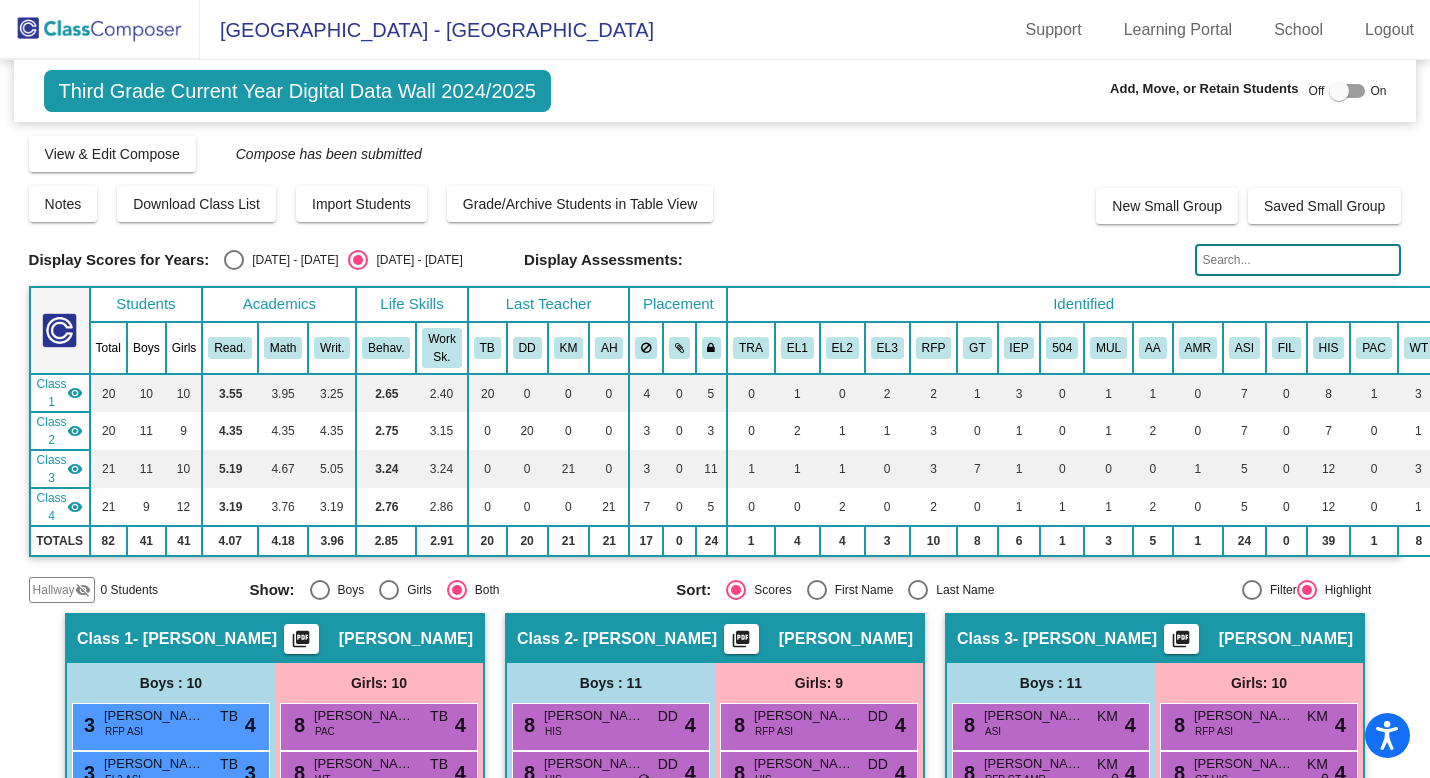 click 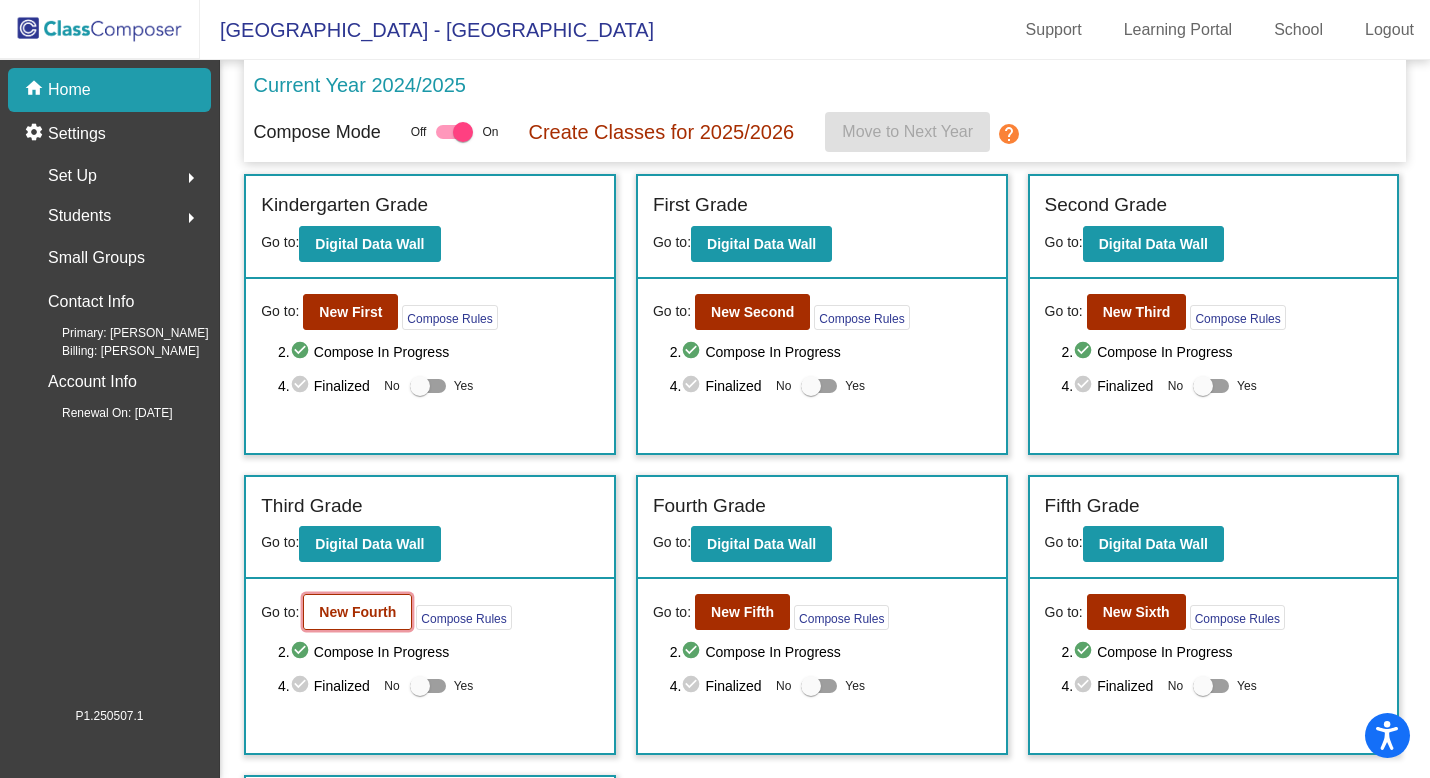click on "New Fourth" 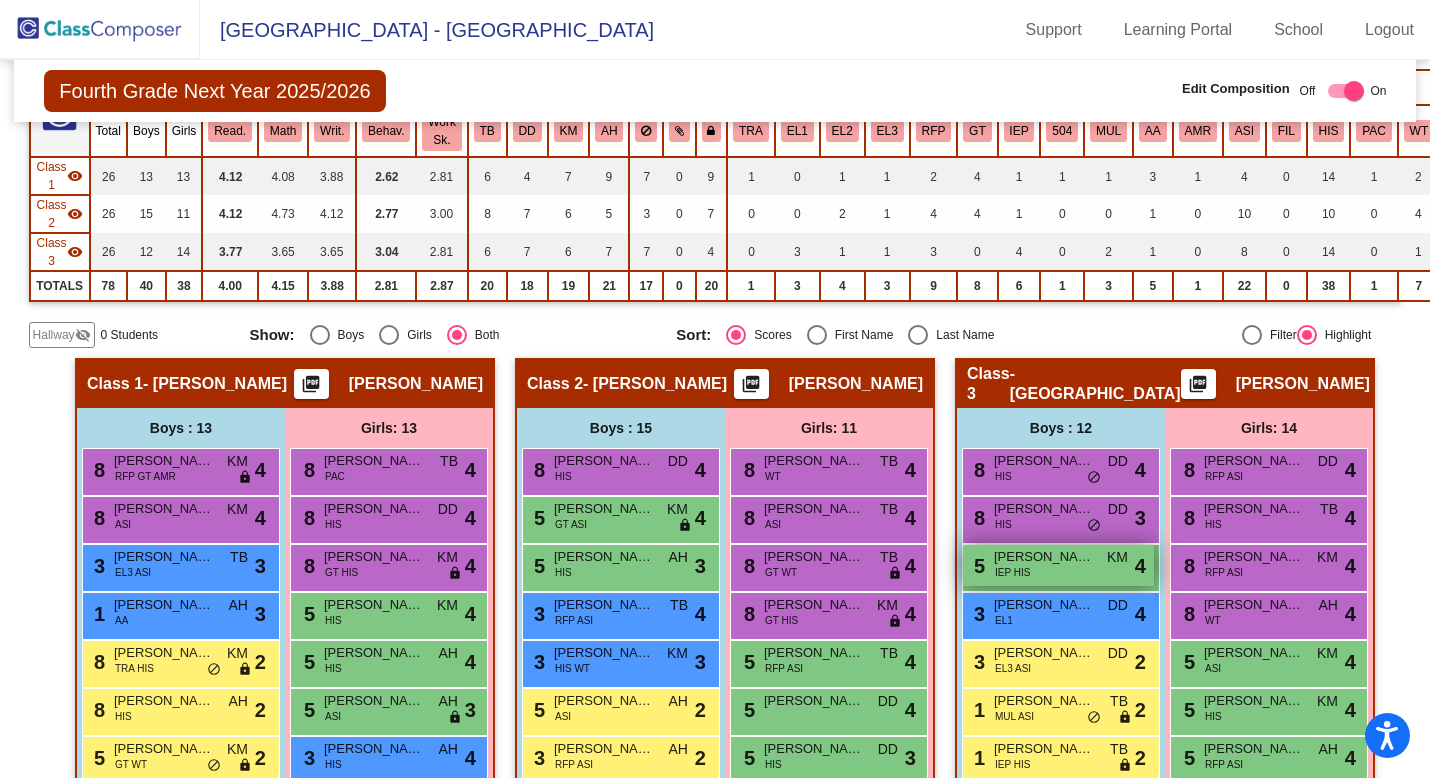 scroll, scrollTop: 0, scrollLeft: 0, axis: both 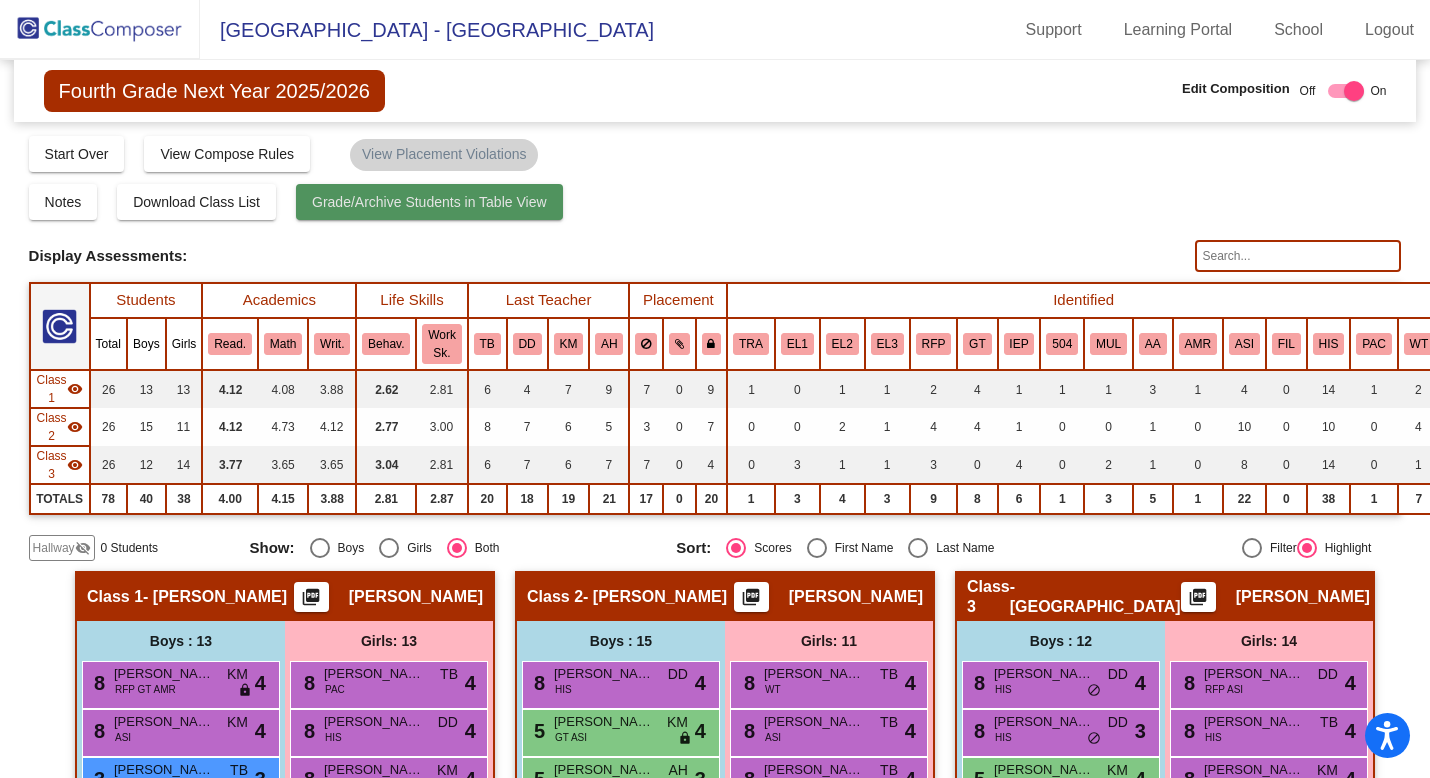 click on "Grade/Archive Students in Table View" 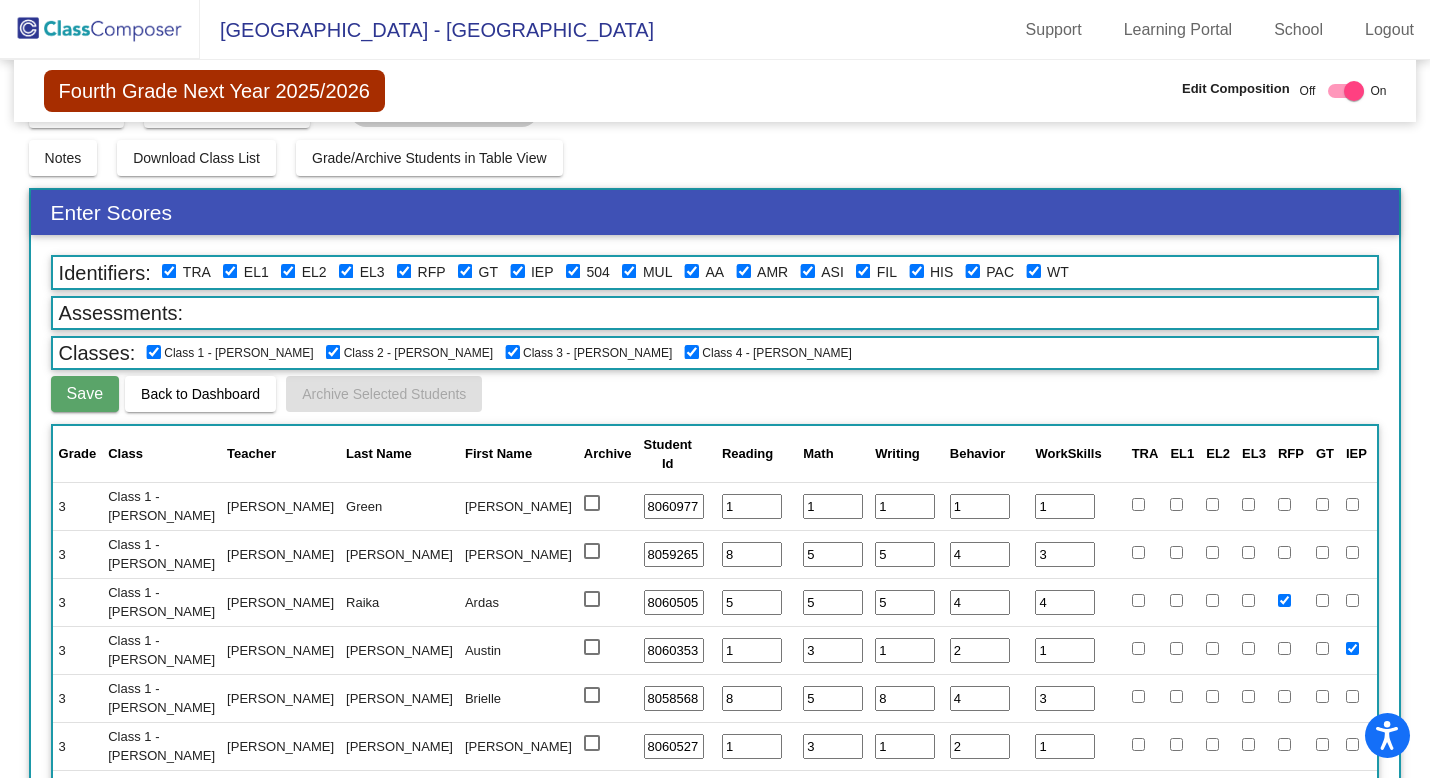 scroll, scrollTop: 124, scrollLeft: 0, axis: vertical 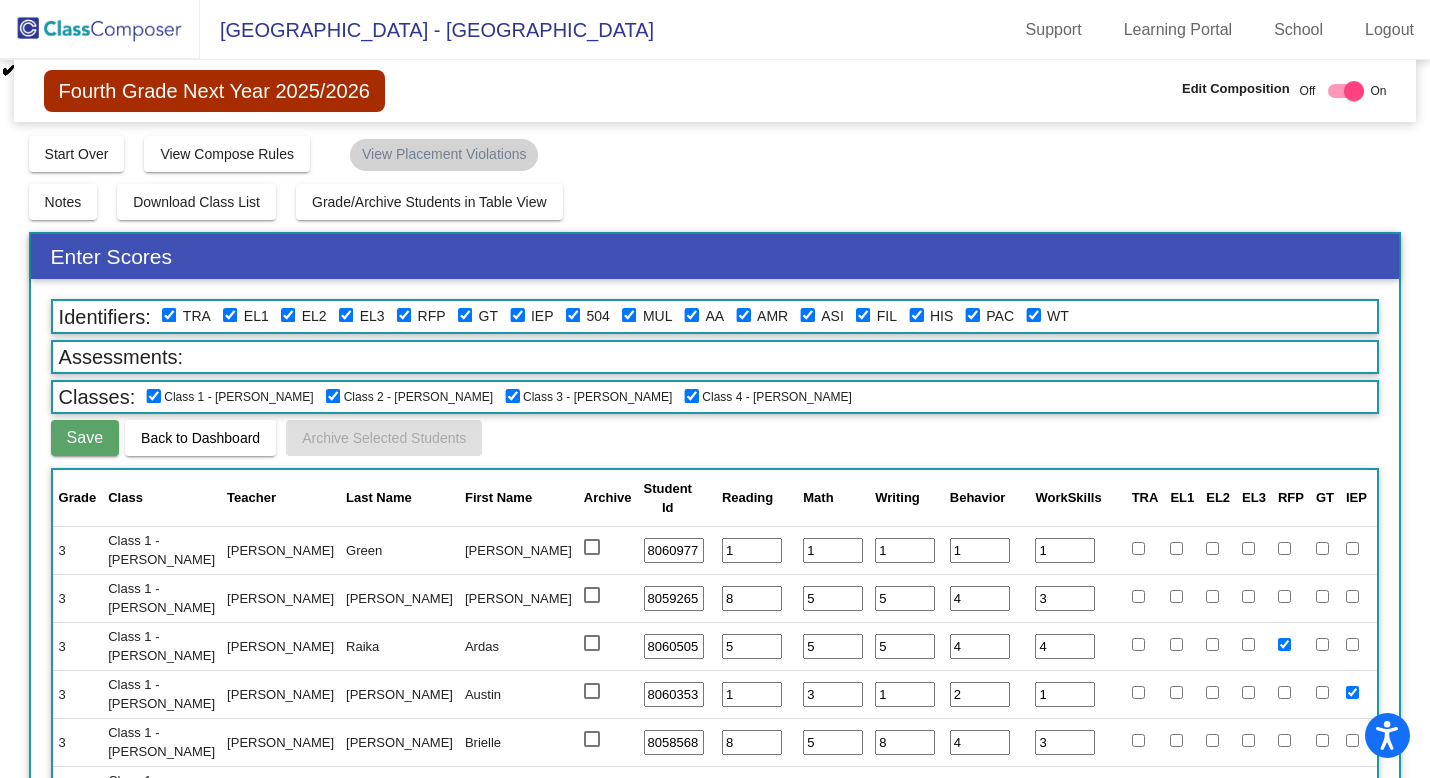 click on "Fourth Grade Next Year 2025/2026" 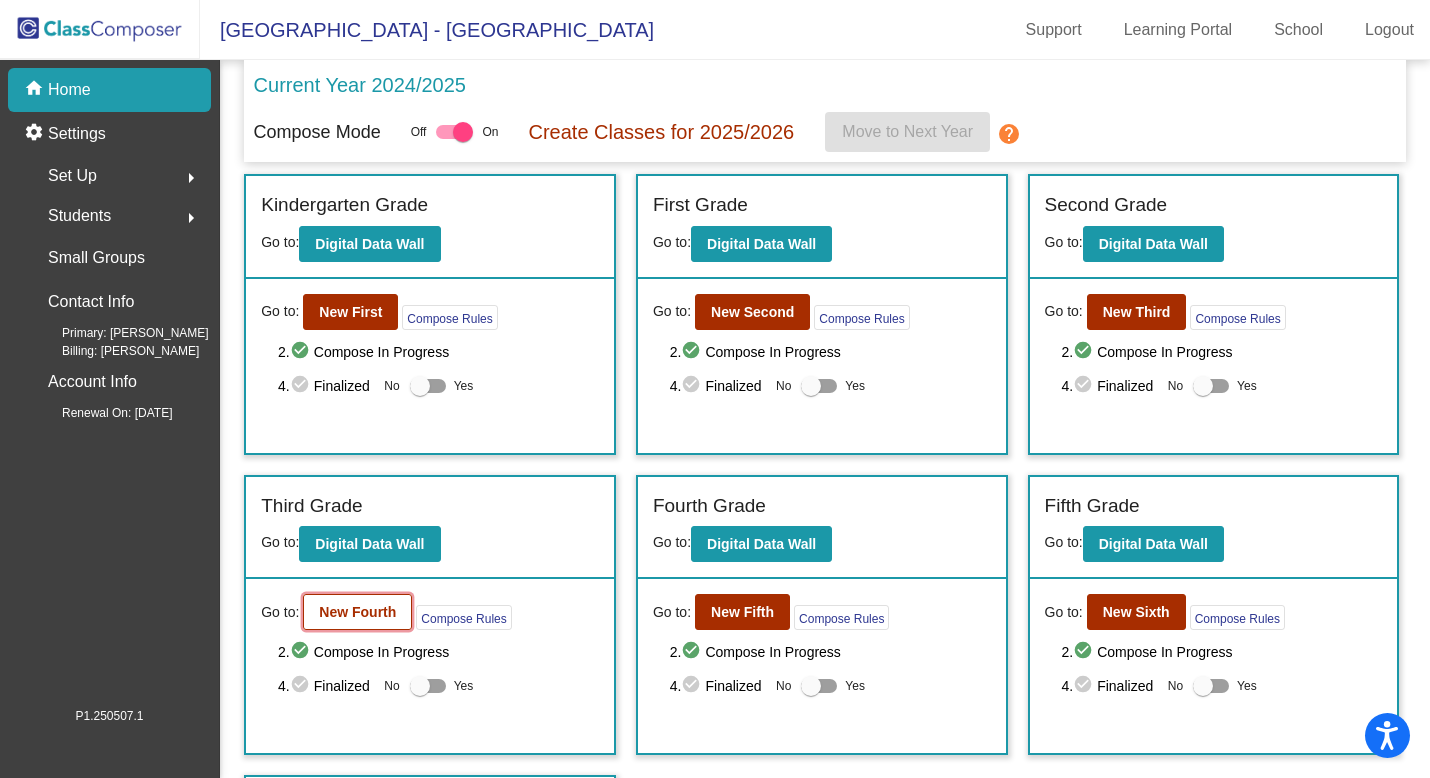 click on "New Fourth" 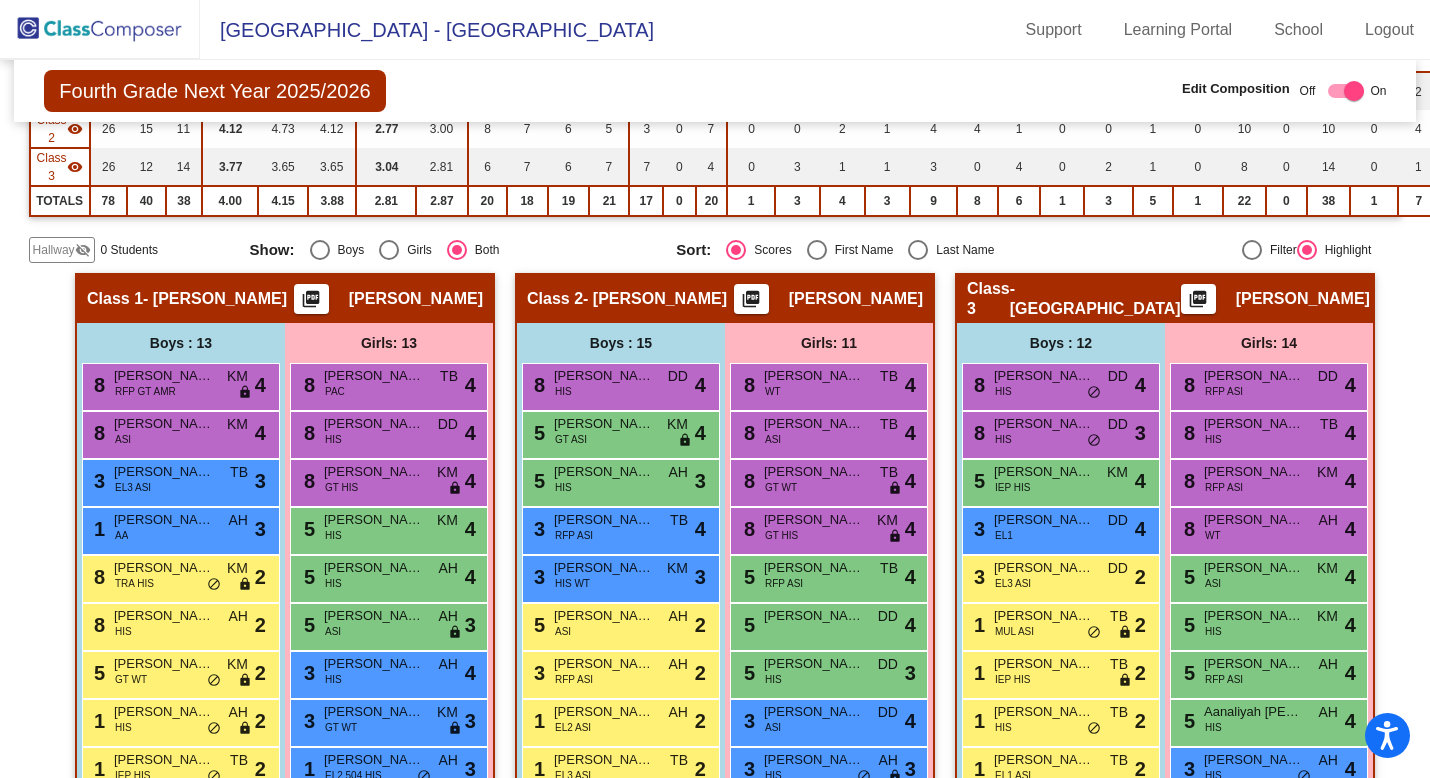 scroll, scrollTop: 299, scrollLeft: 0, axis: vertical 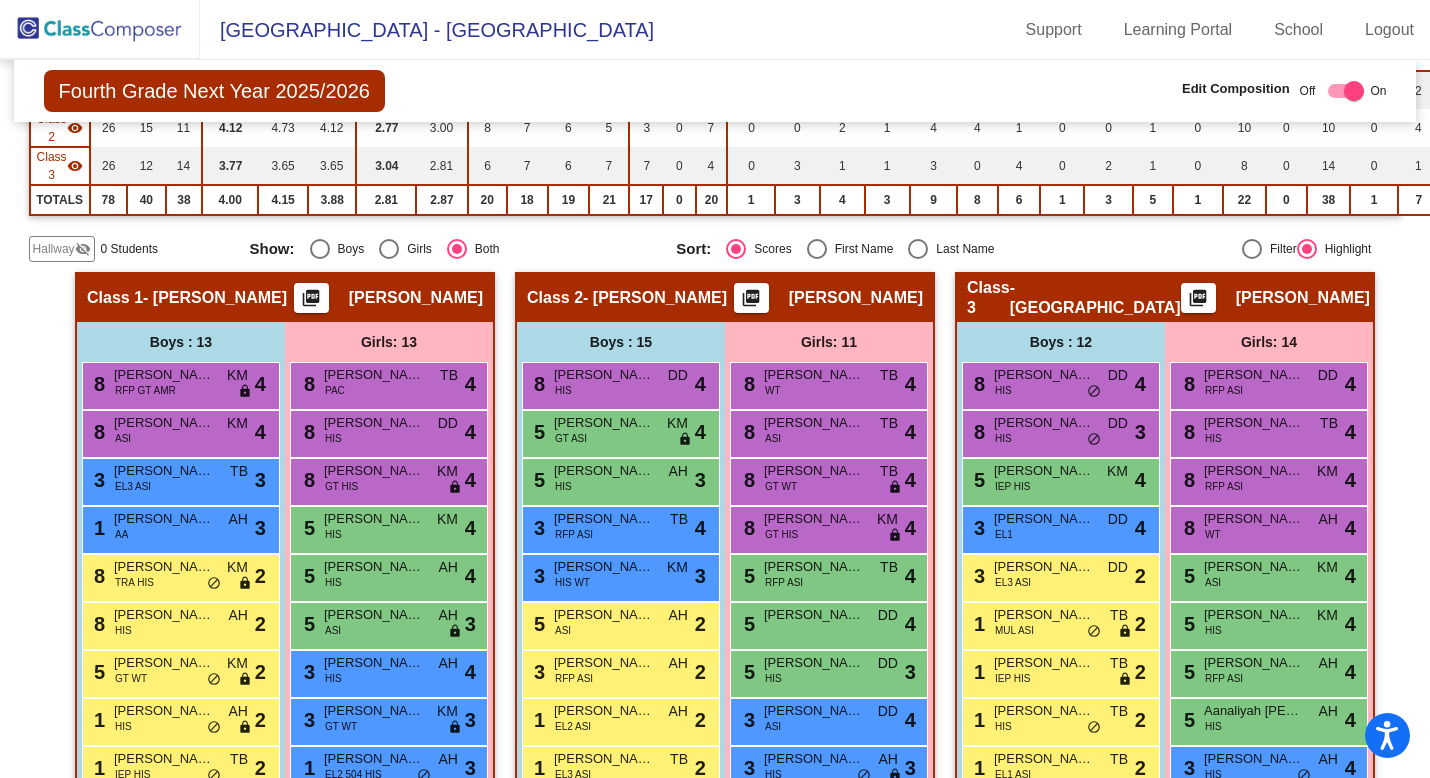 click on "Hallway" 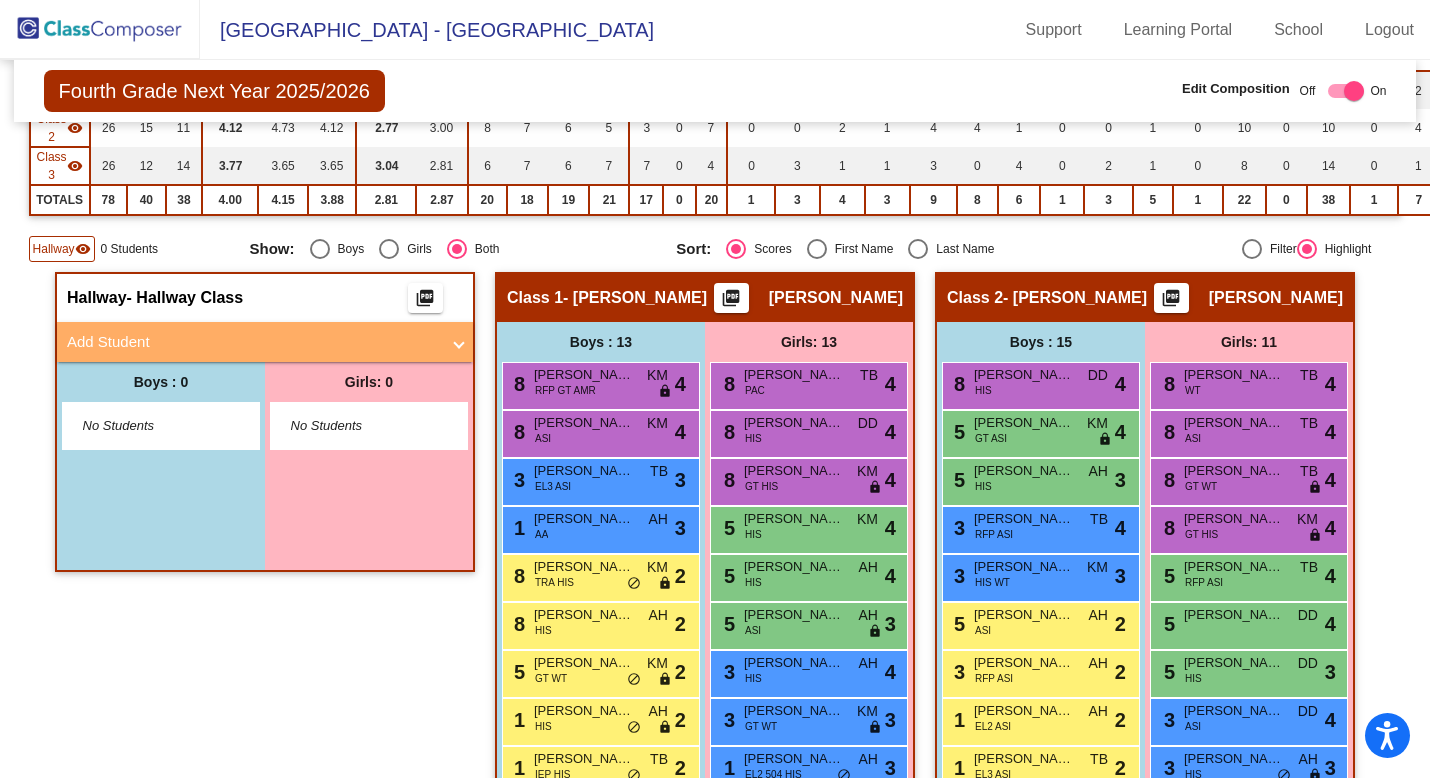 click on "Hallway" 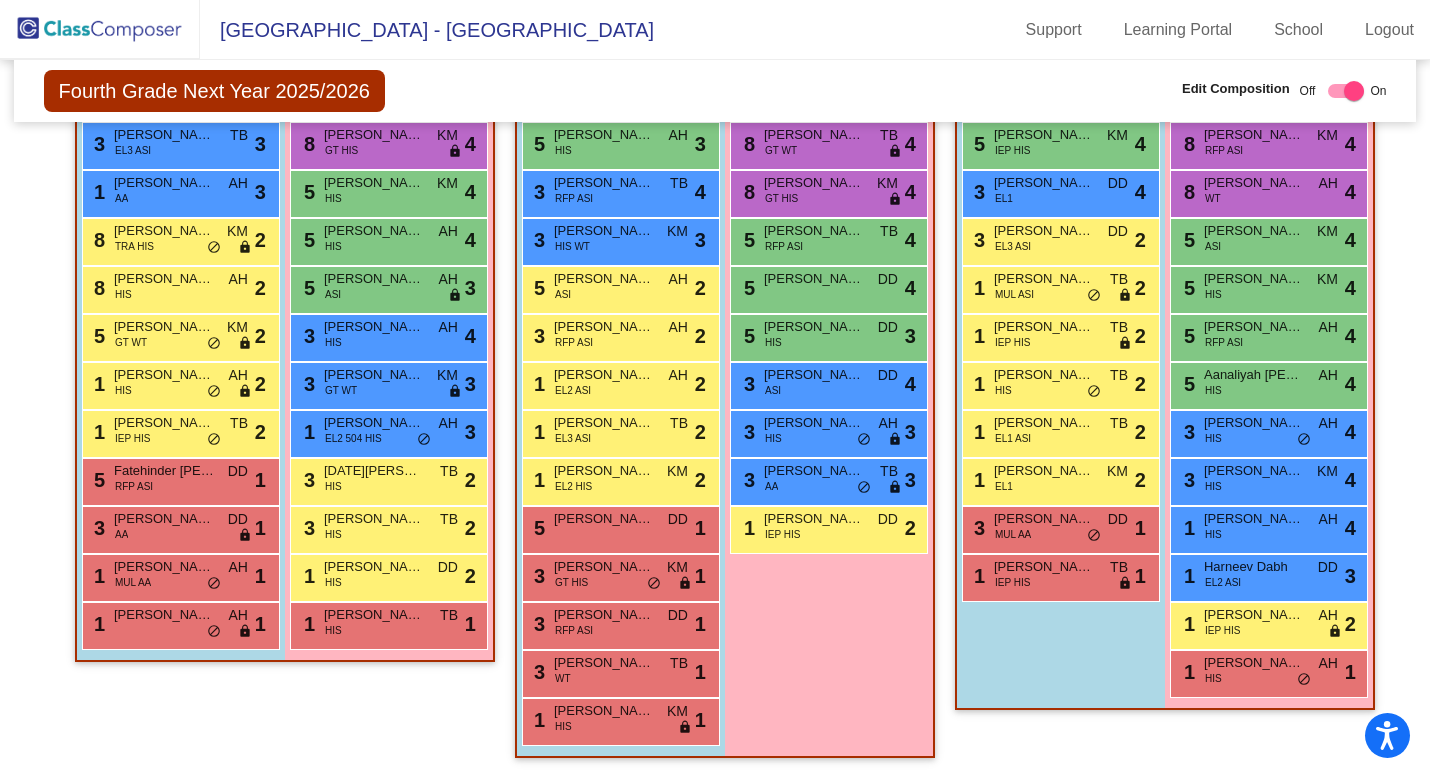 scroll, scrollTop: 545, scrollLeft: 0, axis: vertical 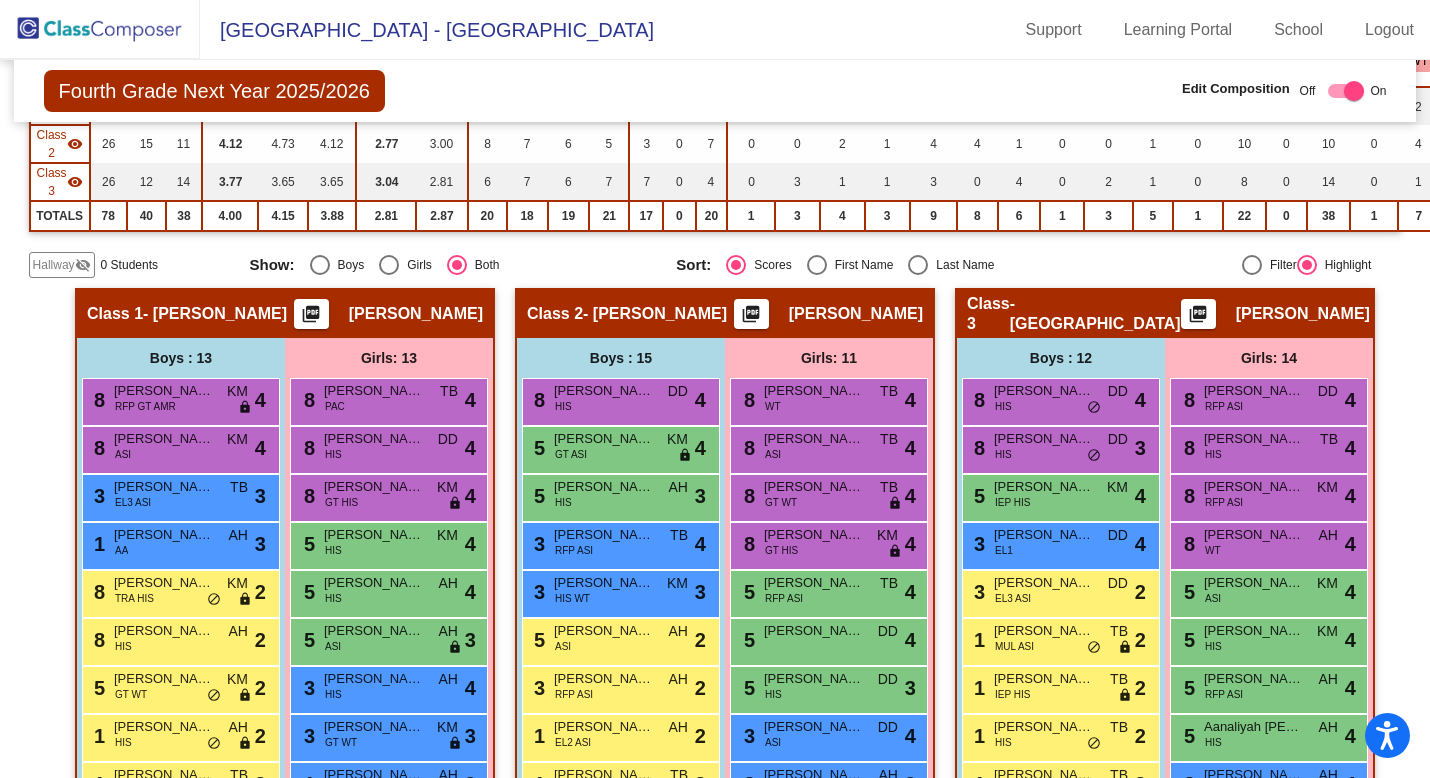 click on "picture_as_pdf" 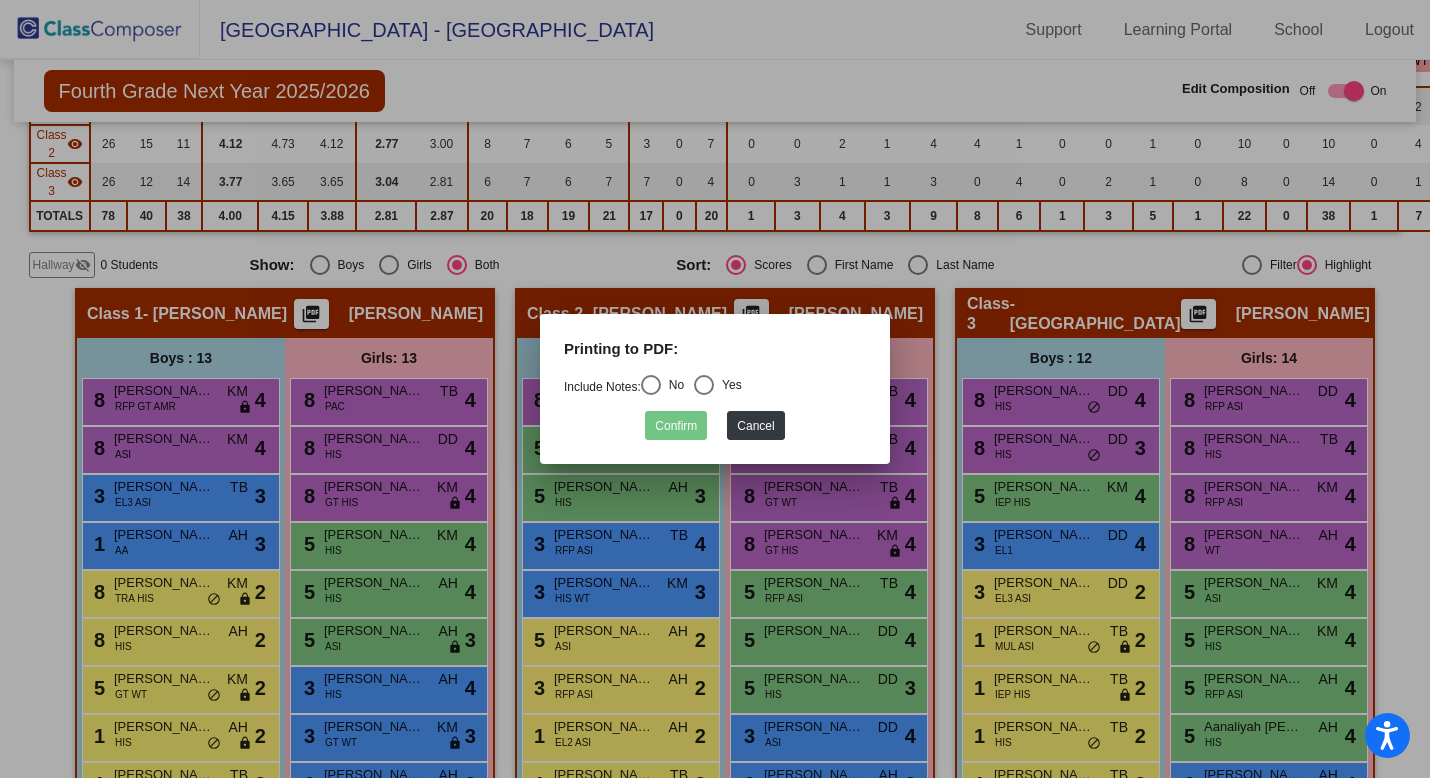 click at bounding box center (651, 385) 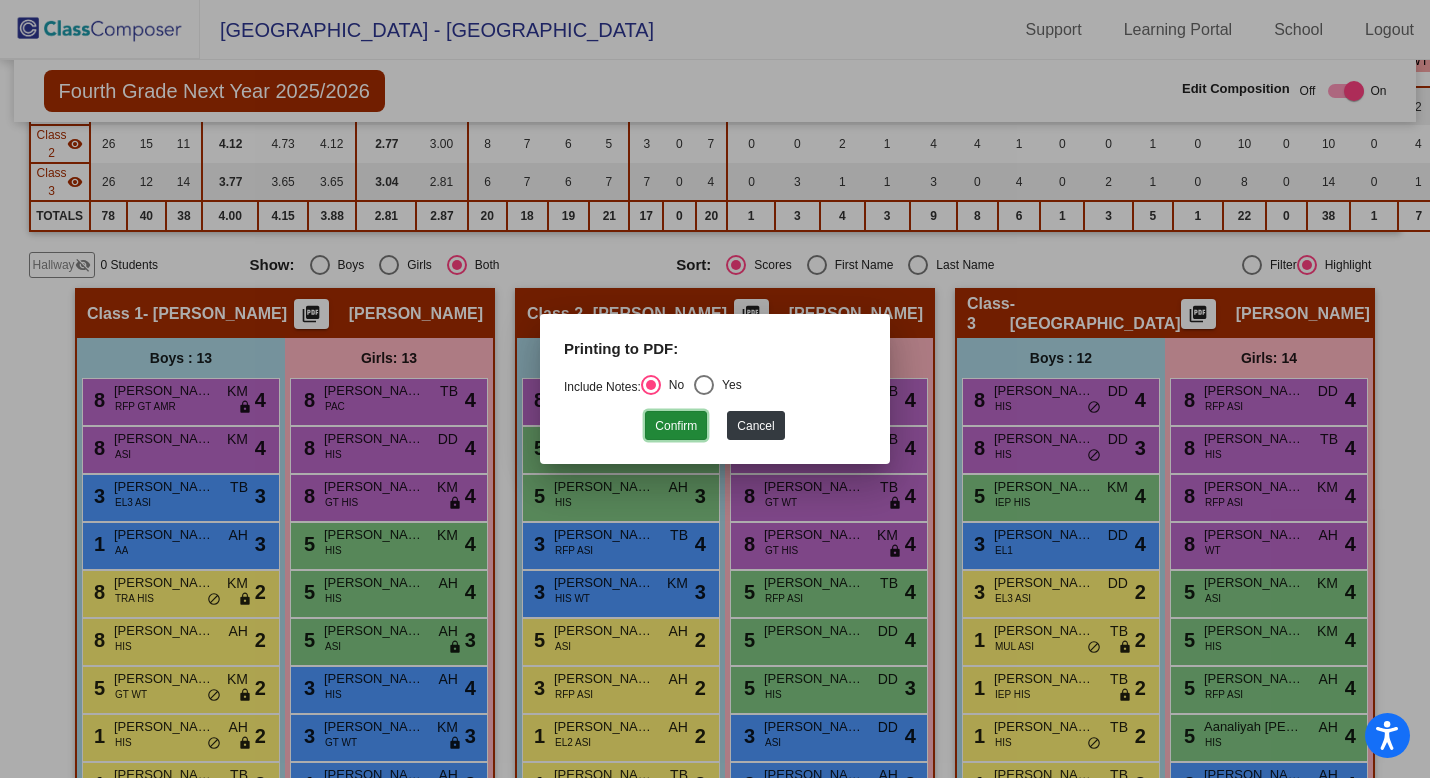 click on "Confirm" at bounding box center [676, 425] 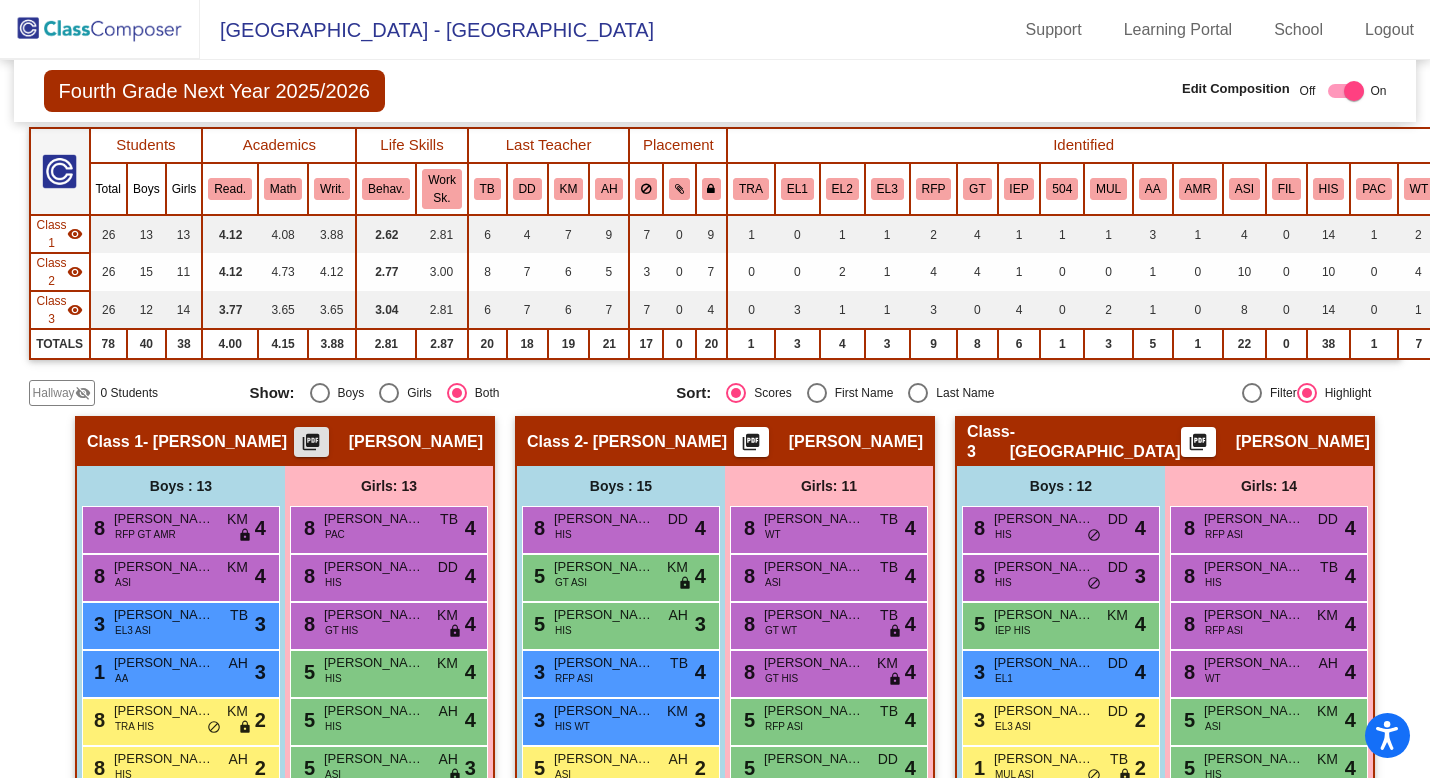 scroll, scrollTop: 0, scrollLeft: 0, axis: both 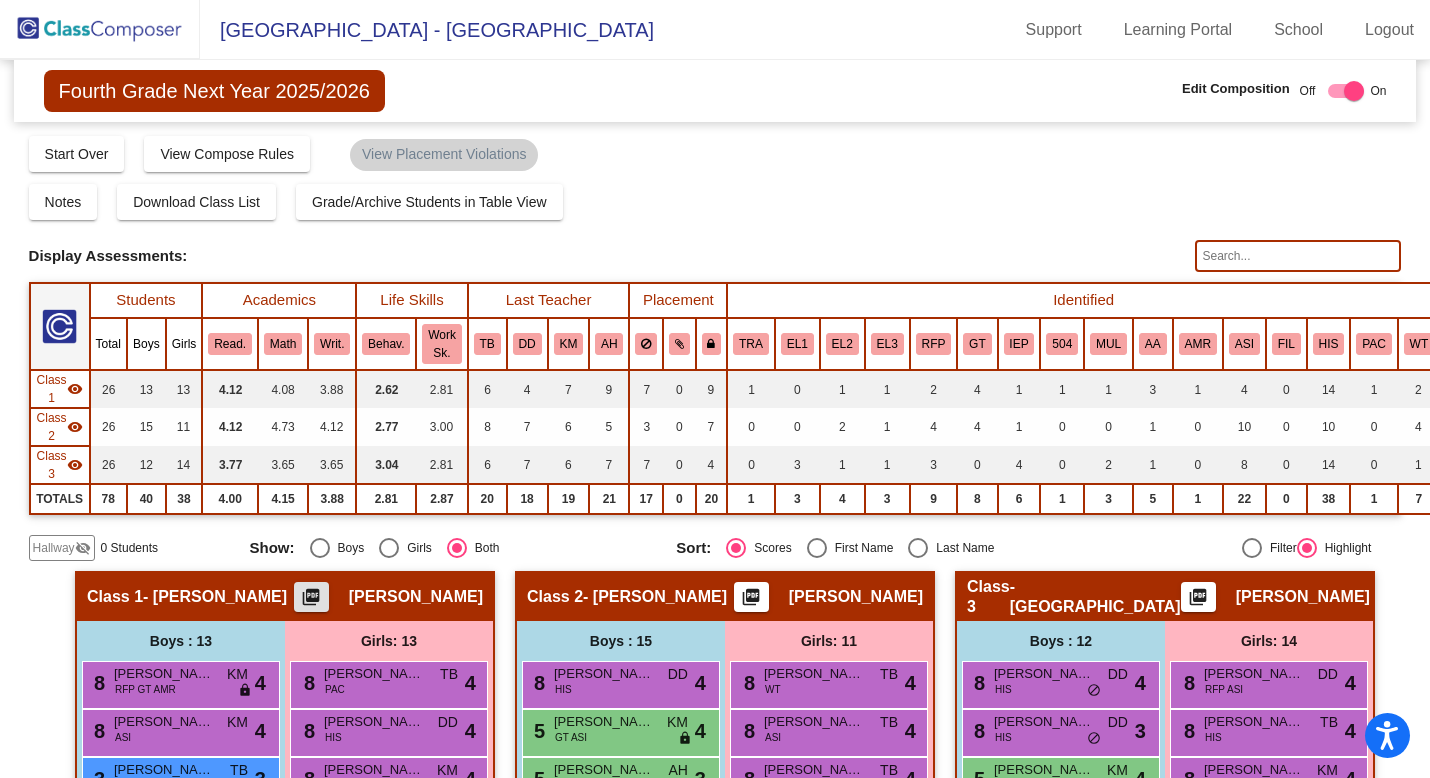 click 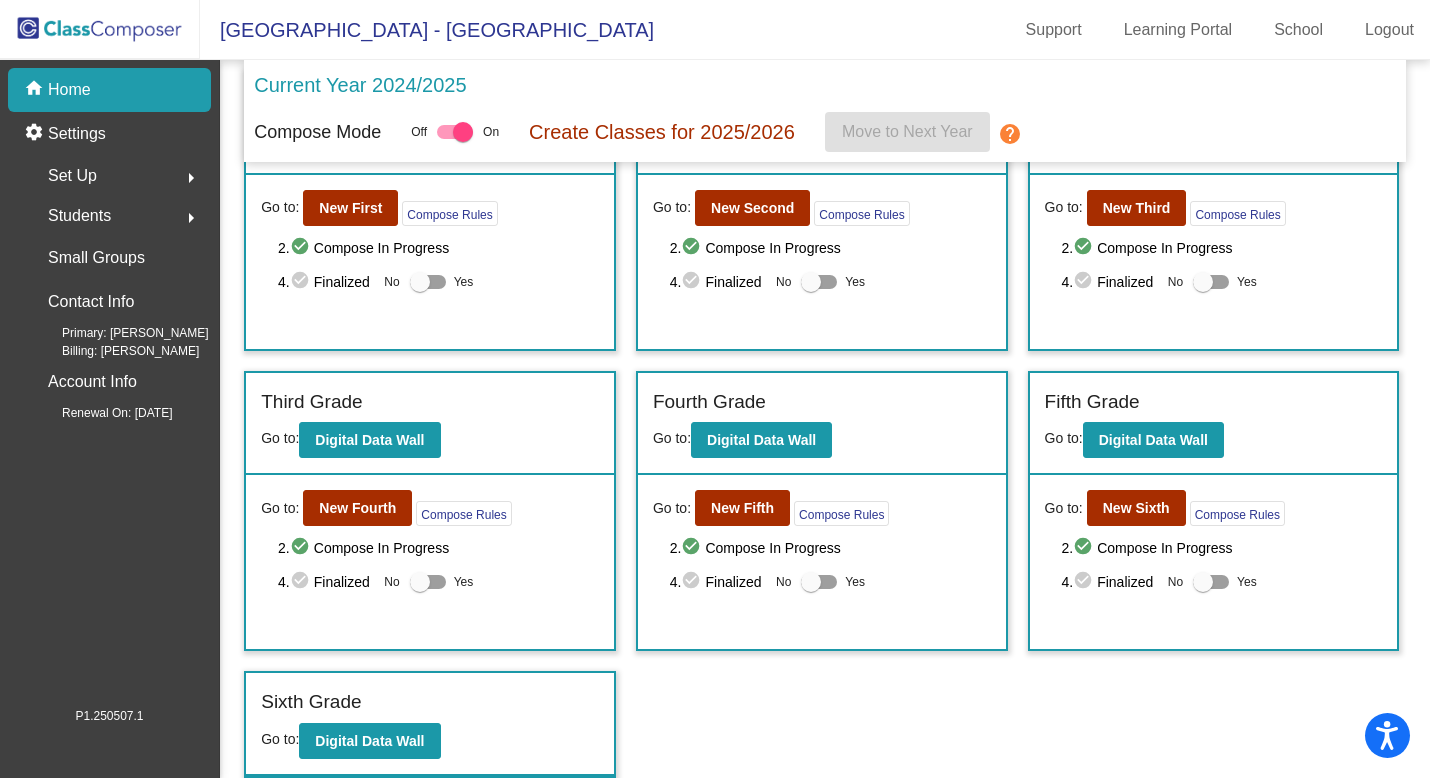 scroll, scrollTop: 0, scrollLeft: 0, axis: both 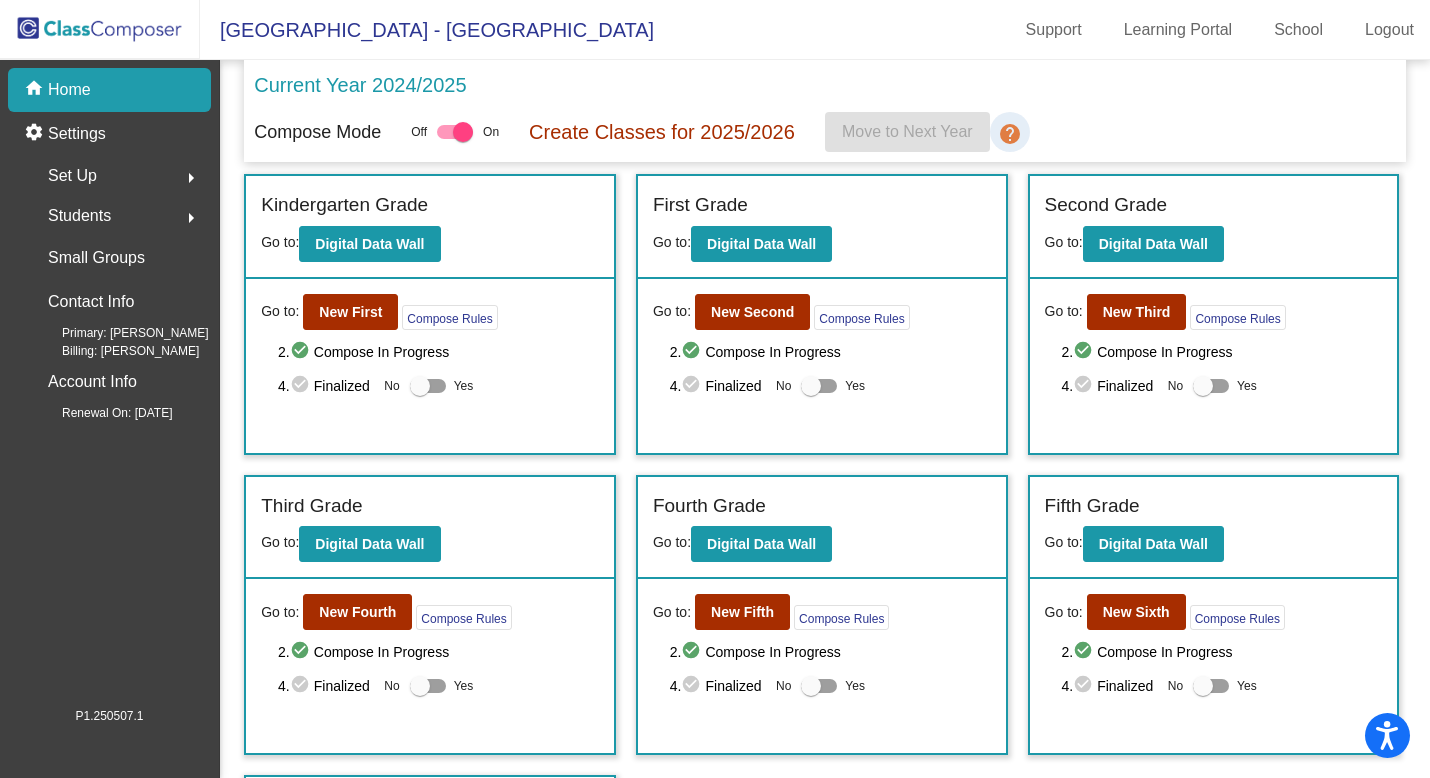 click on "help" 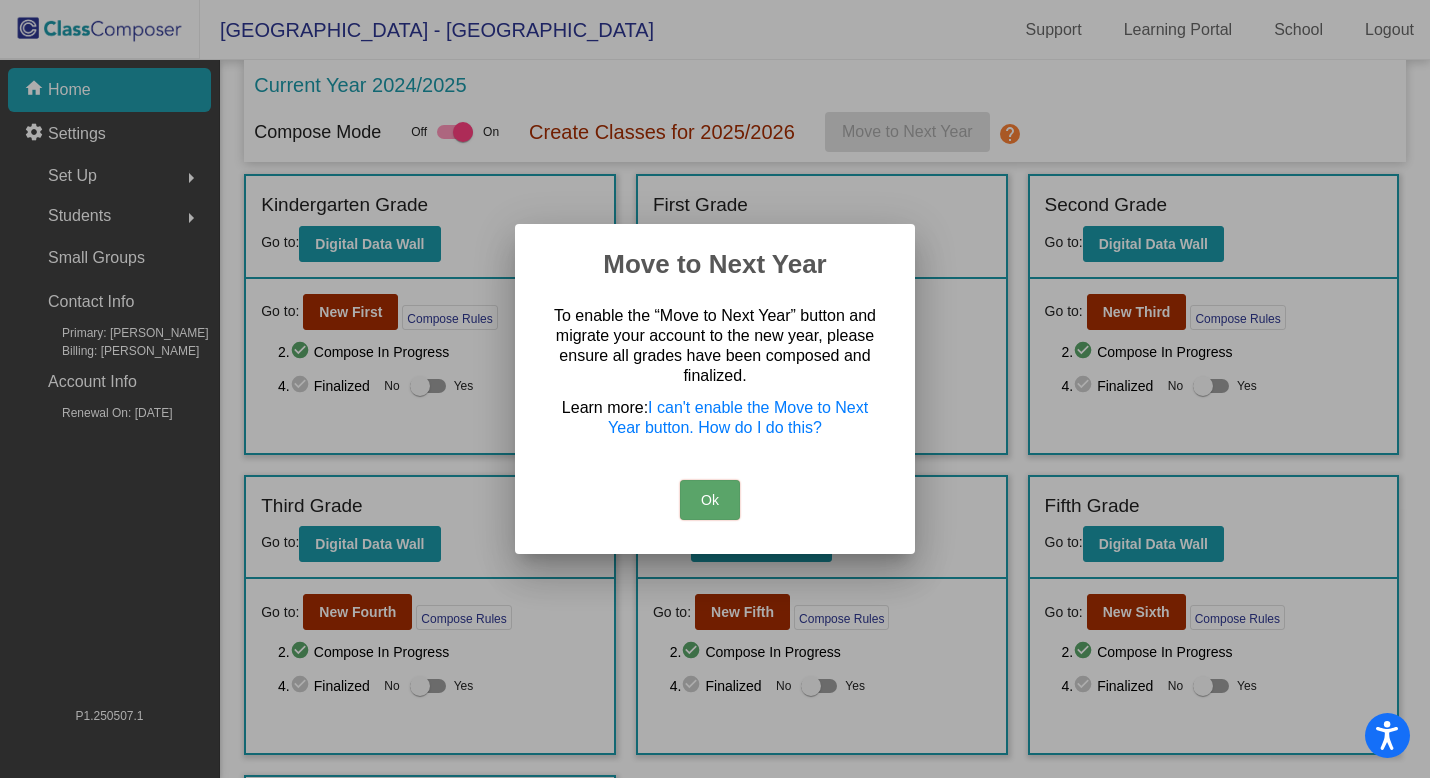 click on "Ok" at bounding box center [710, 500] 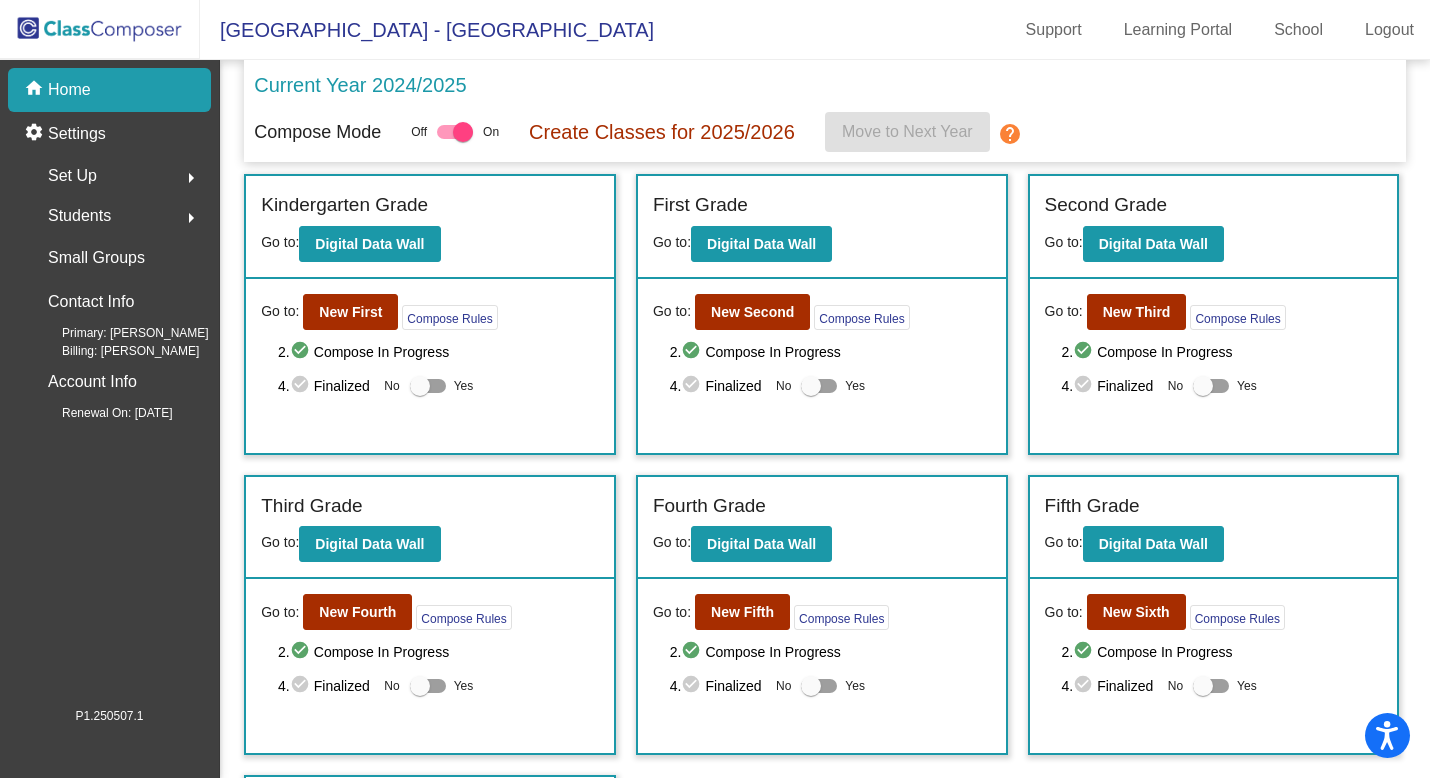 scroll, scrollTop: 104, scrollLeft: 0, axis: vertical 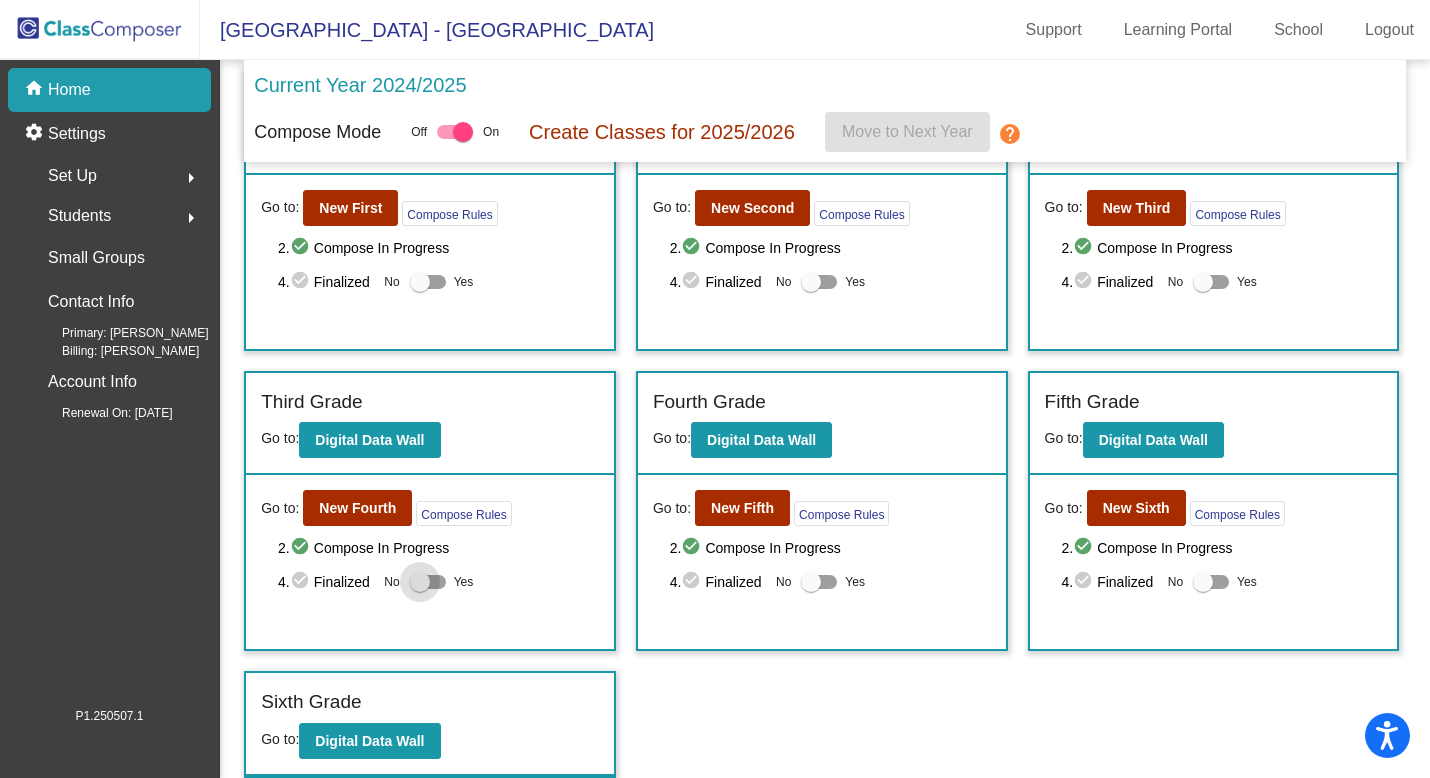 click at bounding box center (420, 582) 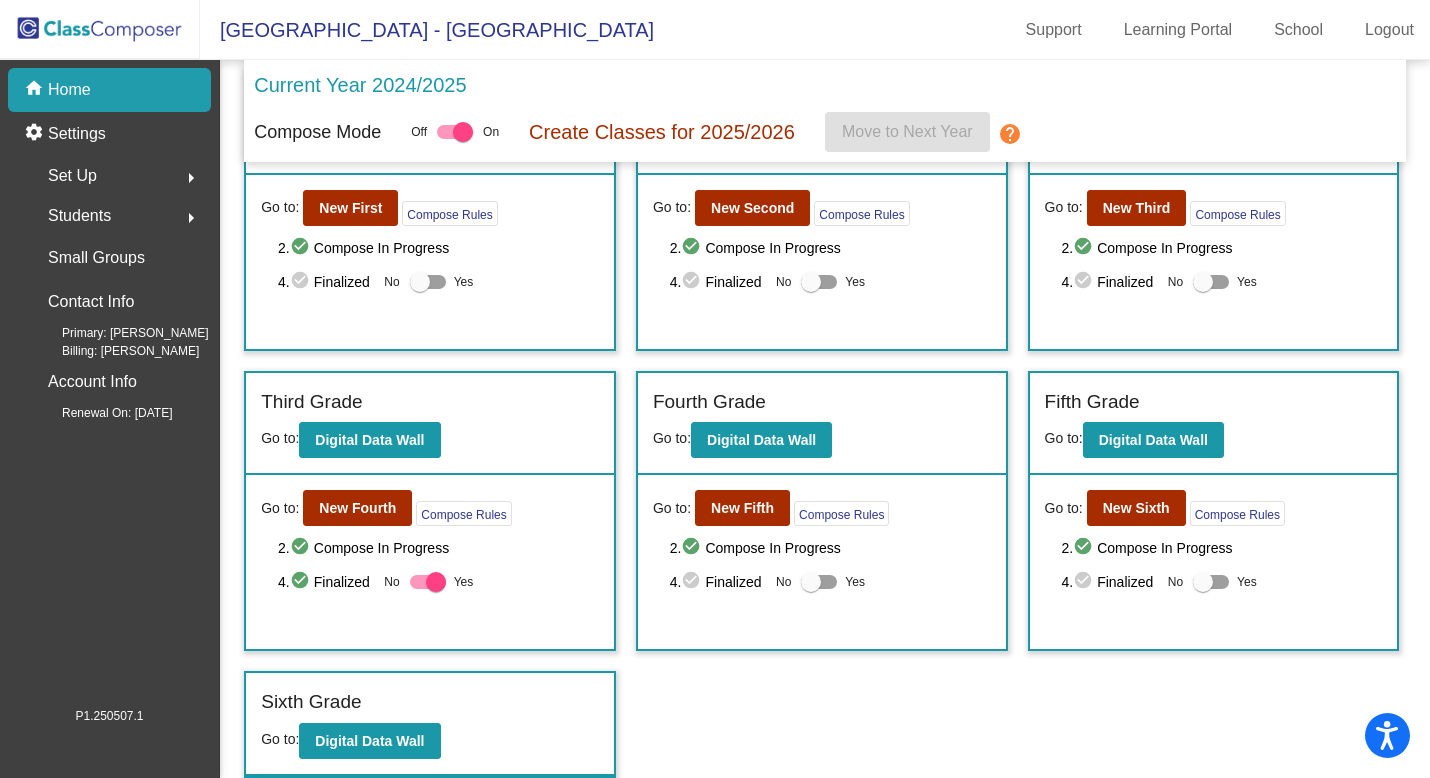 click at bounding box center (428, 582) 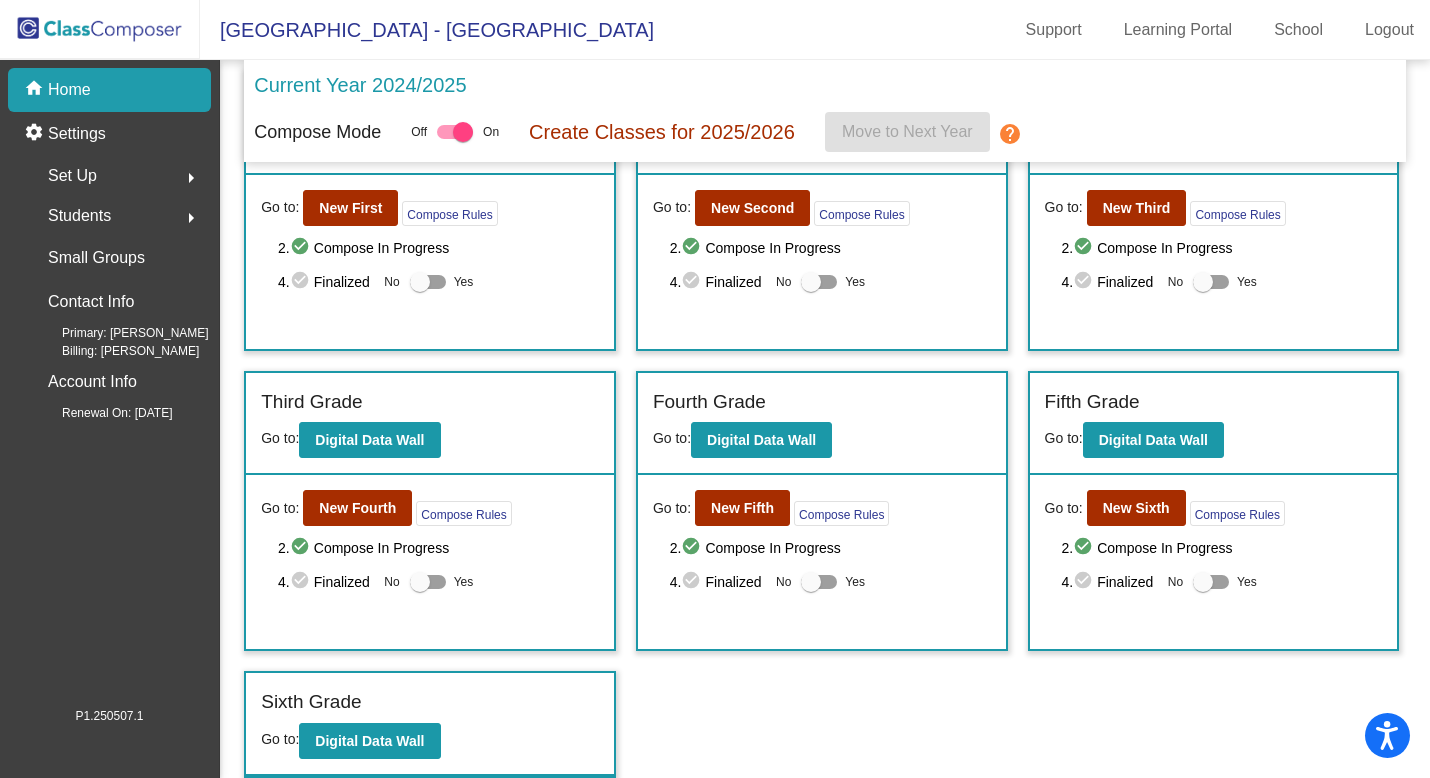 scroll, scrollTop: 0, scrollLeft: 0, axis: both 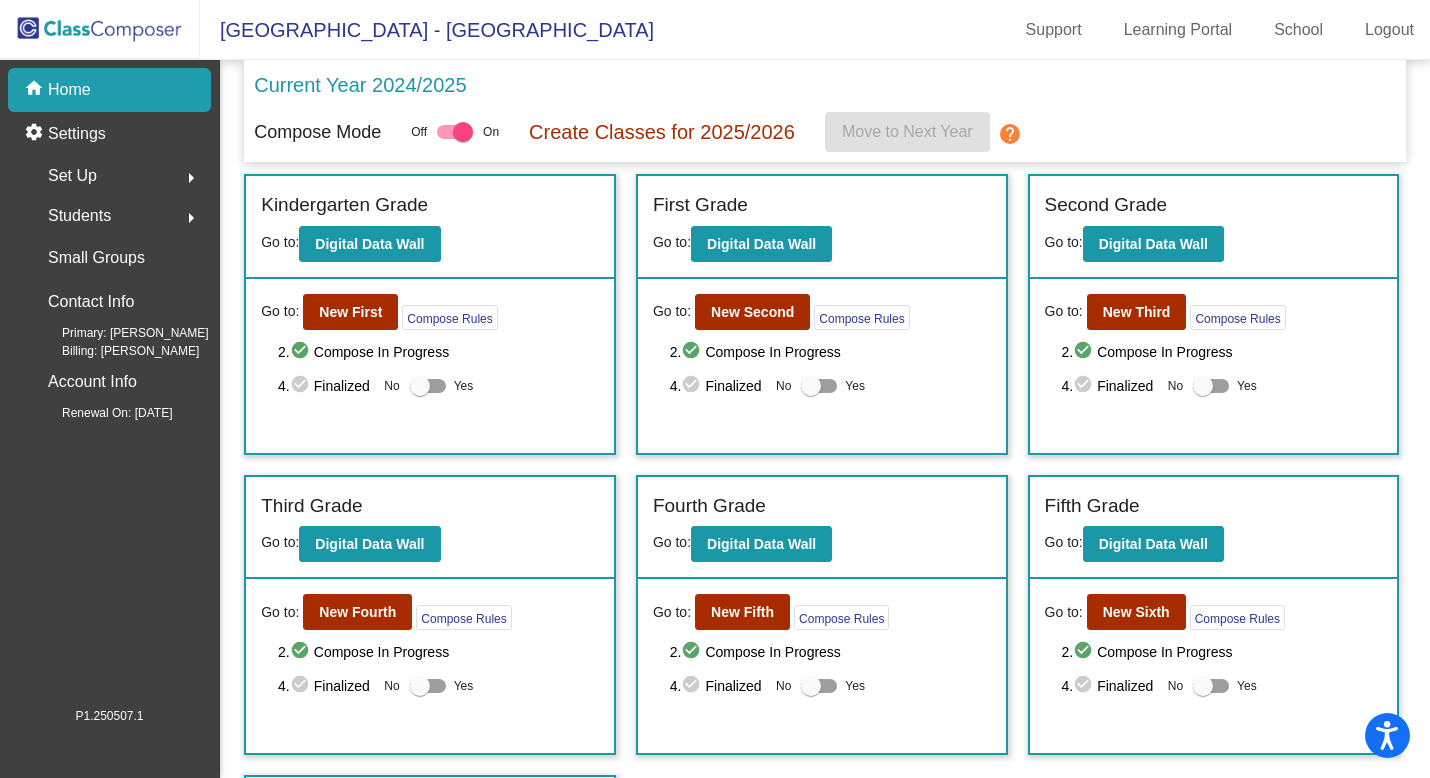 click on "Students" 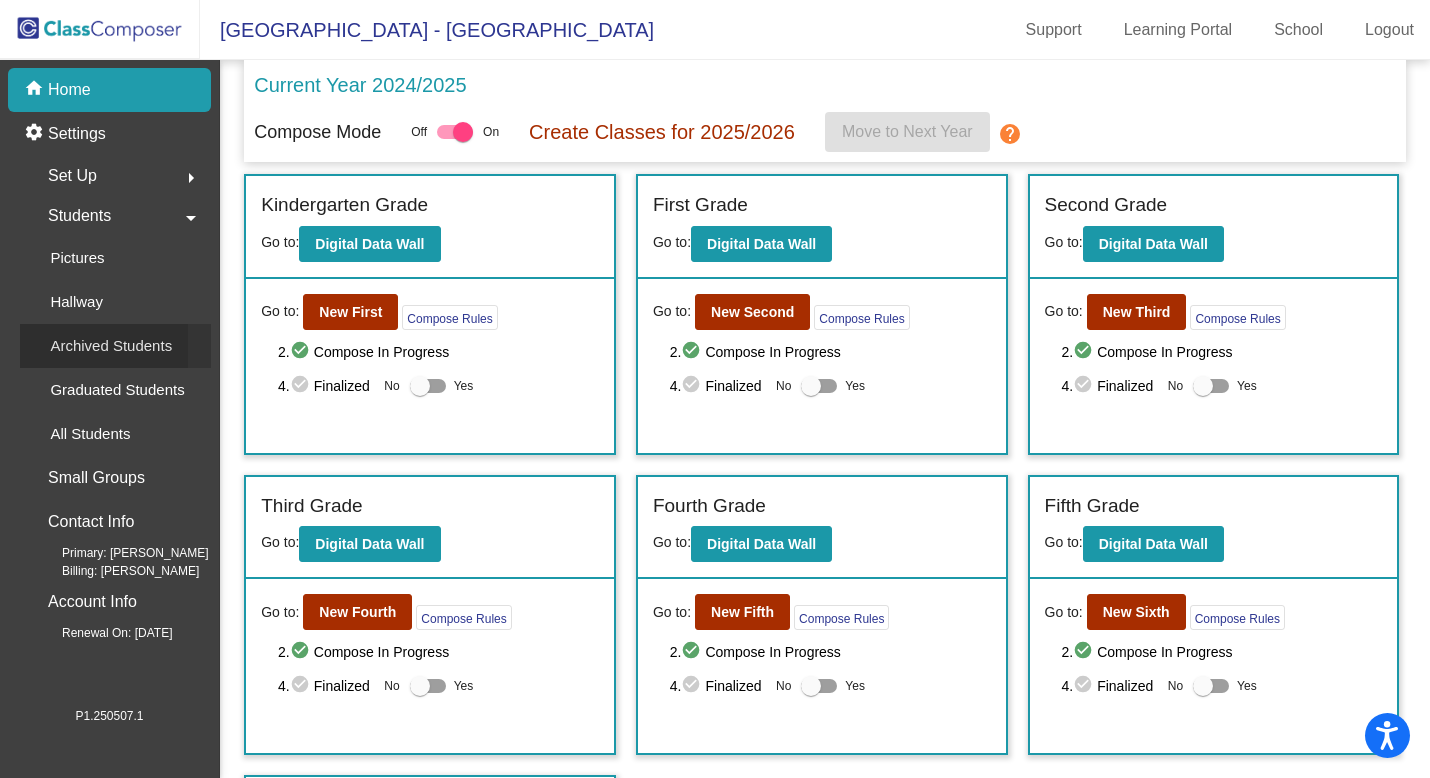 click on "Archived Students" 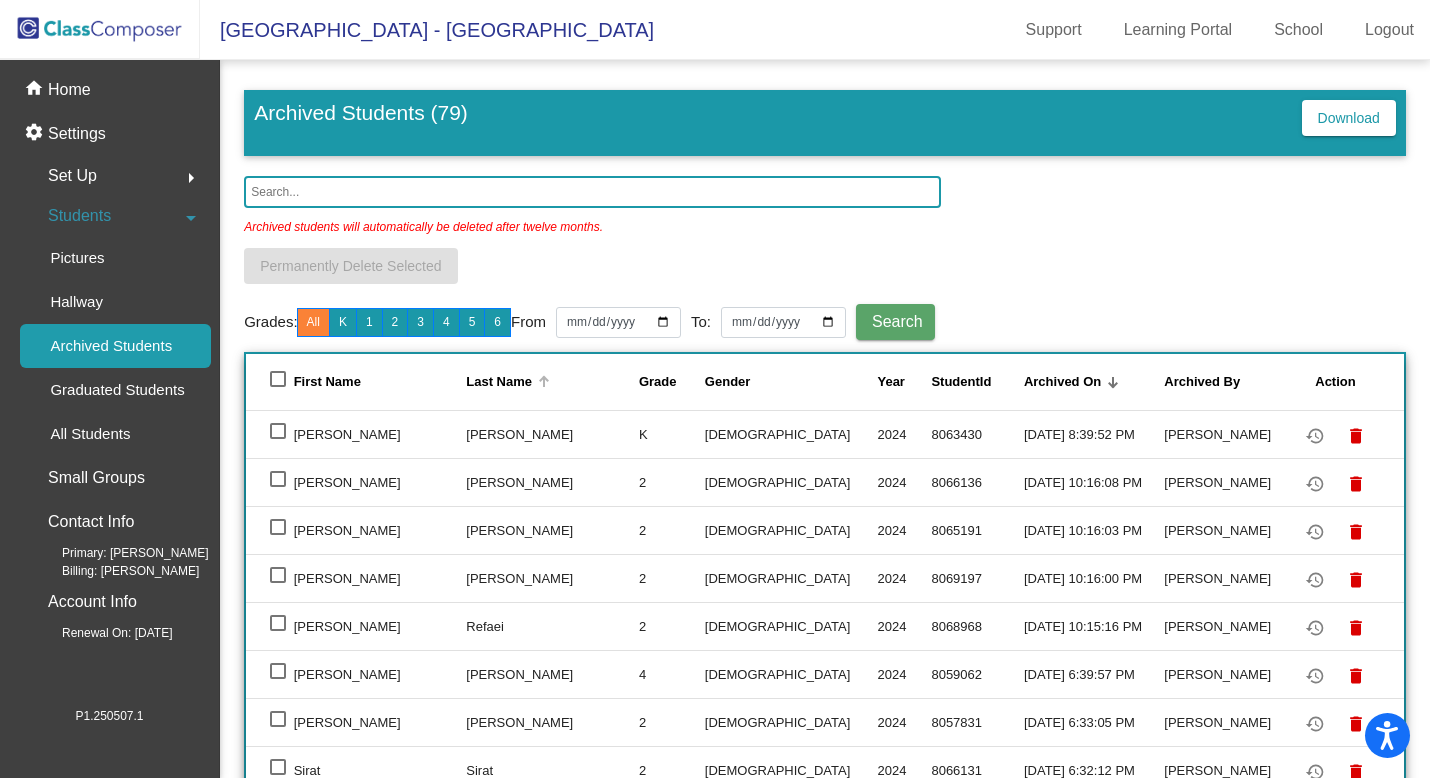 click on "Last Name" 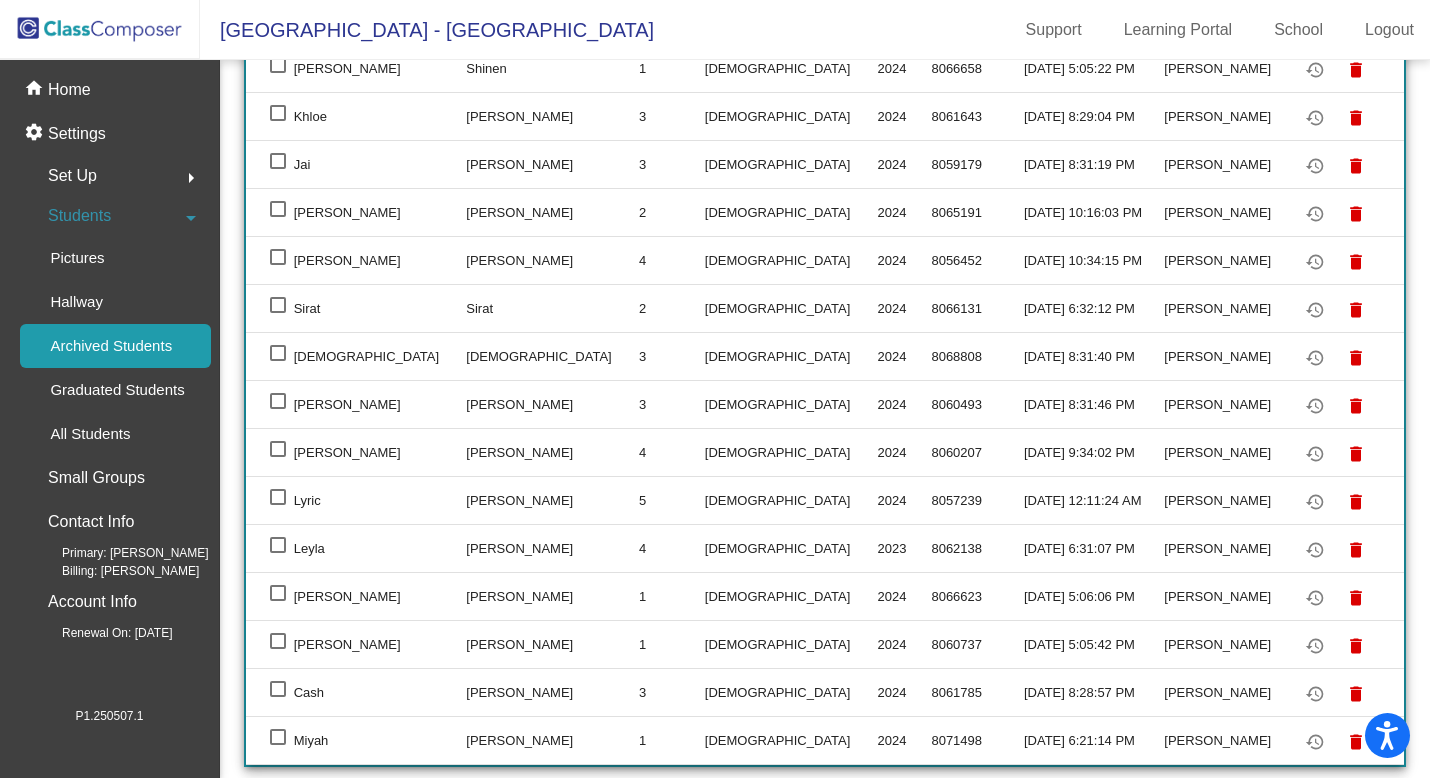 scroll, scrollTop: 3400, scrollLeft: 0, axis: vertical 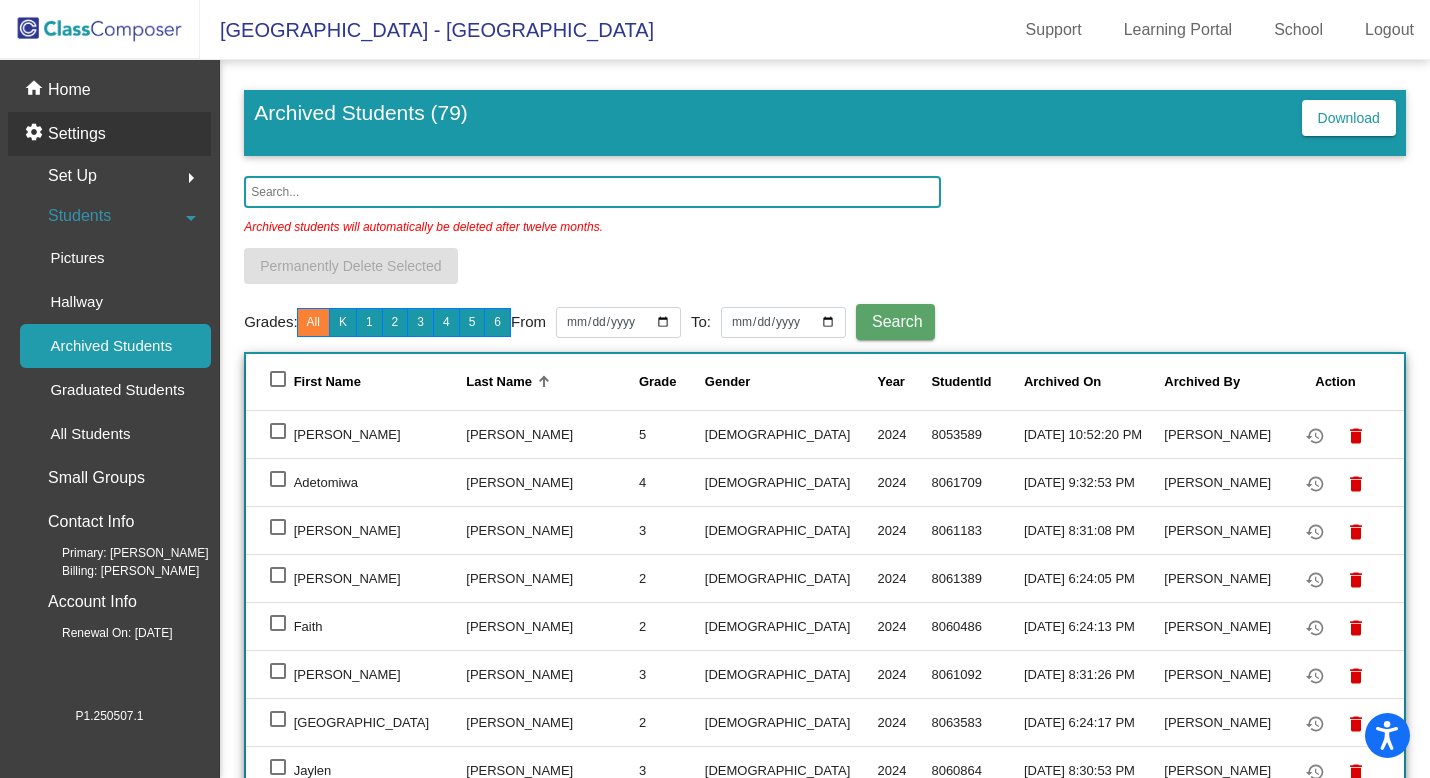 click on "settings Settings" 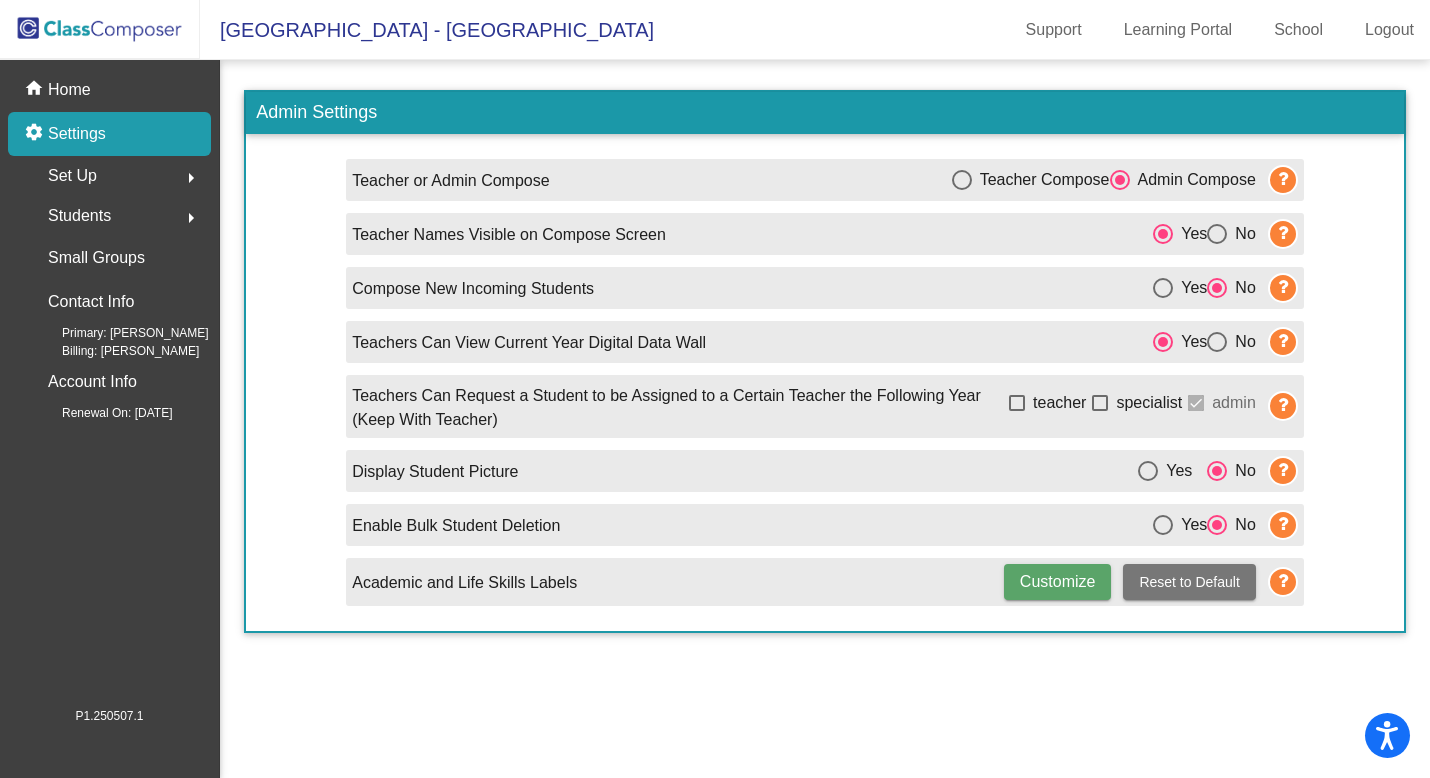 click on "Set Up" 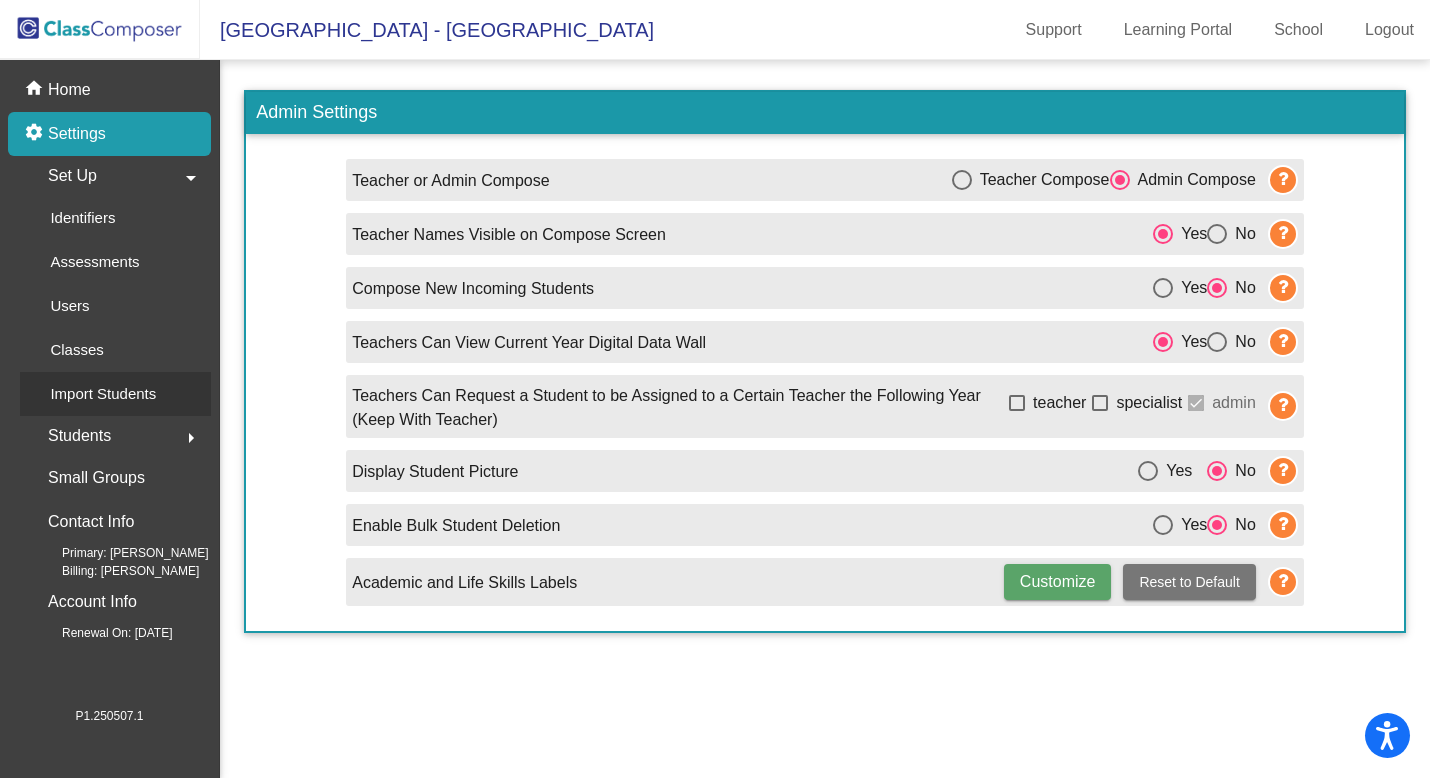 click on "Import Students" 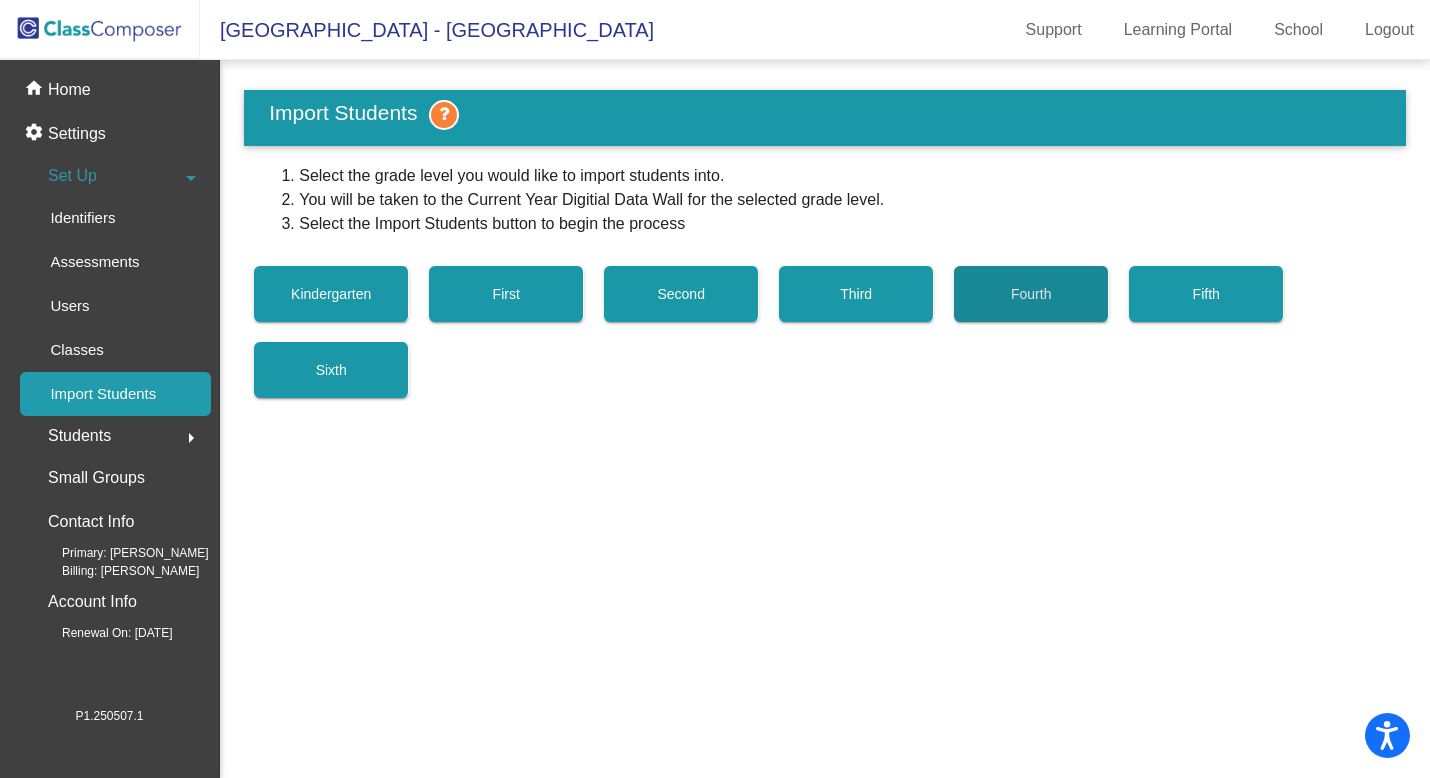 click on "Fourth" at bounding box center [1031, 294] 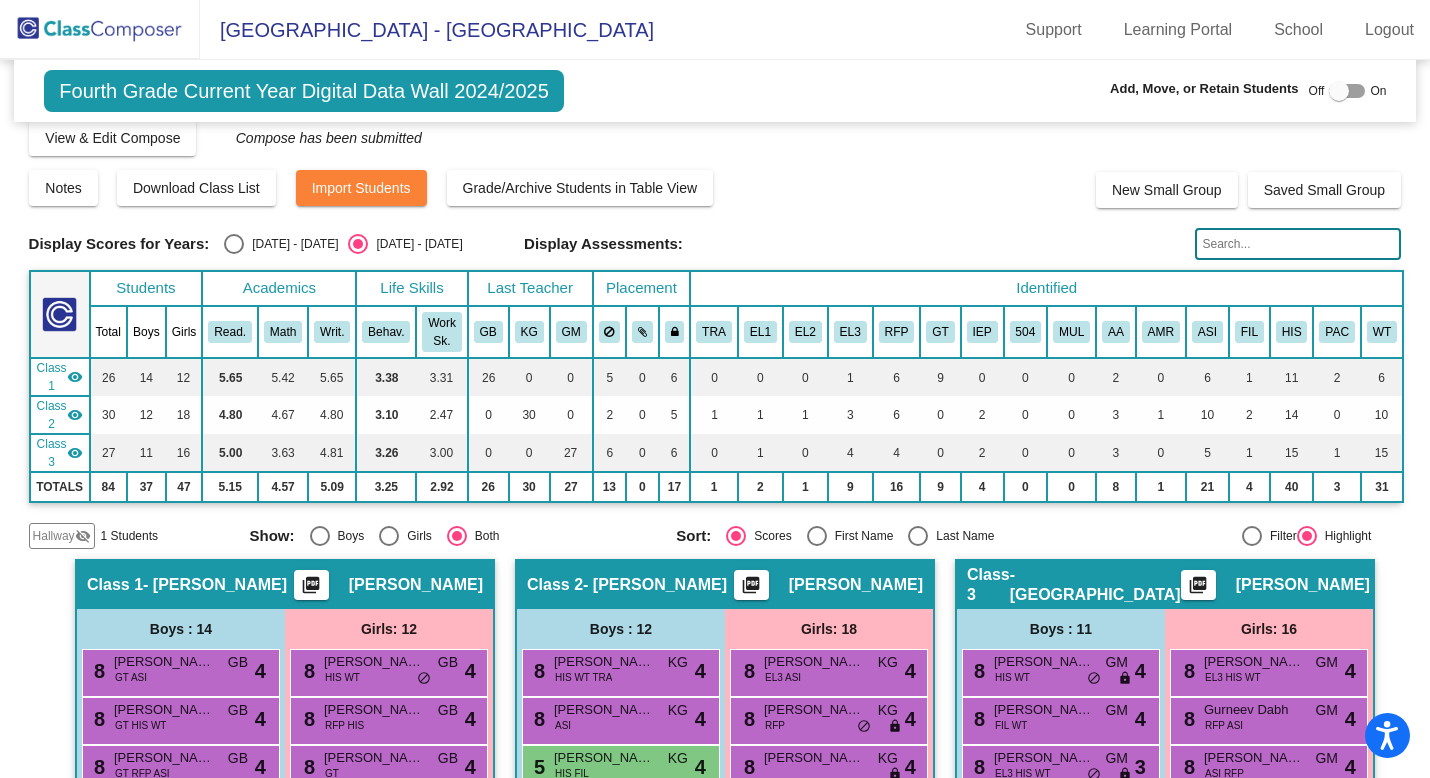 scroll, scrollTop: 0, scrollLeft: 0, axis: both 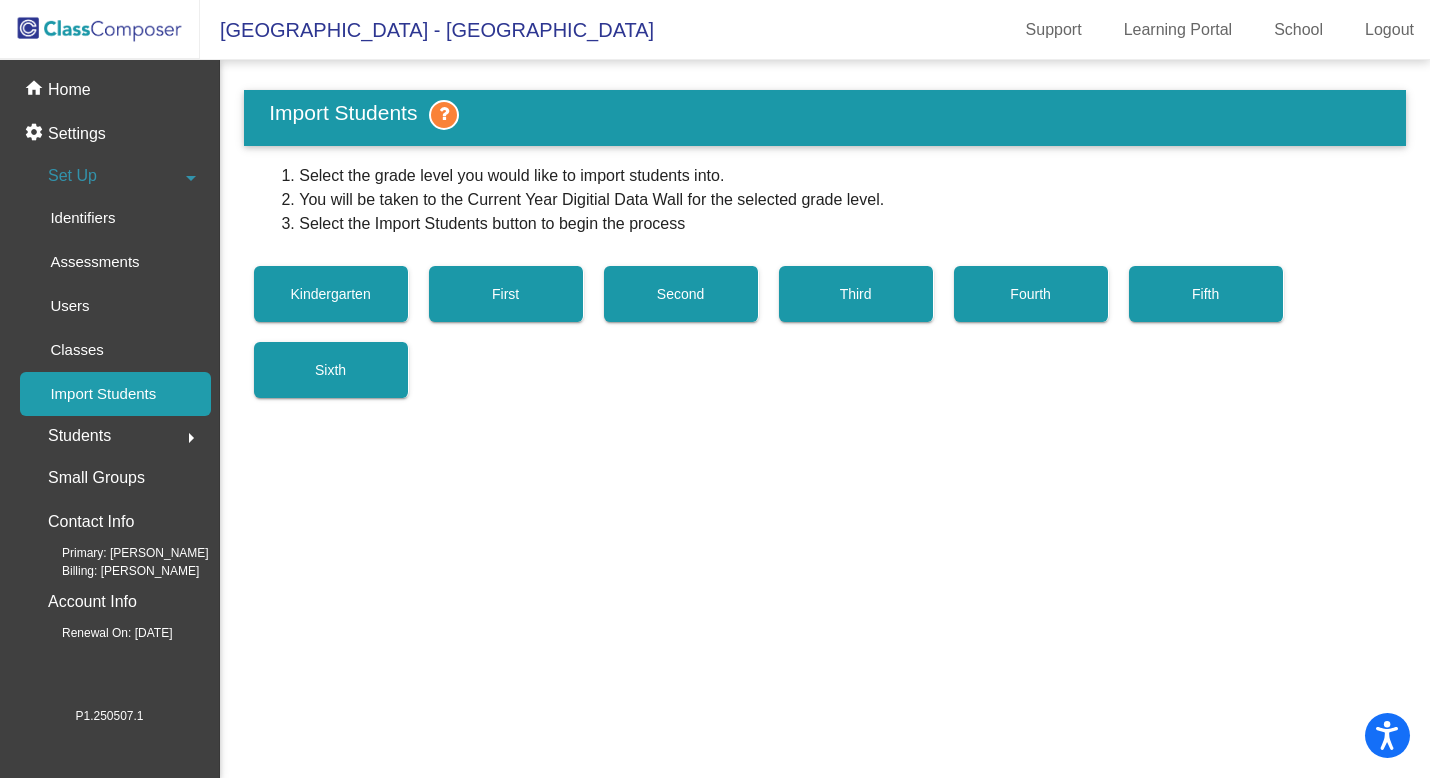 click on "Third" at bounding box center (856, 294) 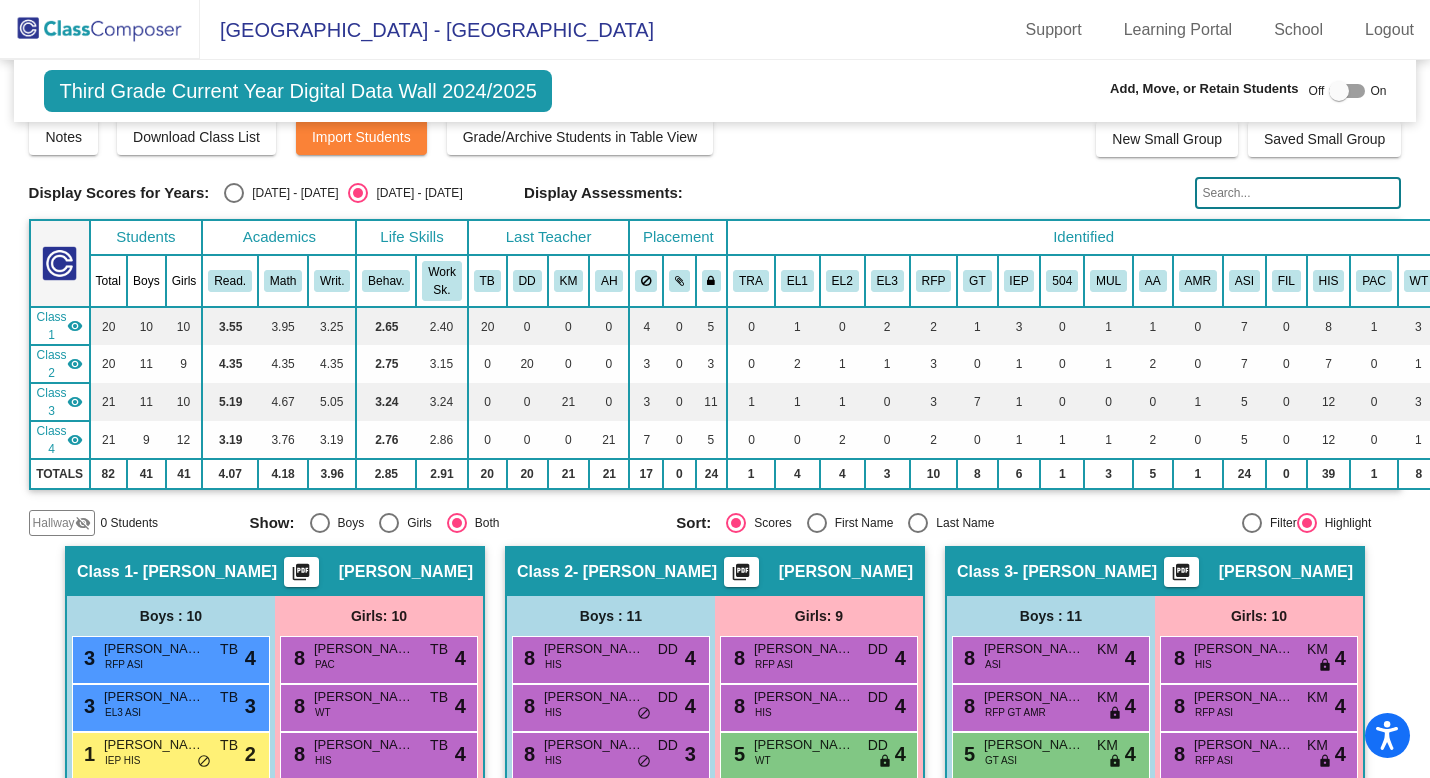 scroll, scrollTop: 0, scrollLeft: 0, axis: both 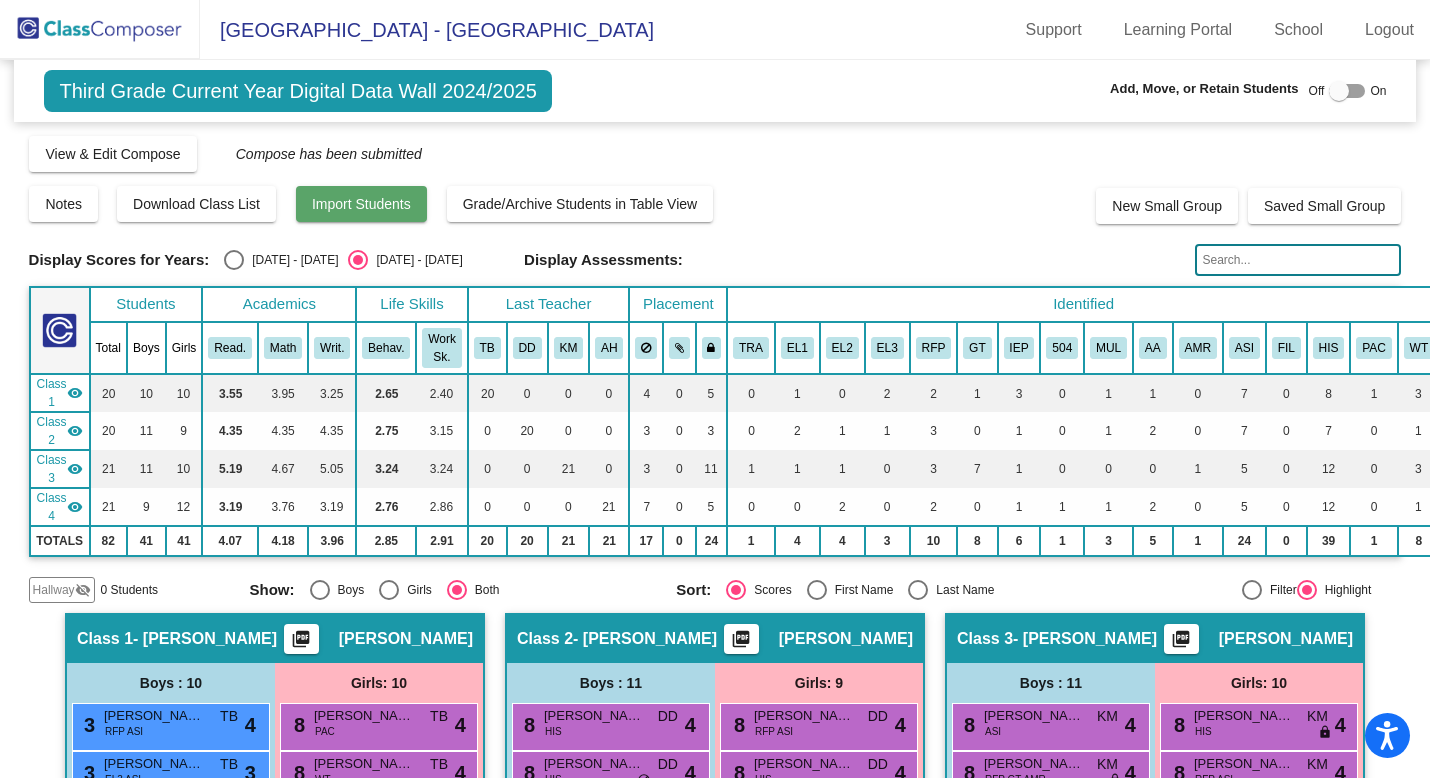 click on "Import Students" 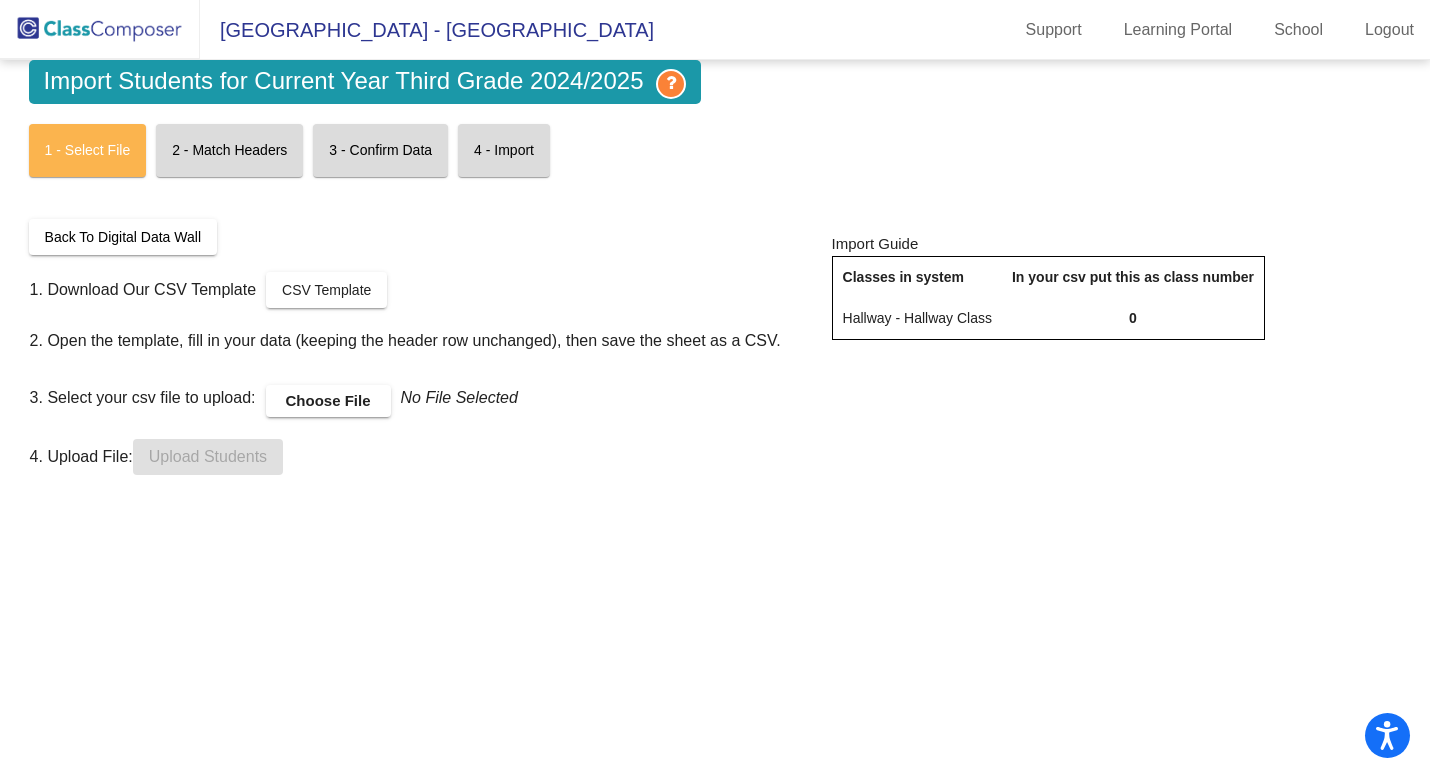 click 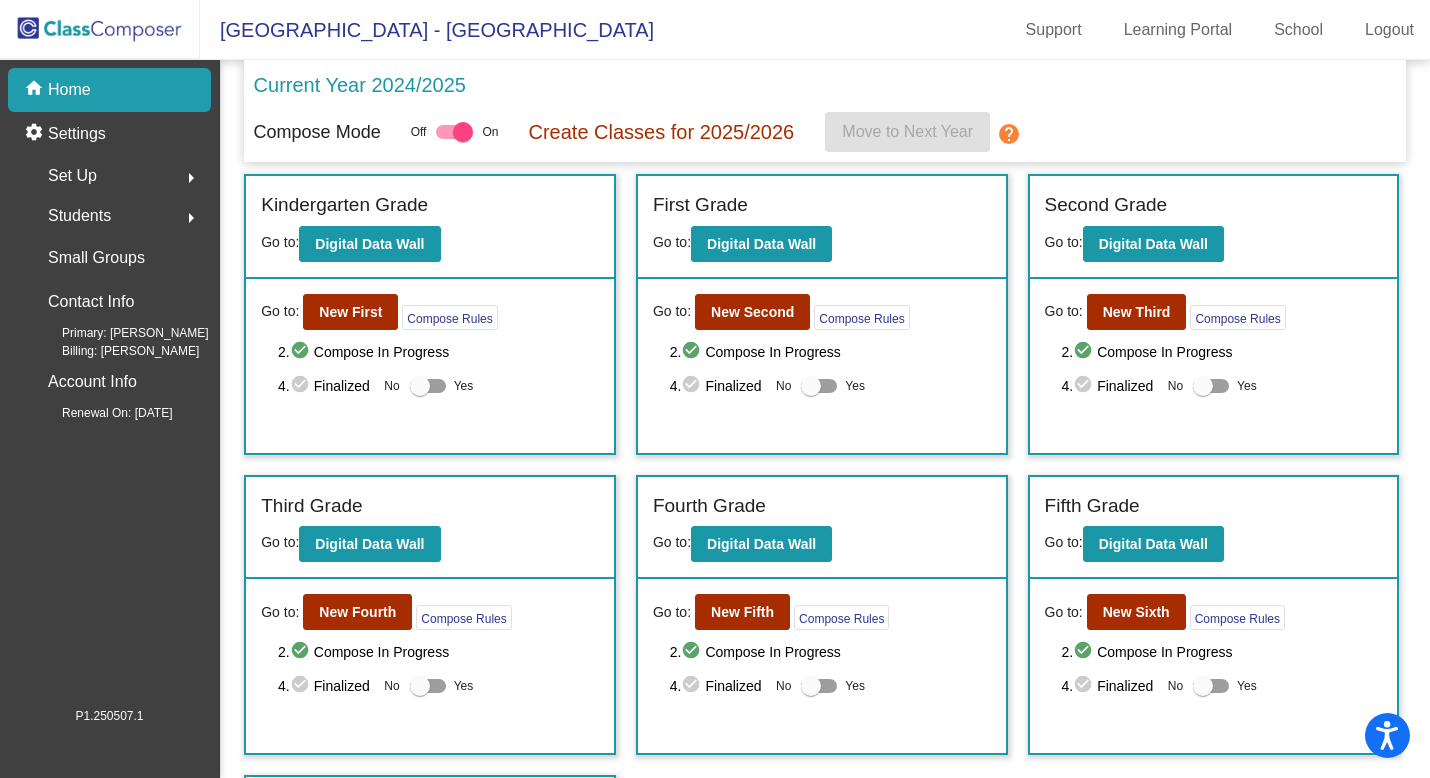 click on "Students  arrow_right" 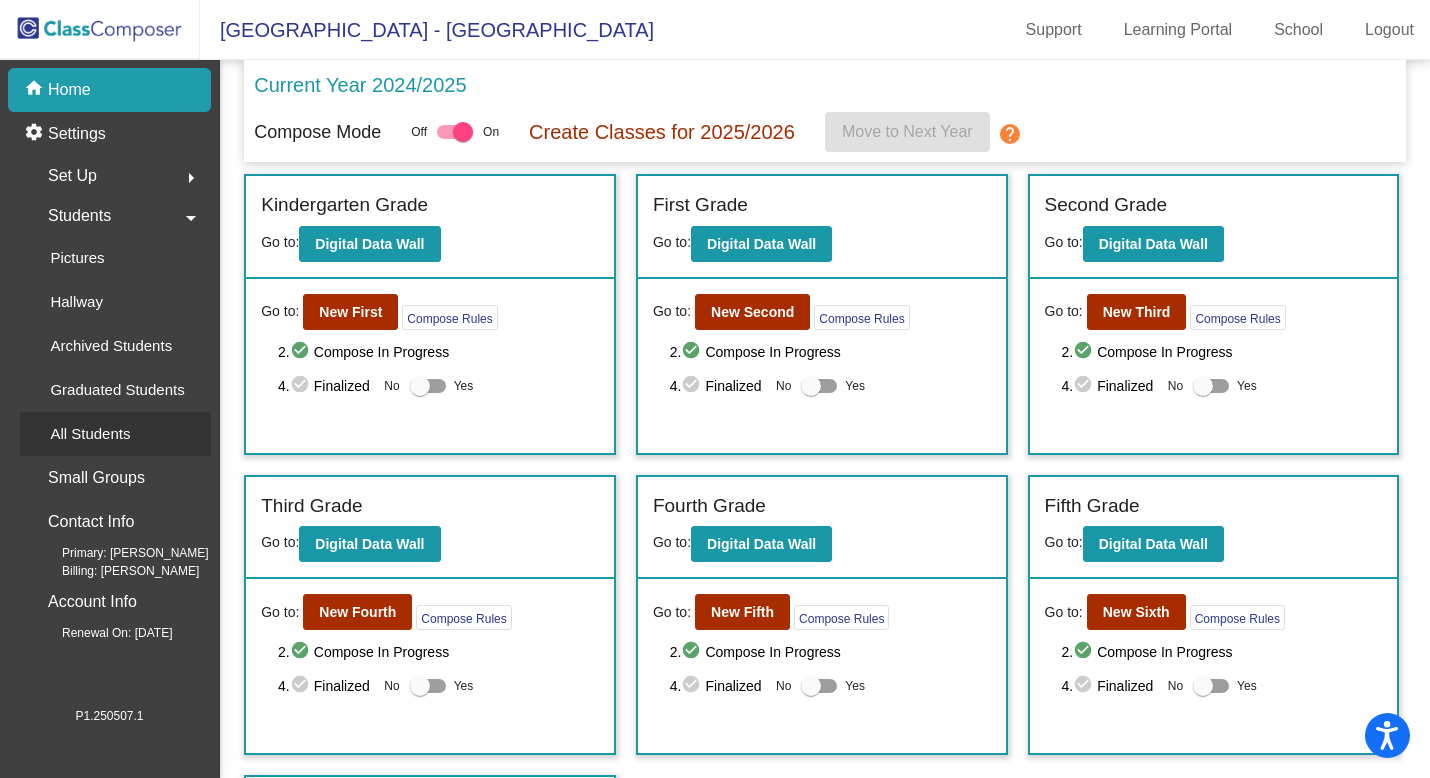 click on "All Students" 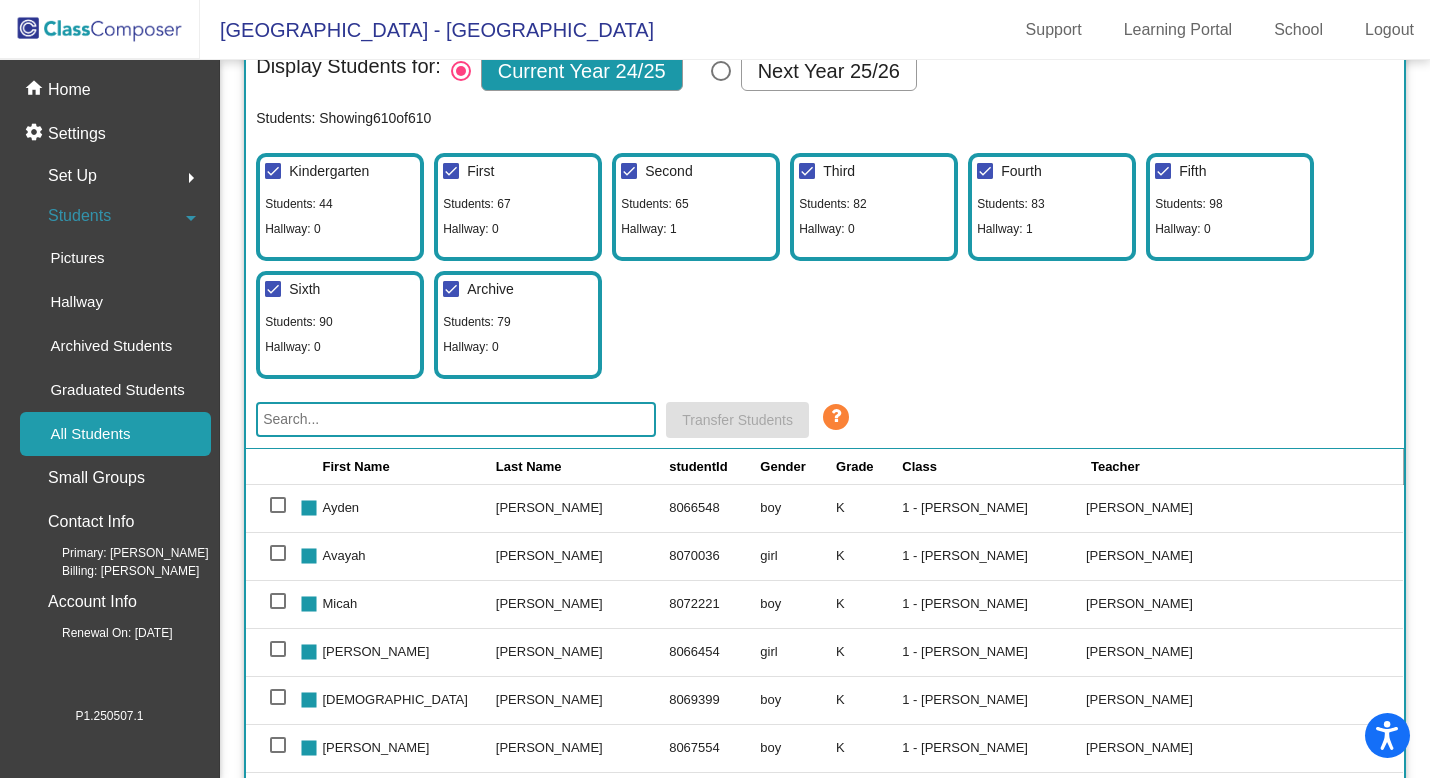 scroll, scrollTop: 33, scrollLeft: 0, axis: vertical 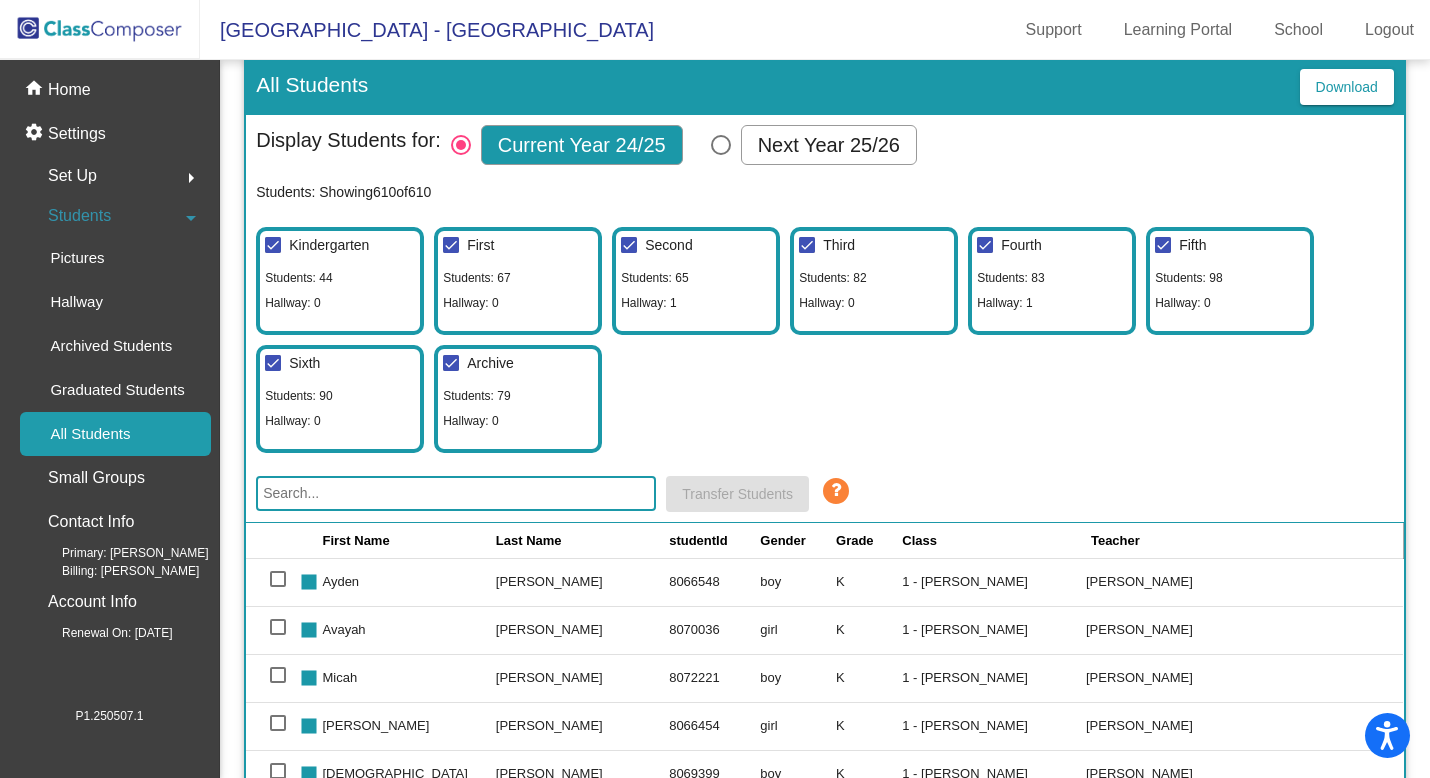 click on "Third Students: 82 Hallway: 0" 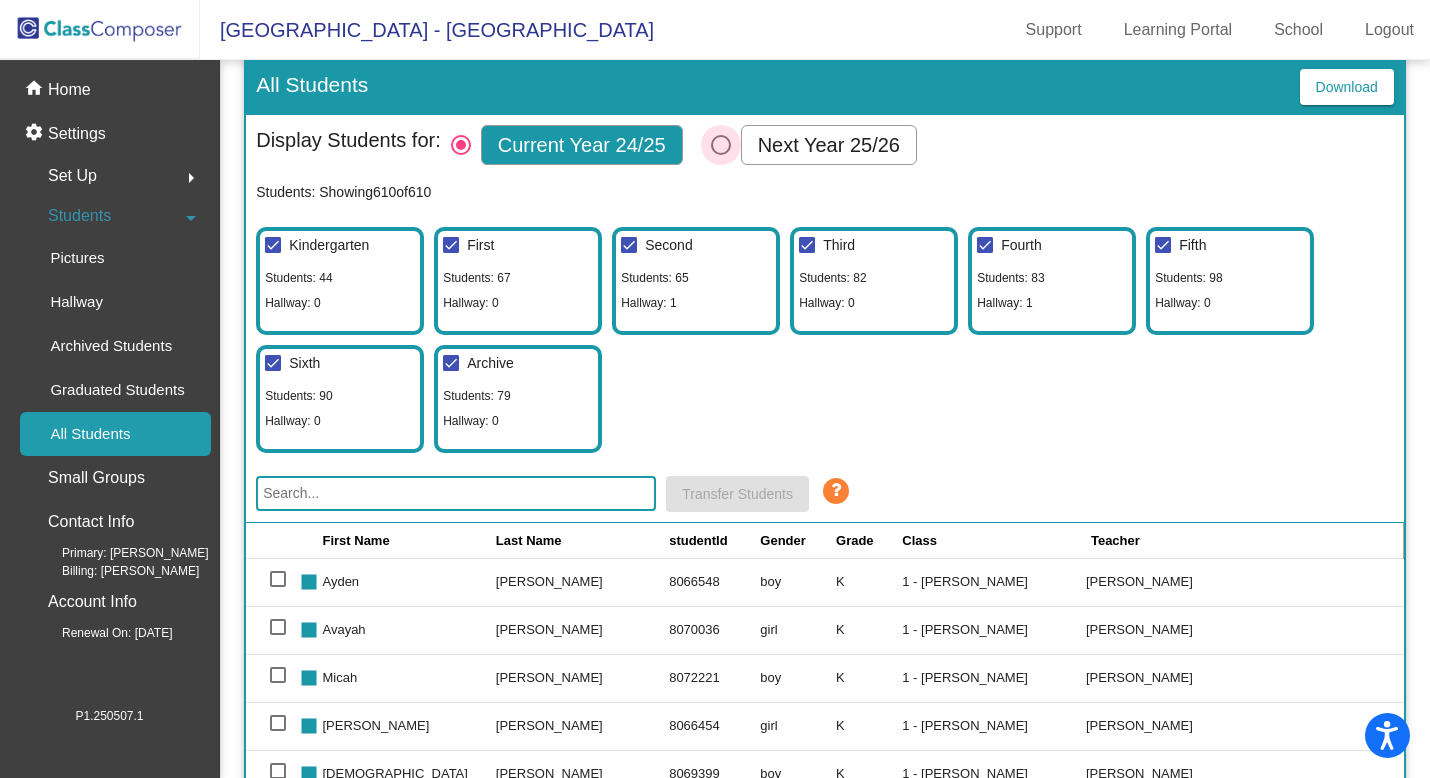 click on "Next Year 25/26" at bounding box center [829, 145] 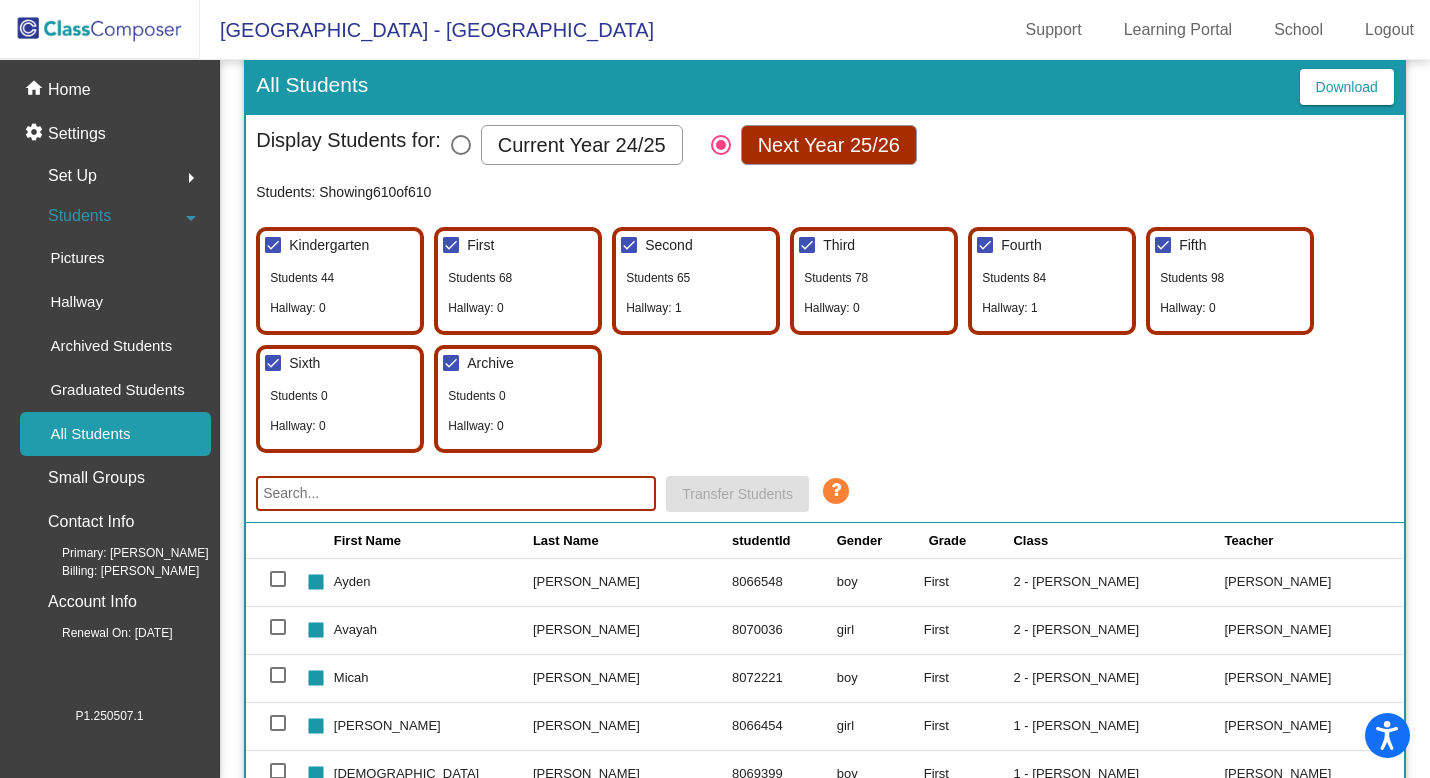 scroll, scrollTop: 279, scrollLeft: 0, axis: vertical 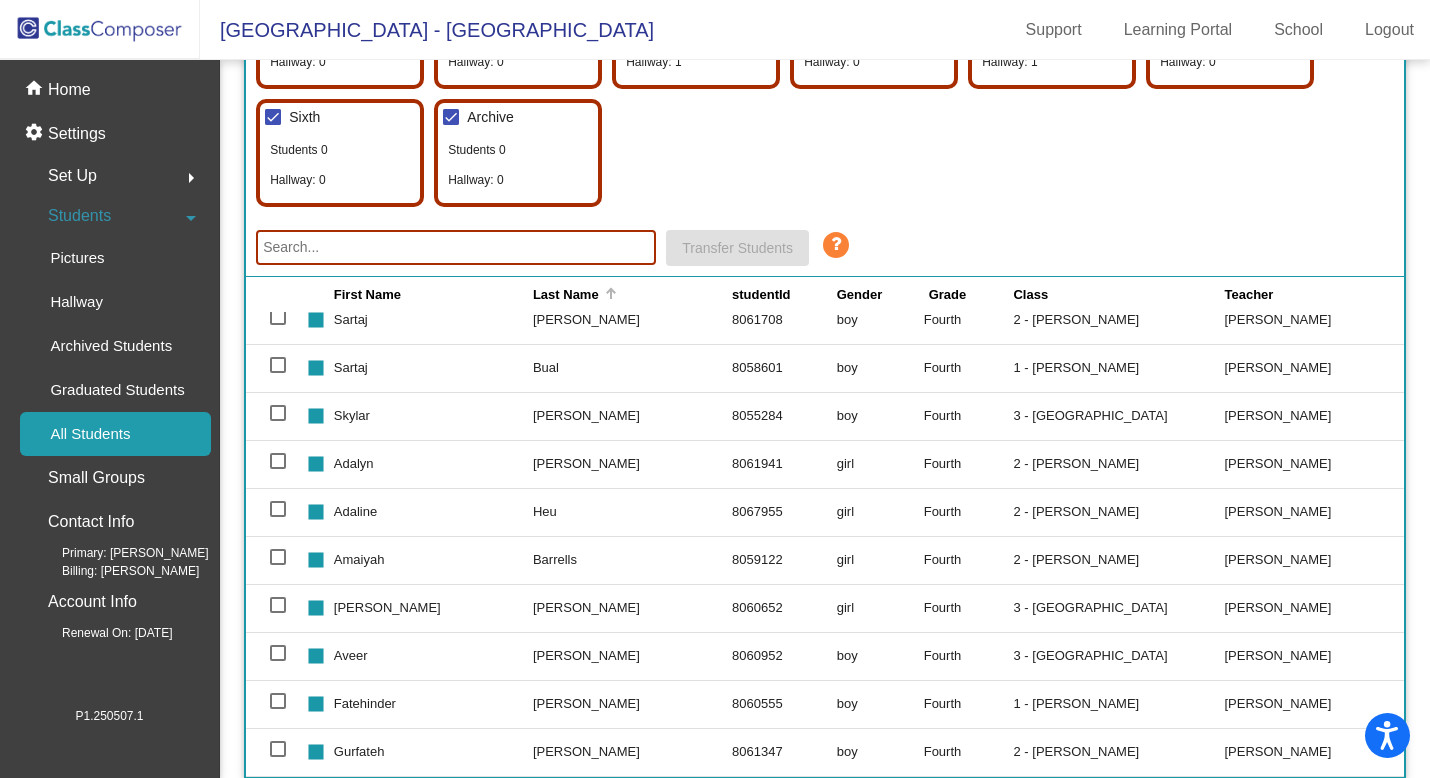 click on "Last Name" 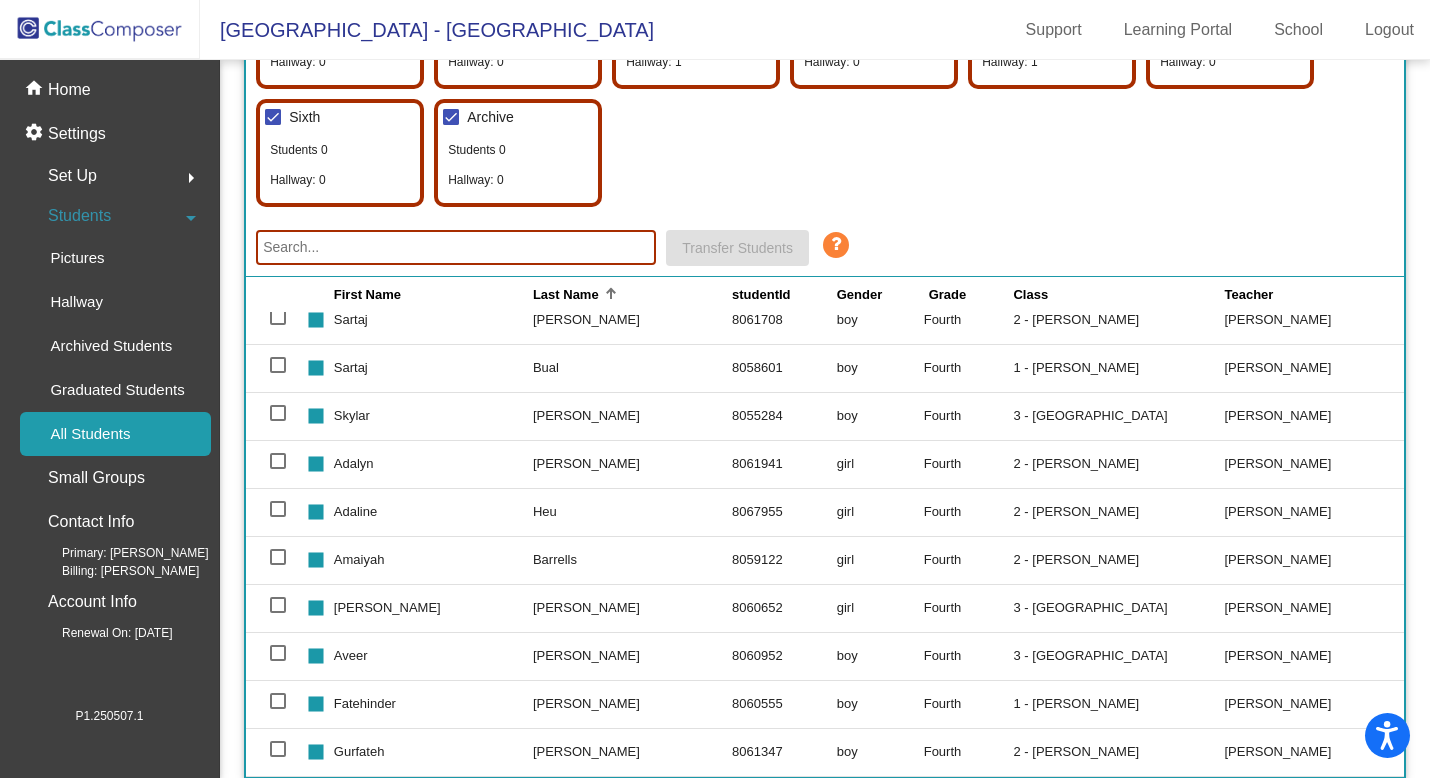 click 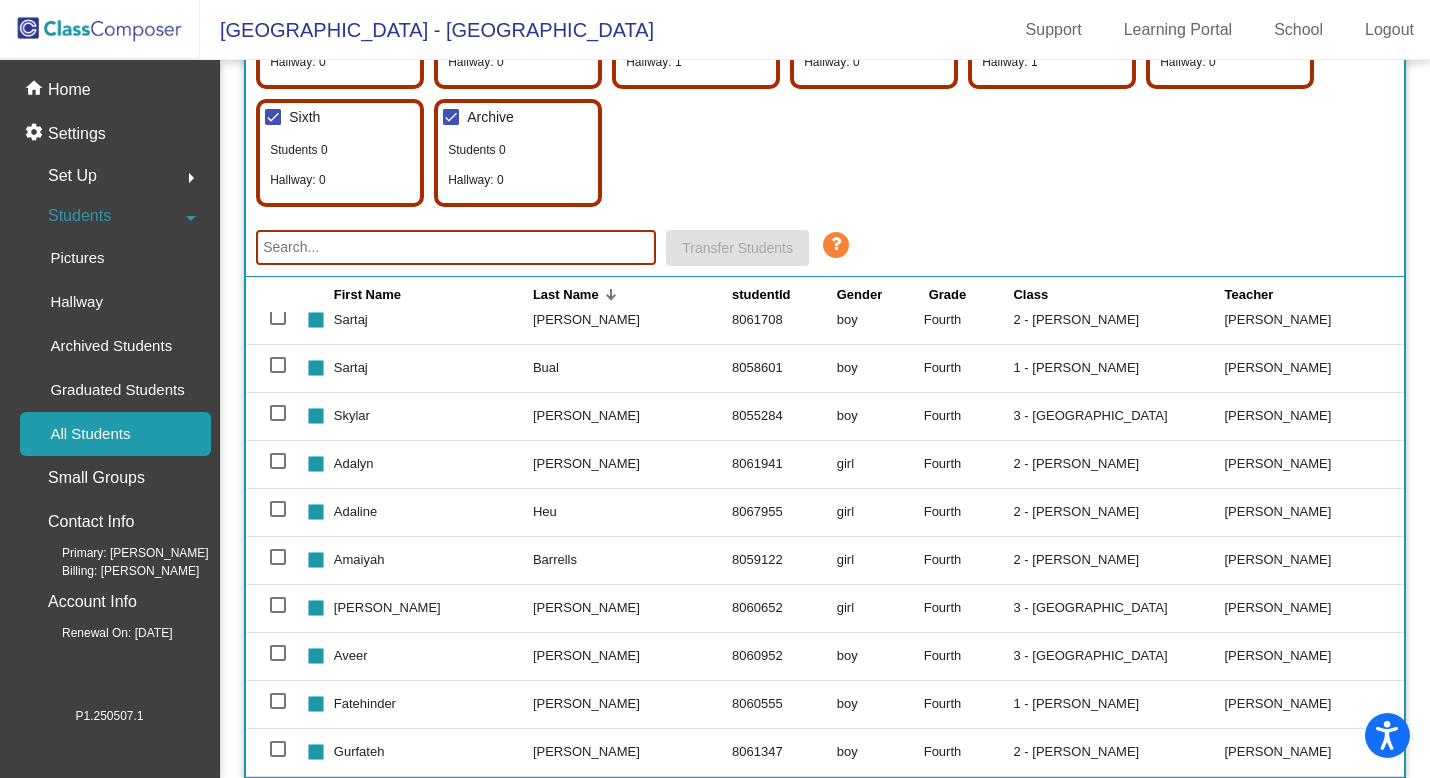 click 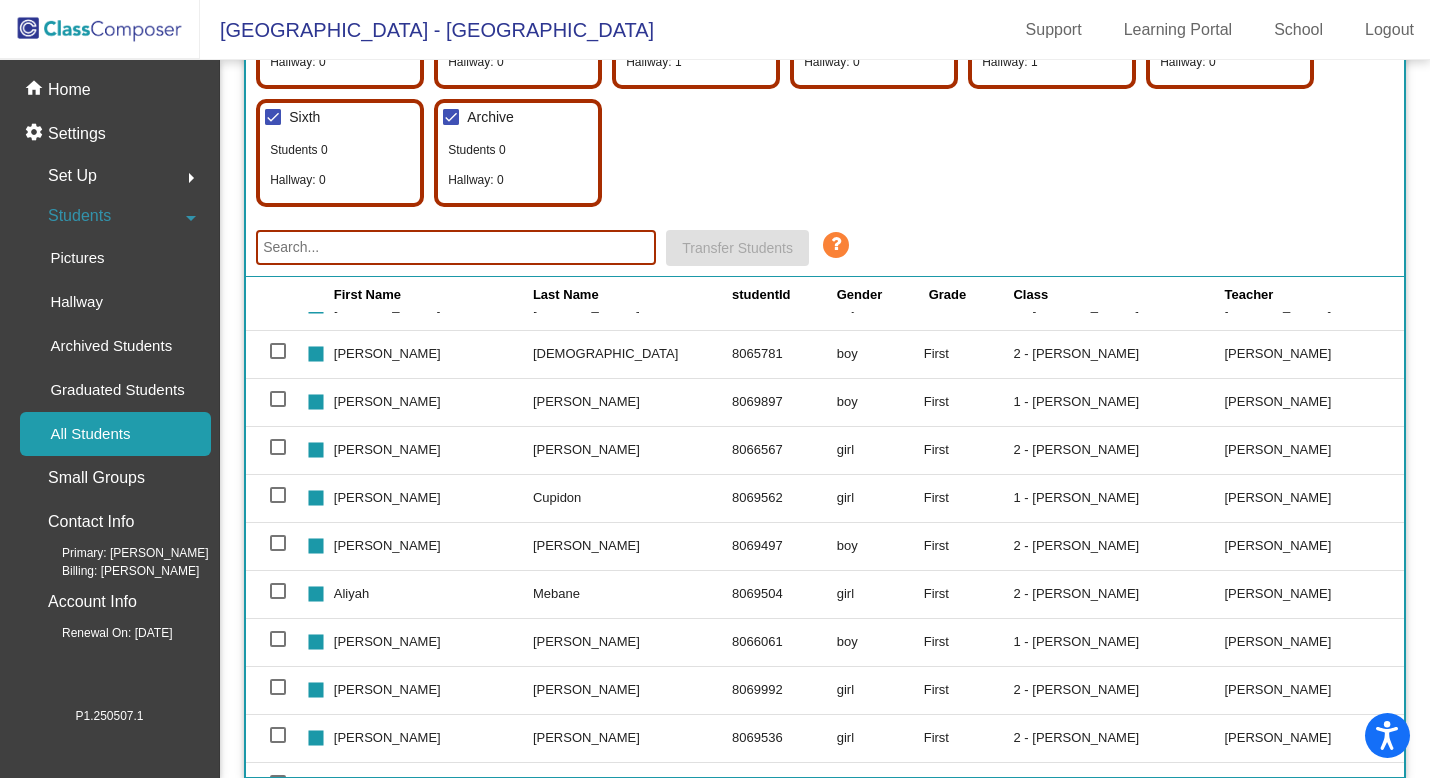 scroll, scrollTop: 1333, scrollLeft: 0, axis: vertical 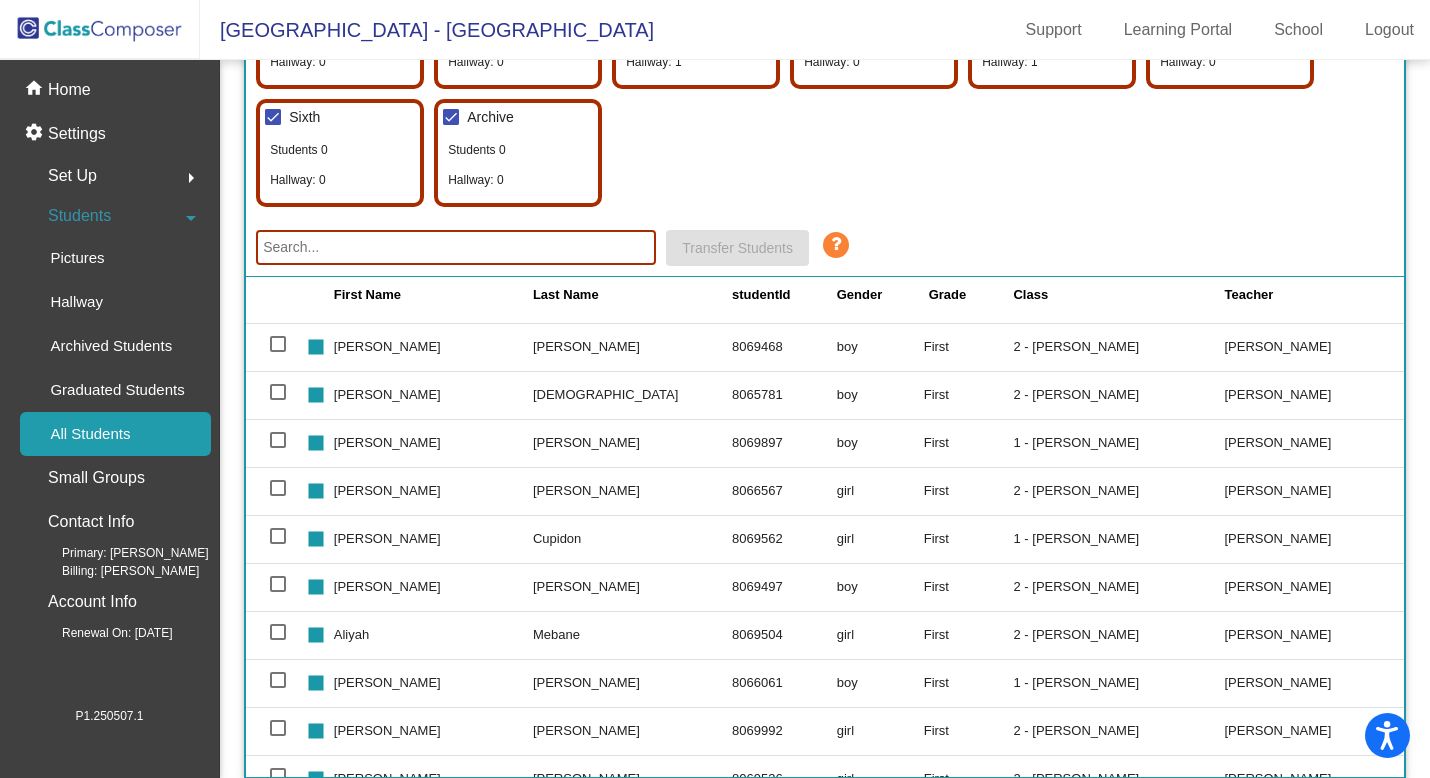 click 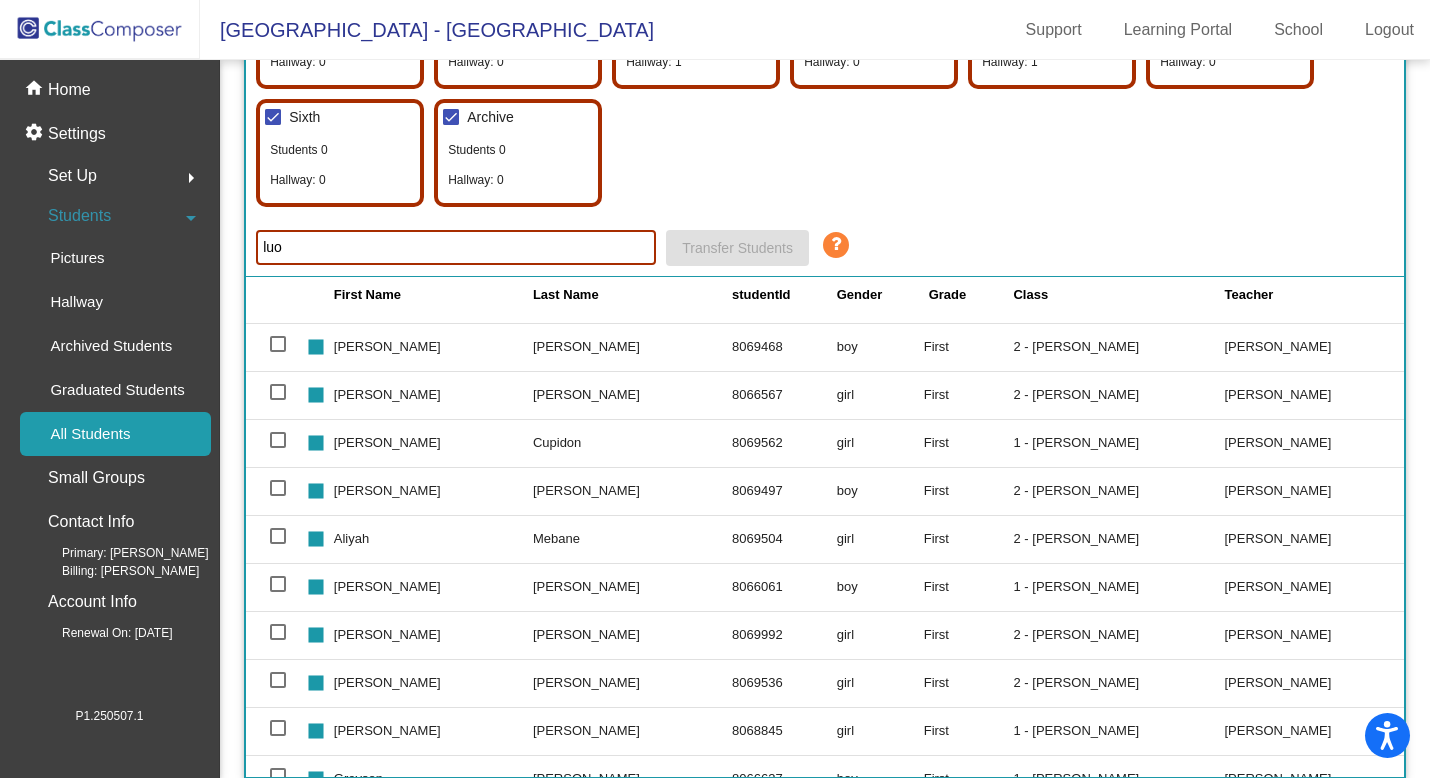 scroll, scrollTop: 0, scrollLeft: 0, axis: both 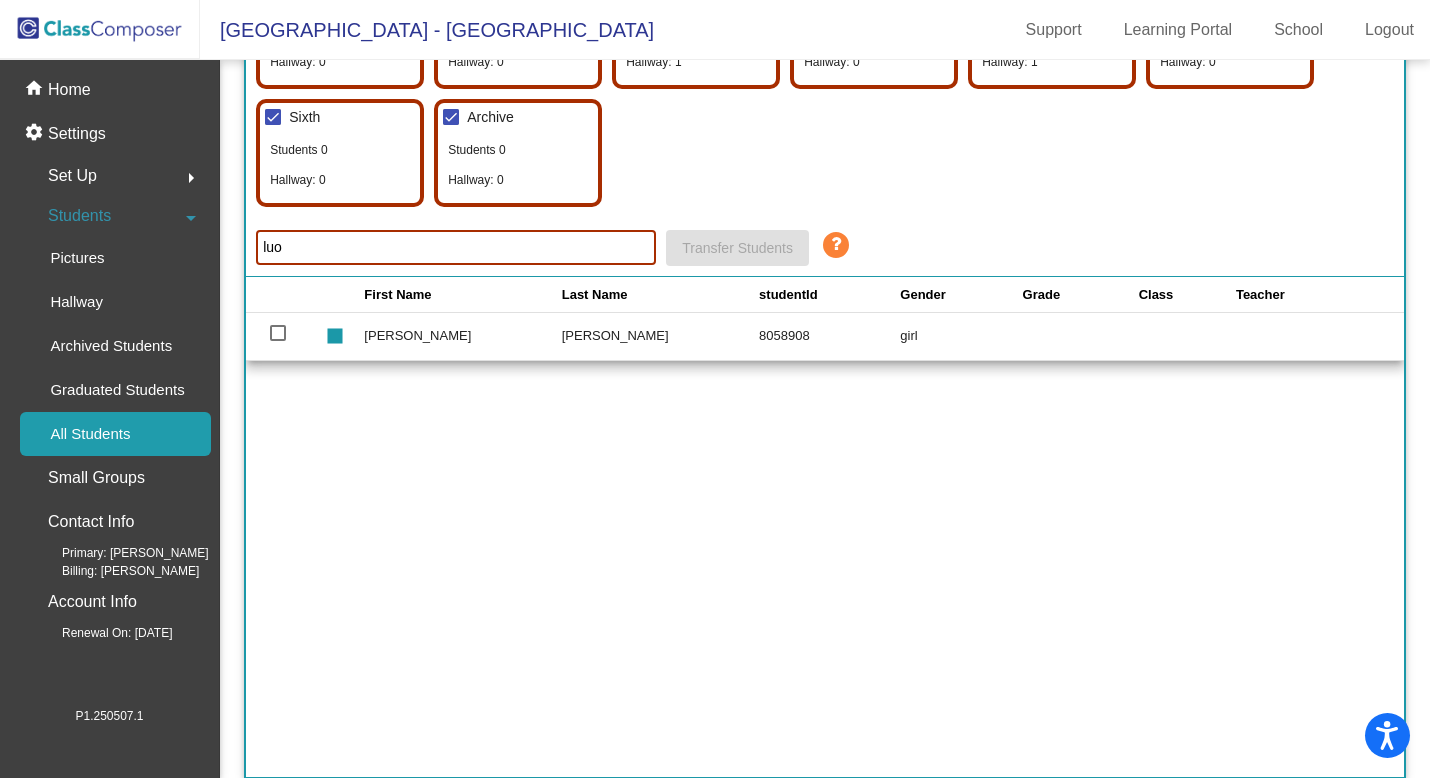 type on "luo" 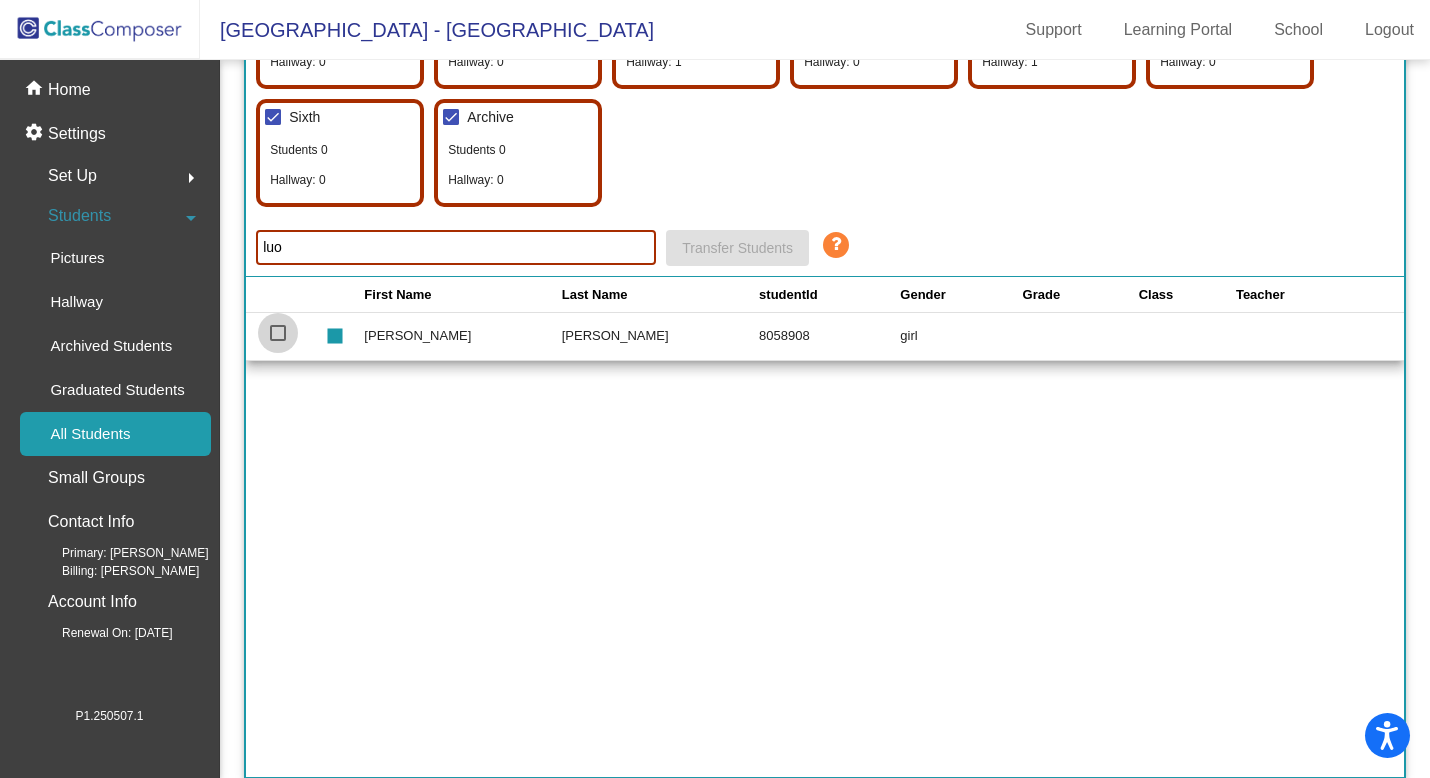 click at bounding box center [278, 333] 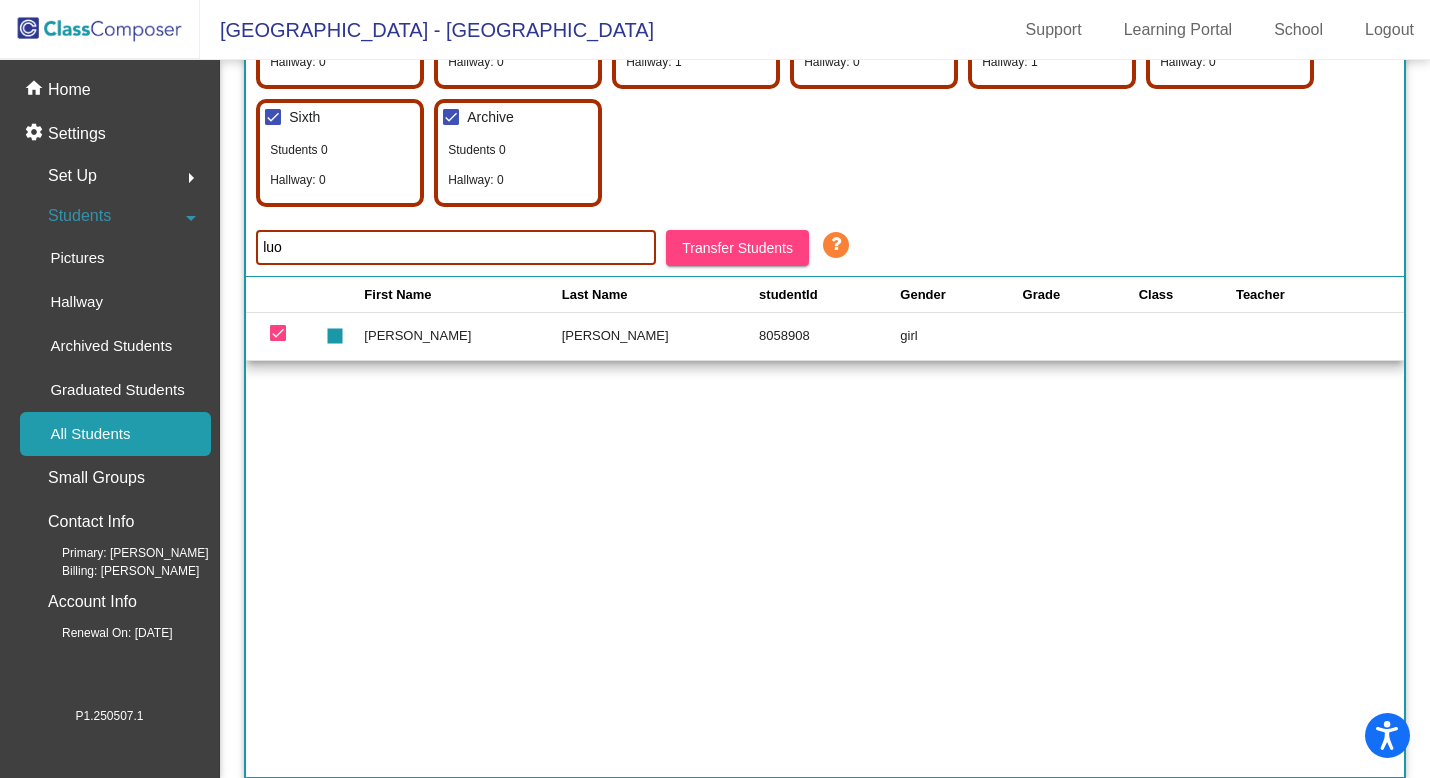 click on "Transfer Students" 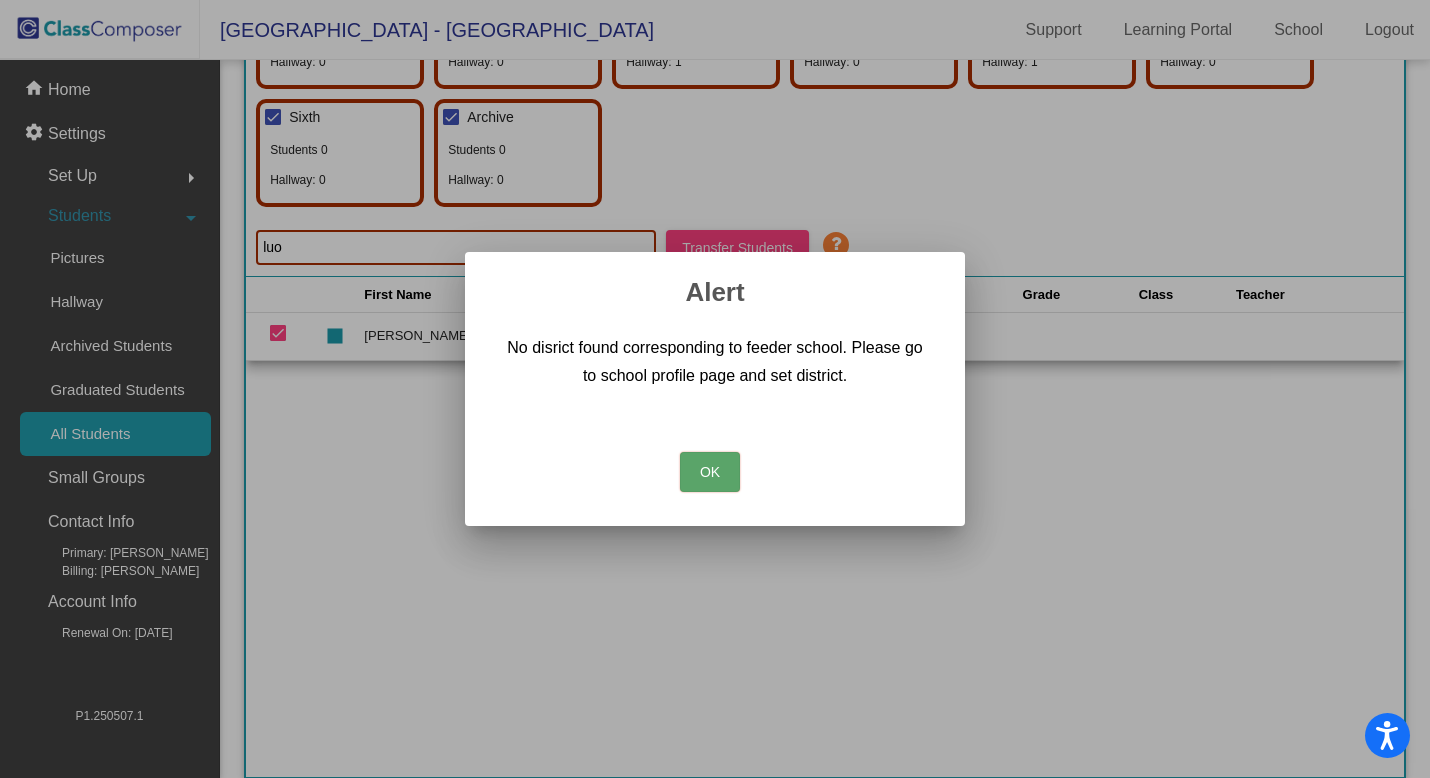 click on "OK" at bounding box center [710, 472] 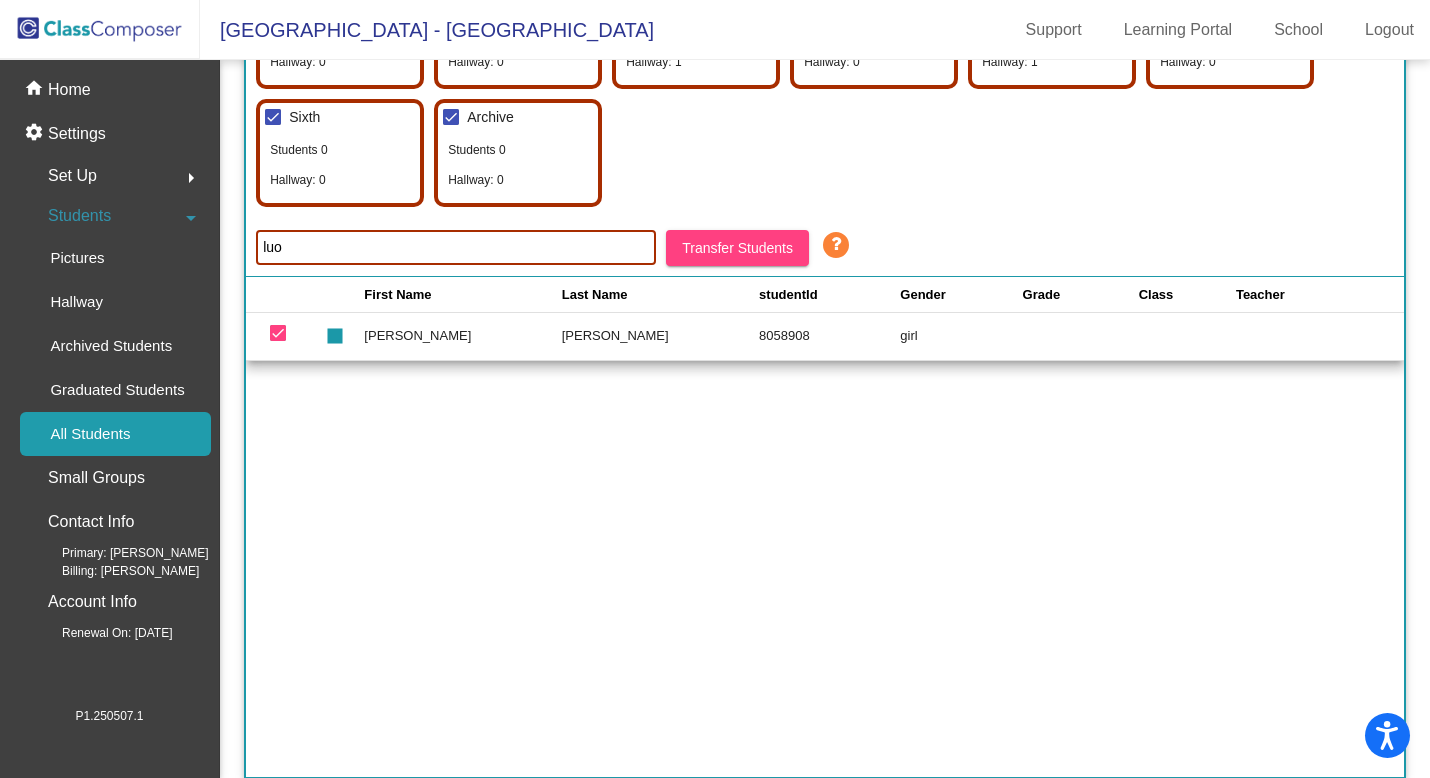 click at bounding box center [278, 334] 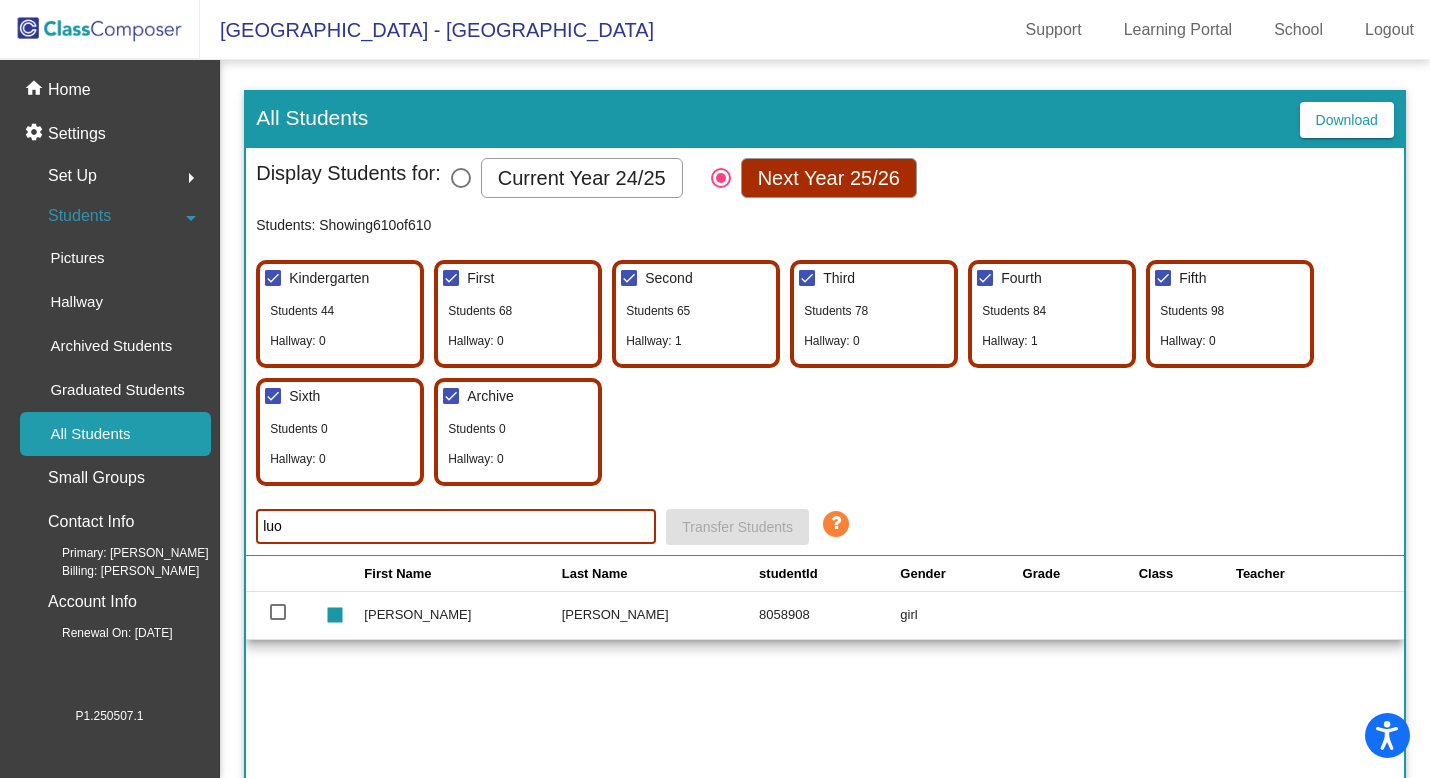 scroll, scrollTop: 1, scrollLeft: 0, axis: vertical 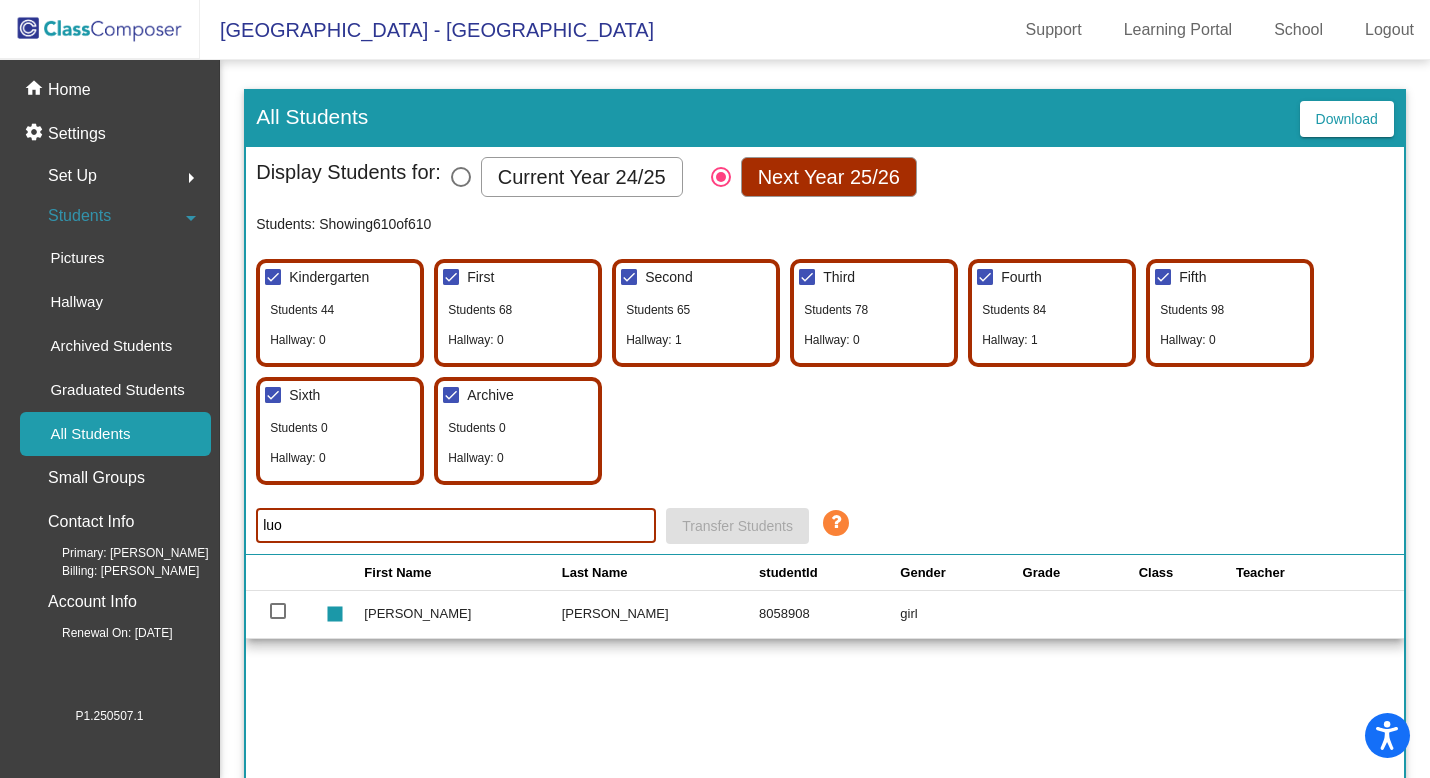 click at bounding box center (461, 177) 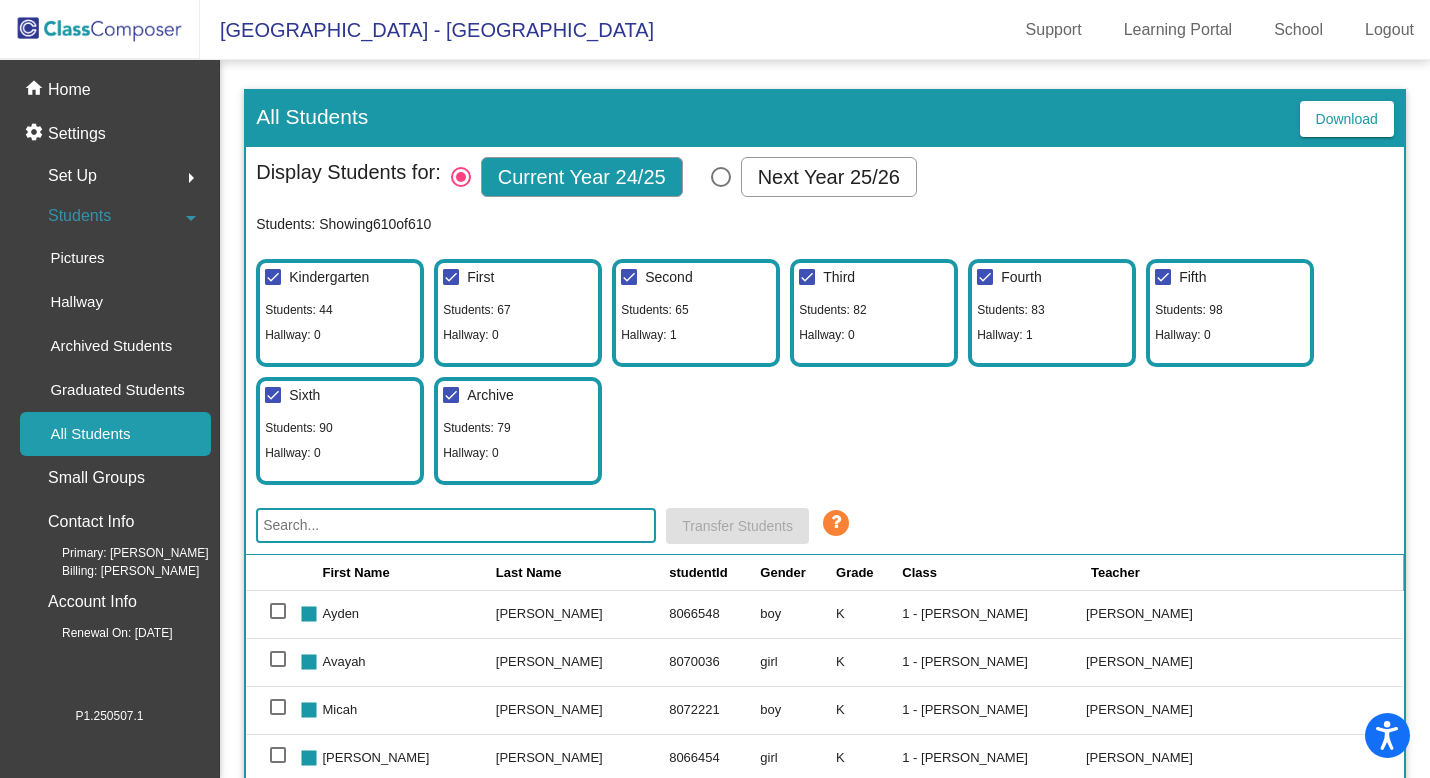 click 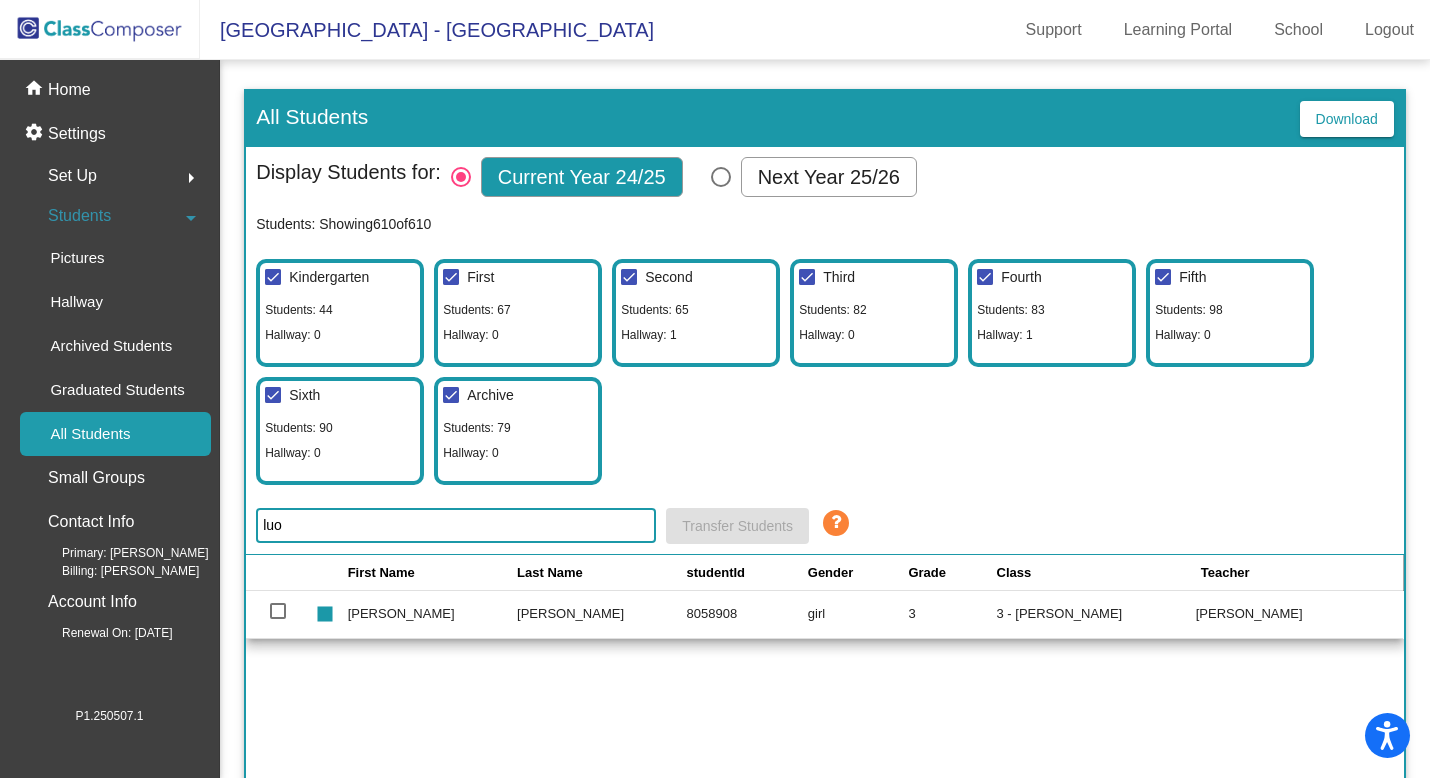 type on "luo" 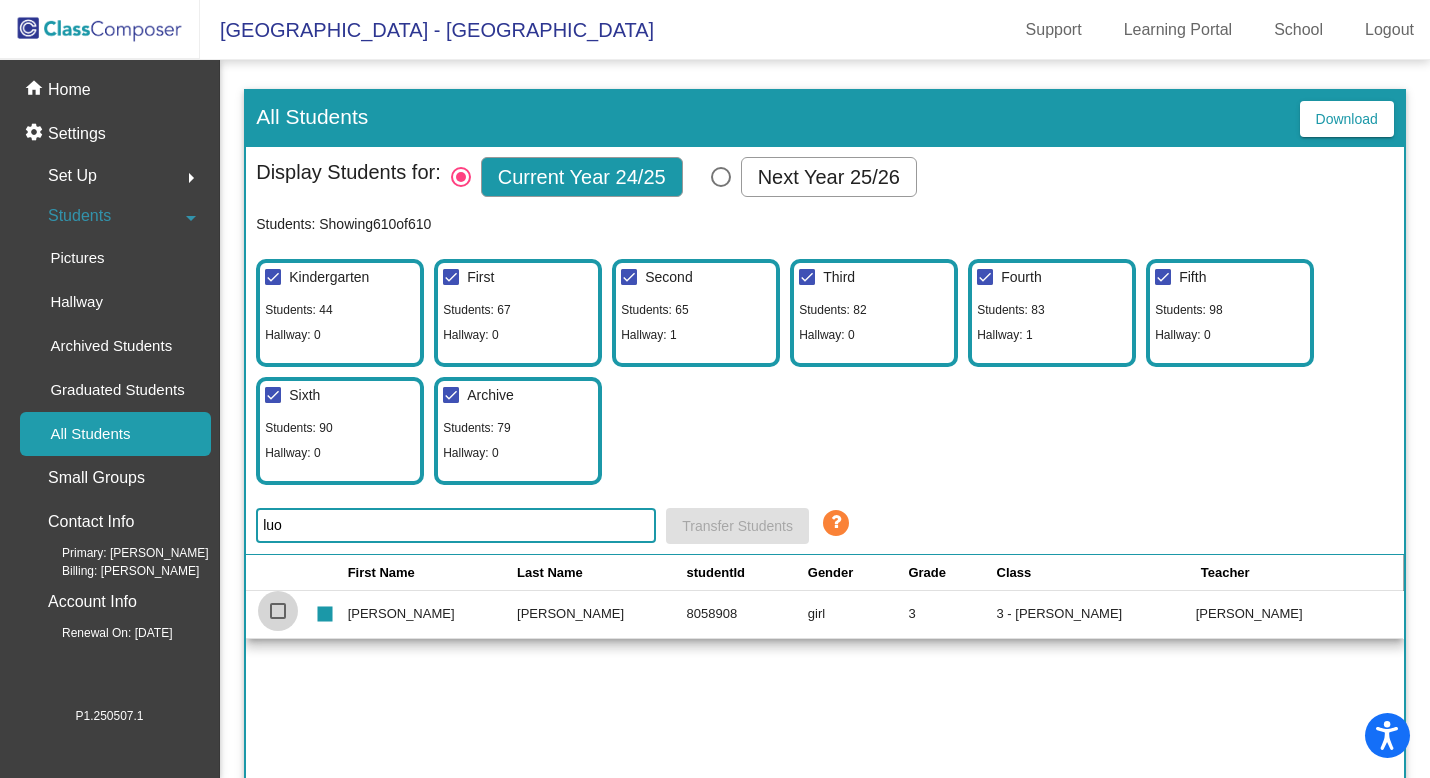 click at bounding box center (278, 611) 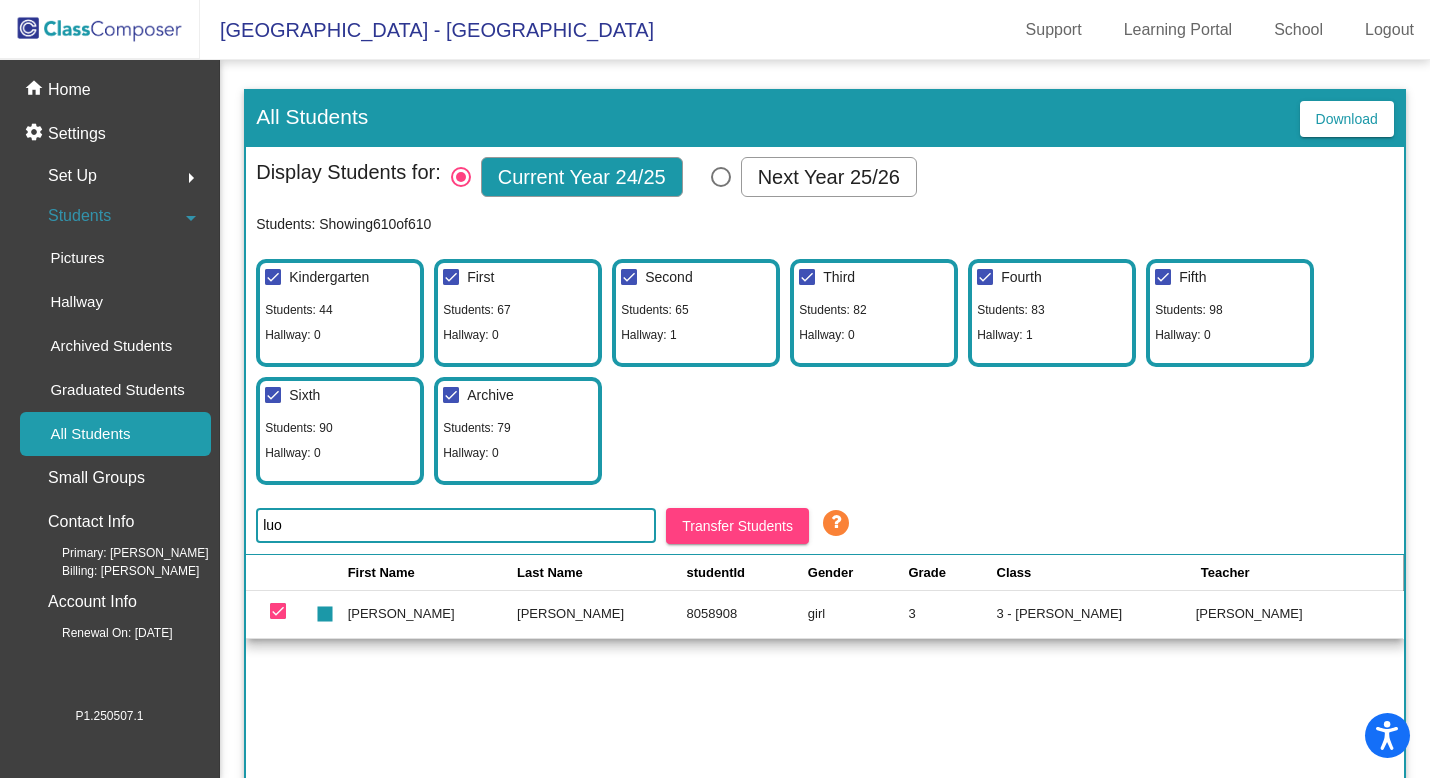 click on "Transfer Students" 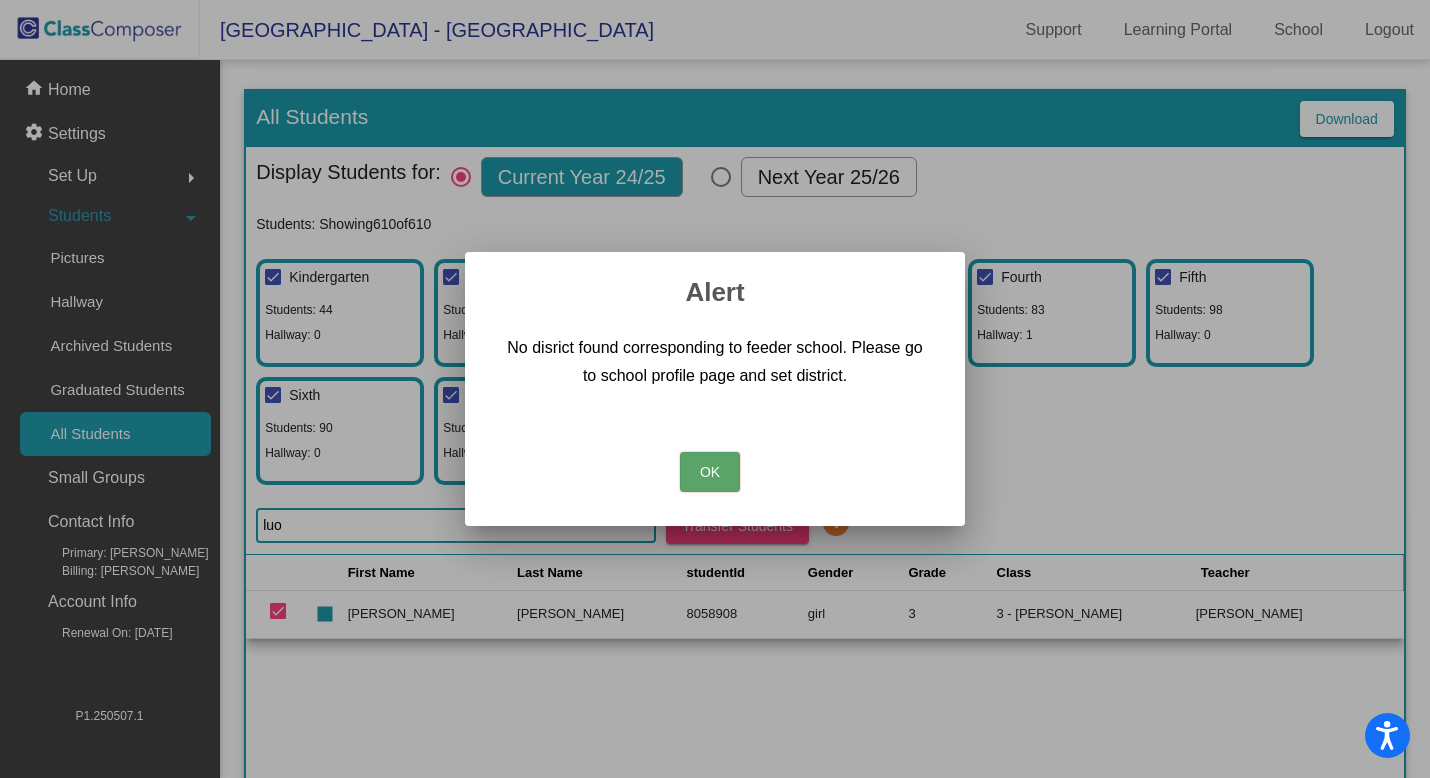 click on "OK" at bounding box center (710, 472) 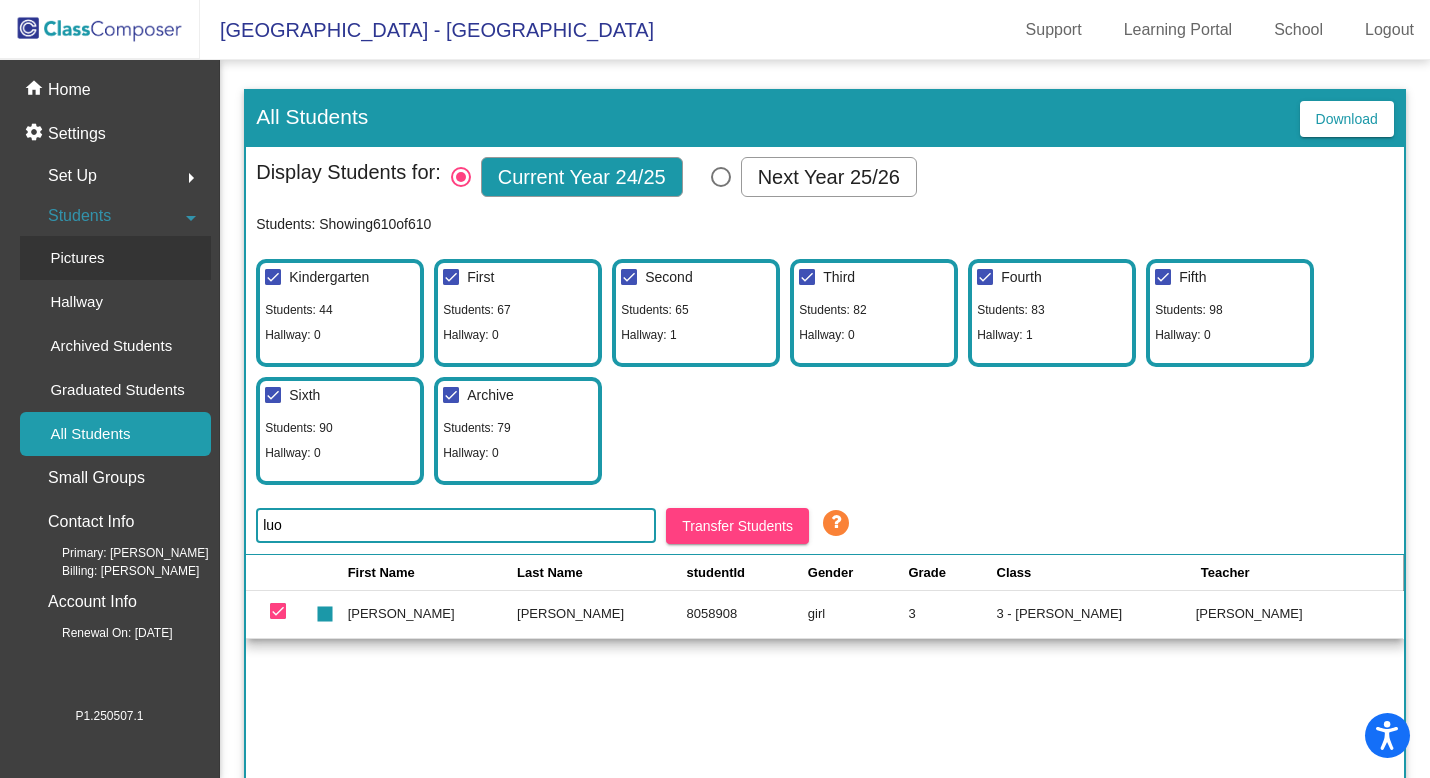 click on "Pictures" 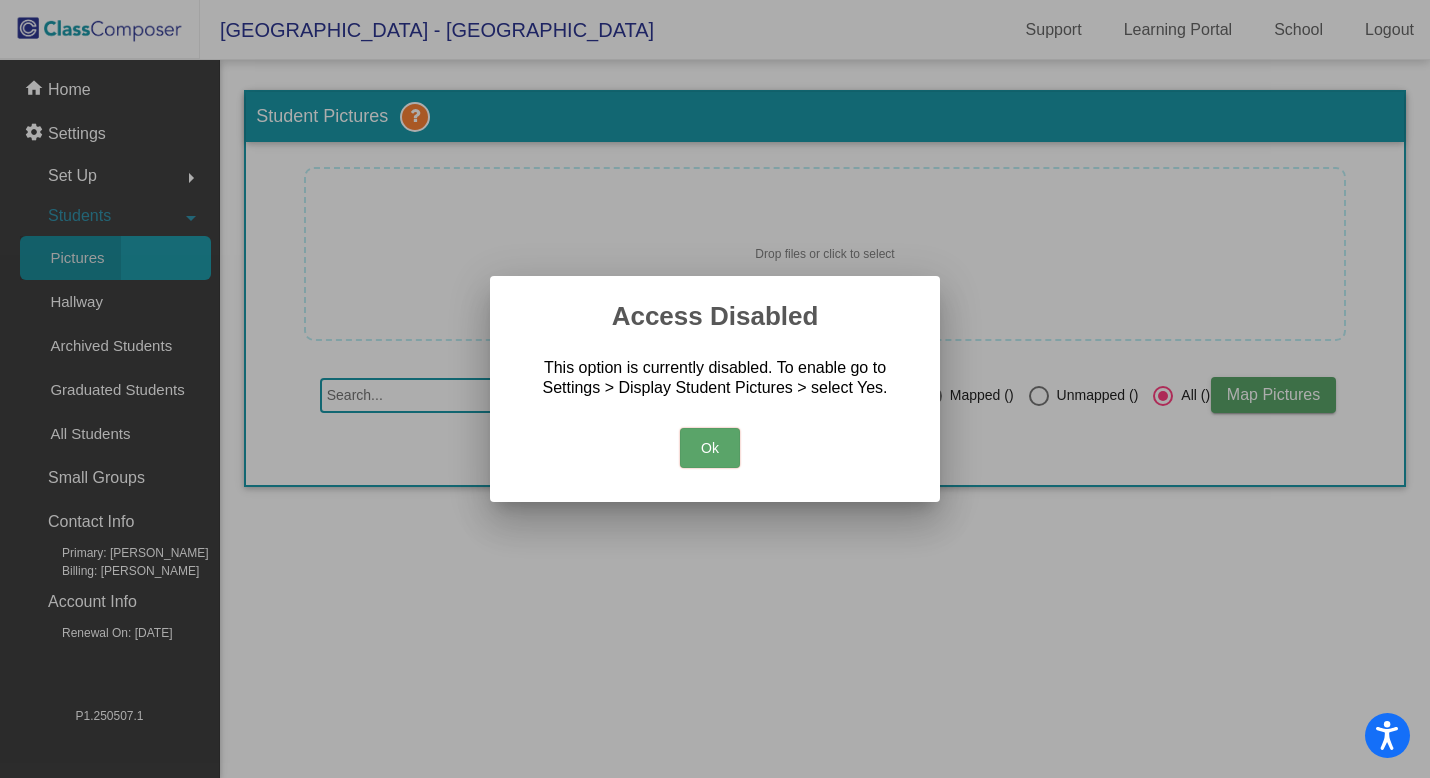 scroll, scrollTop: 0, scrollLeft: 0, axis: both 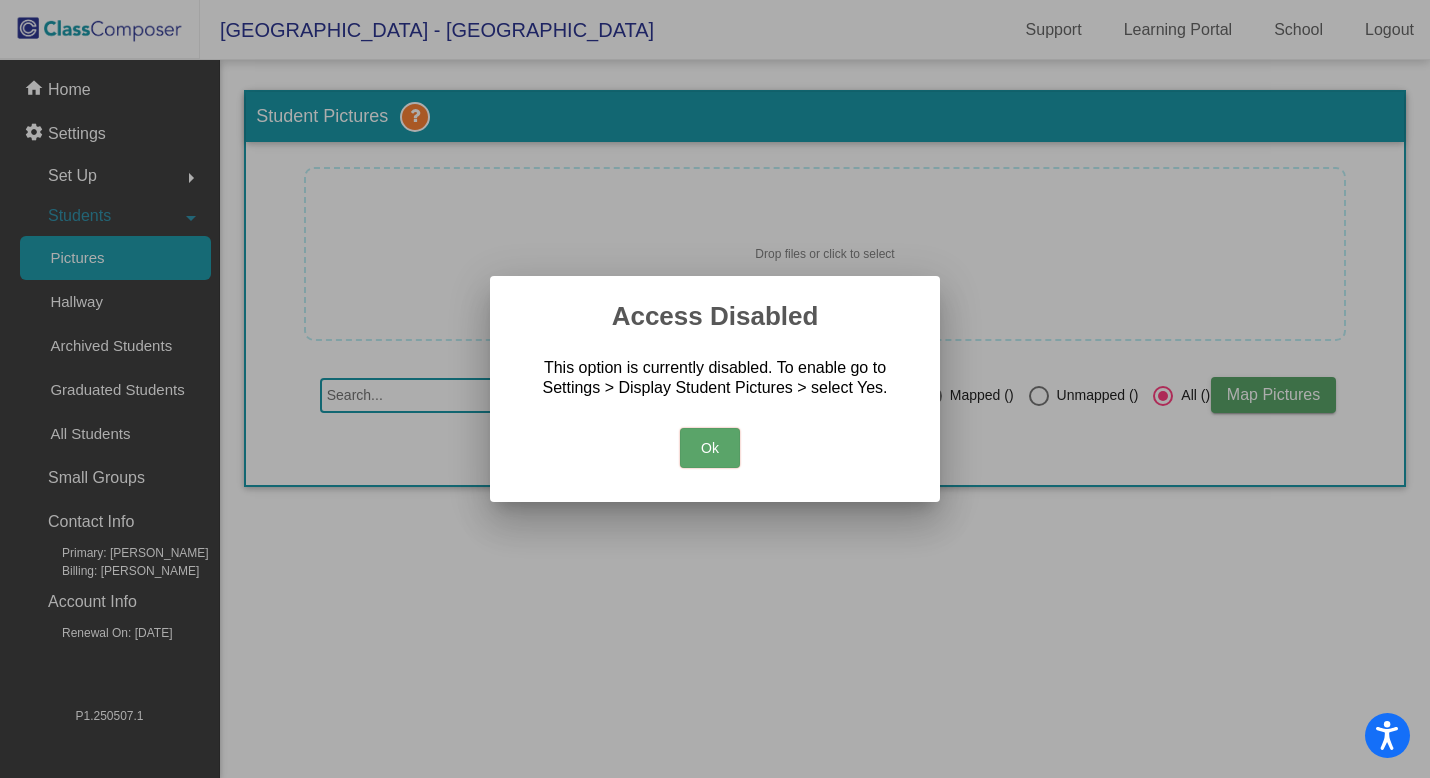 click on "Ok" at bounding box center (710, 448) 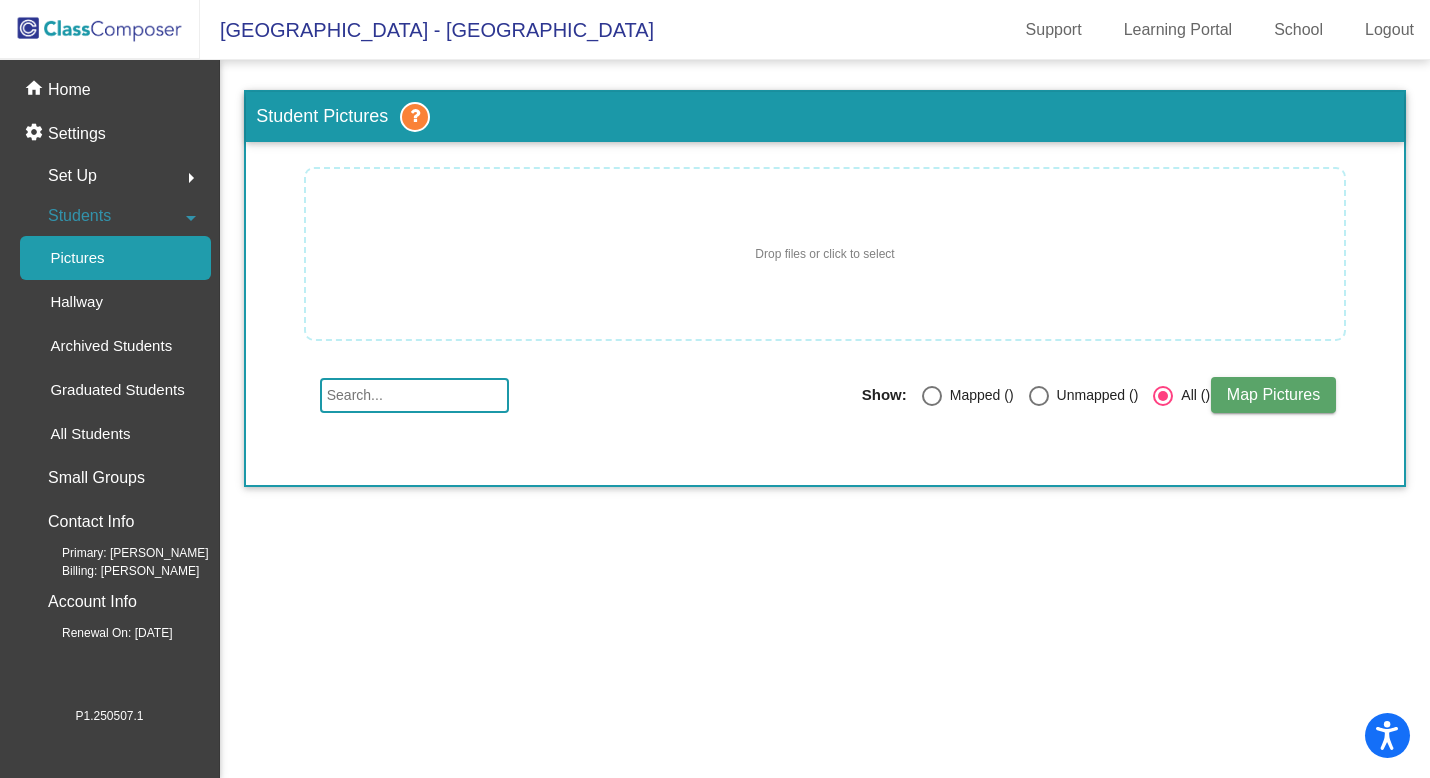 click on "Set Up" 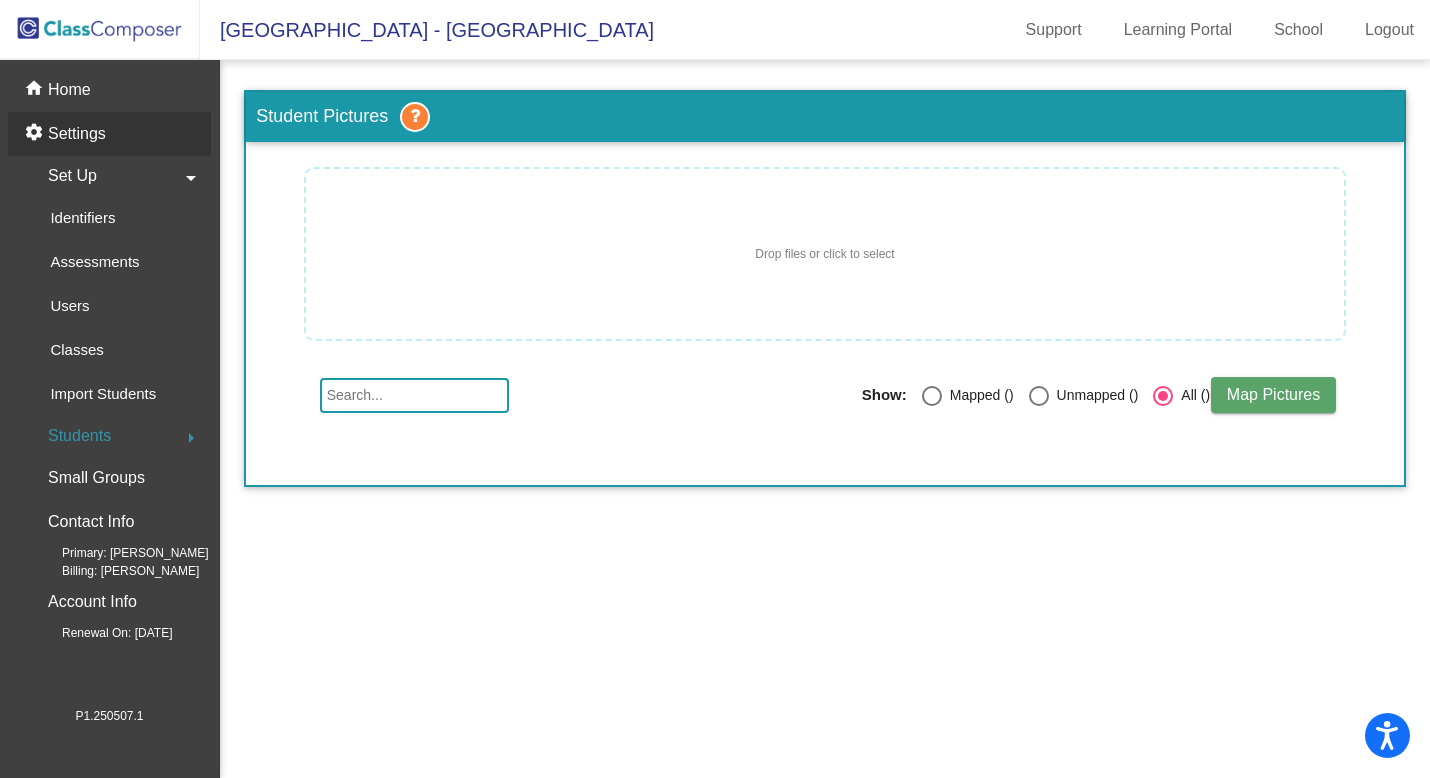 click on "Settings" 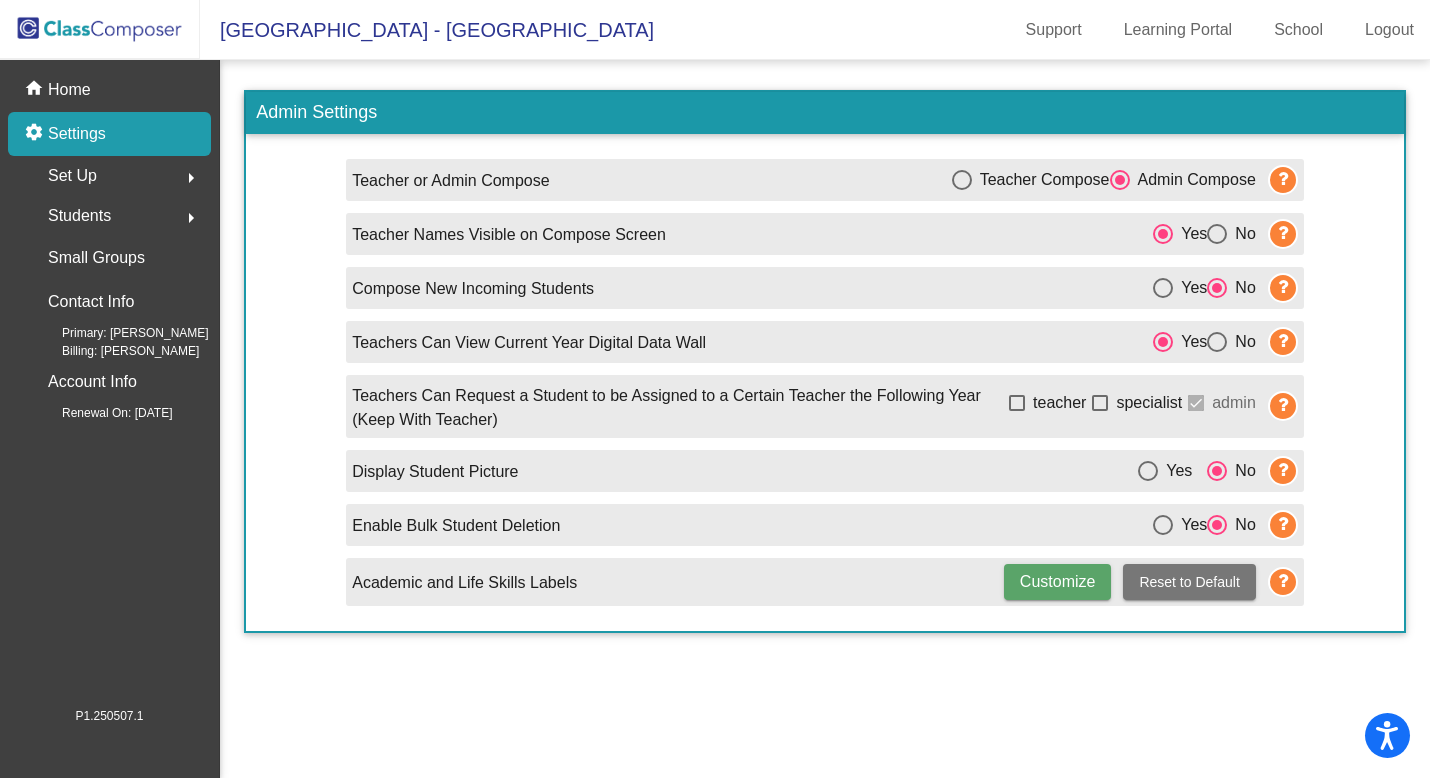 click on "Settings" 